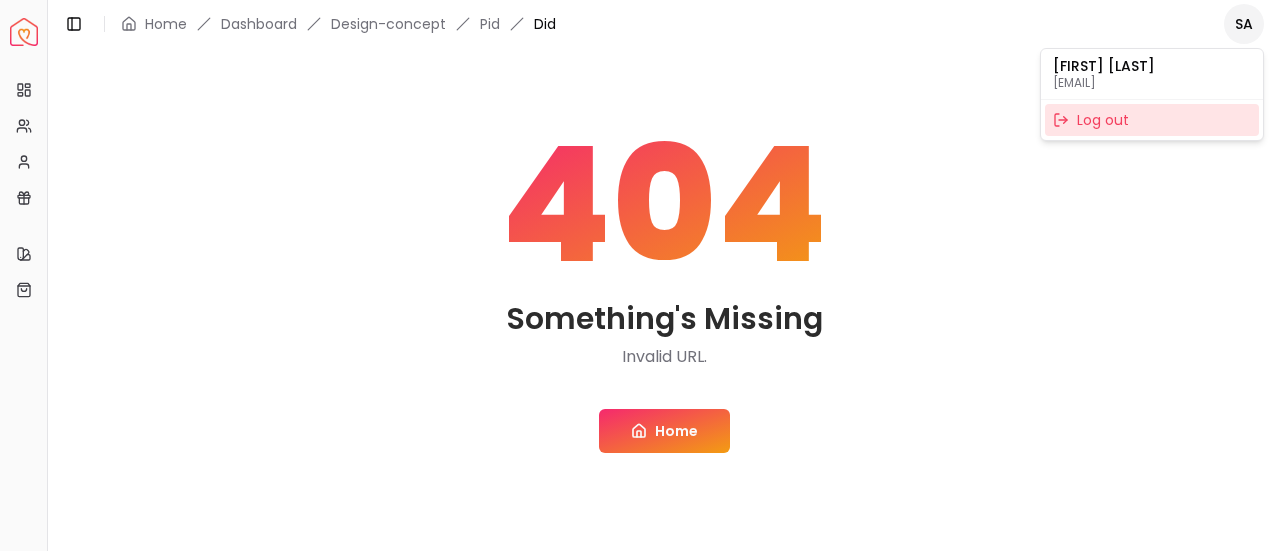 scroll, scrollTop: 0, scrollLeft: 0, axis: both 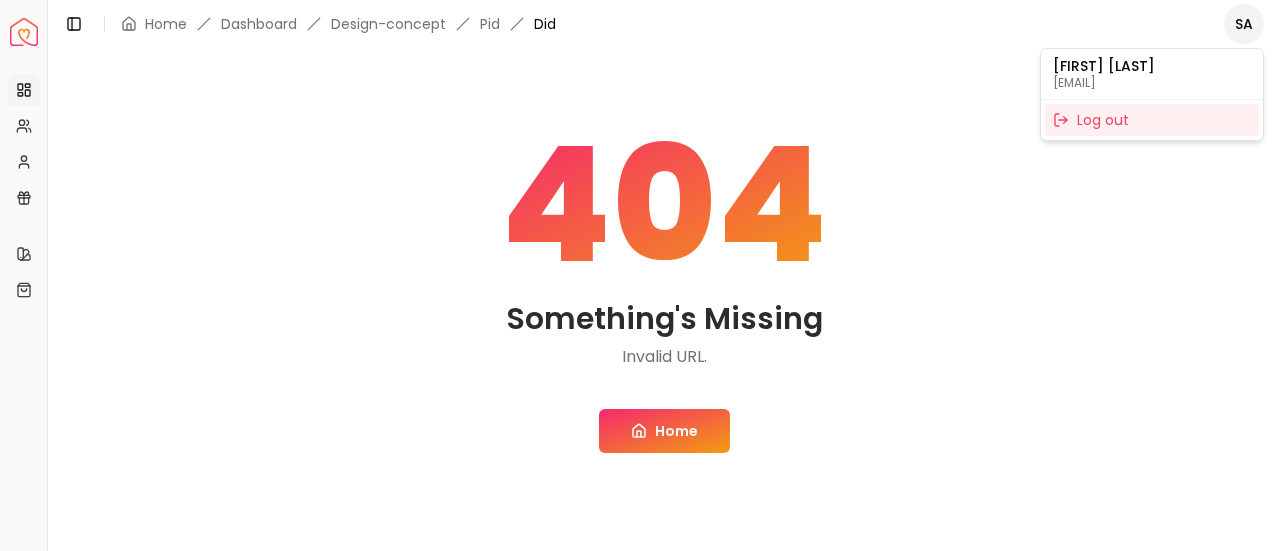 click on "Spacejoy Dashboard Overview Projects My Referrals My Profile Gift Card Balance Quick Links My Style My Store Toggle Sidebar Home Dashboard Design-concept Pid Did SA 404 Something's Missing Invalid URL.  Home
[FIRST] [LAST] [EMAIL] Log out" at bounding box center (640, 275) 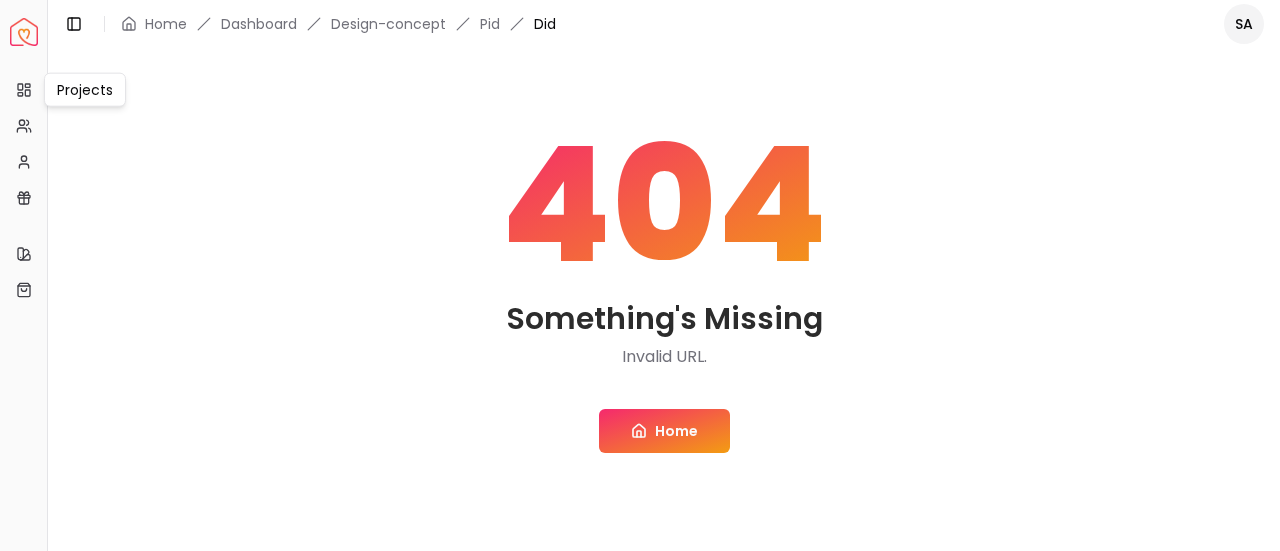 click on "Projects Projects" at bounding box center (85, 90) 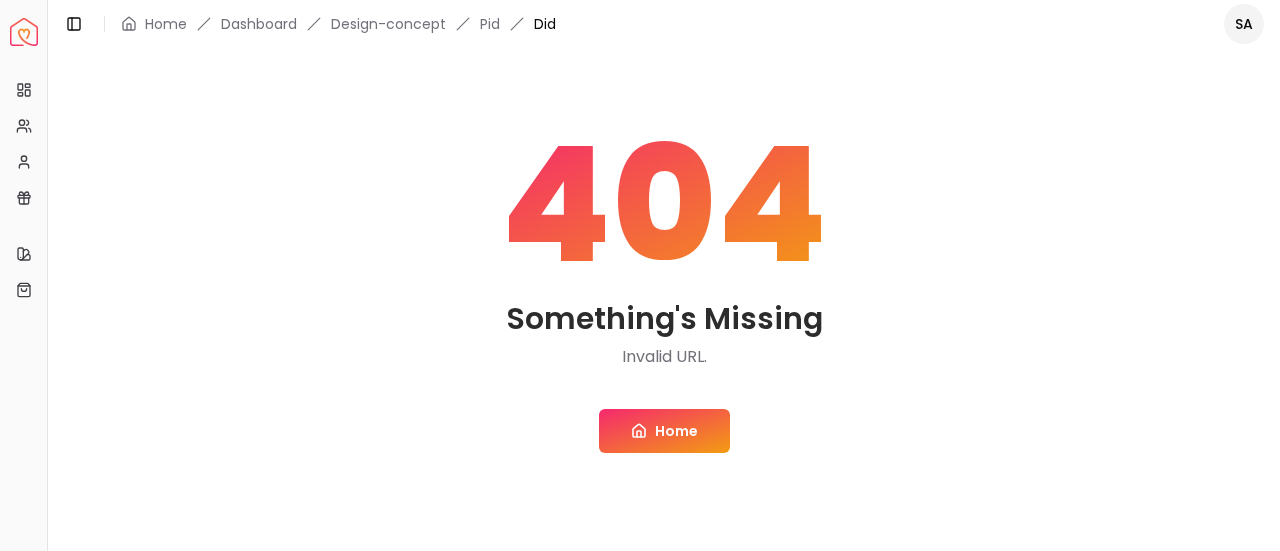drag, startPoint x: 49, startPoint y: 119, endPoint x: 110, endPoint y: 113, distance: 61.294373 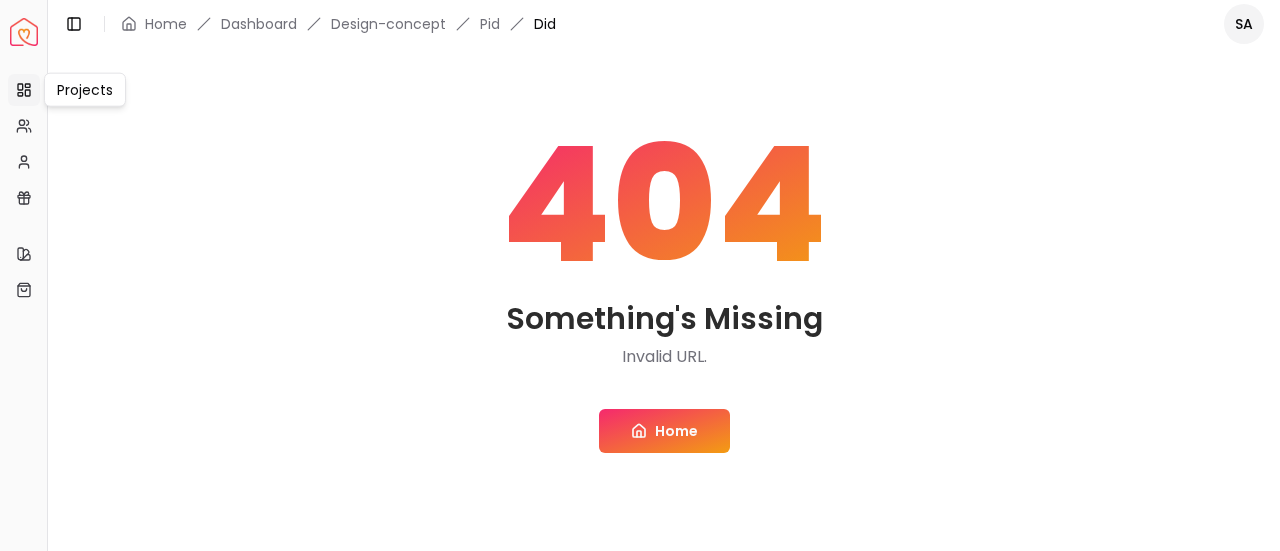 click 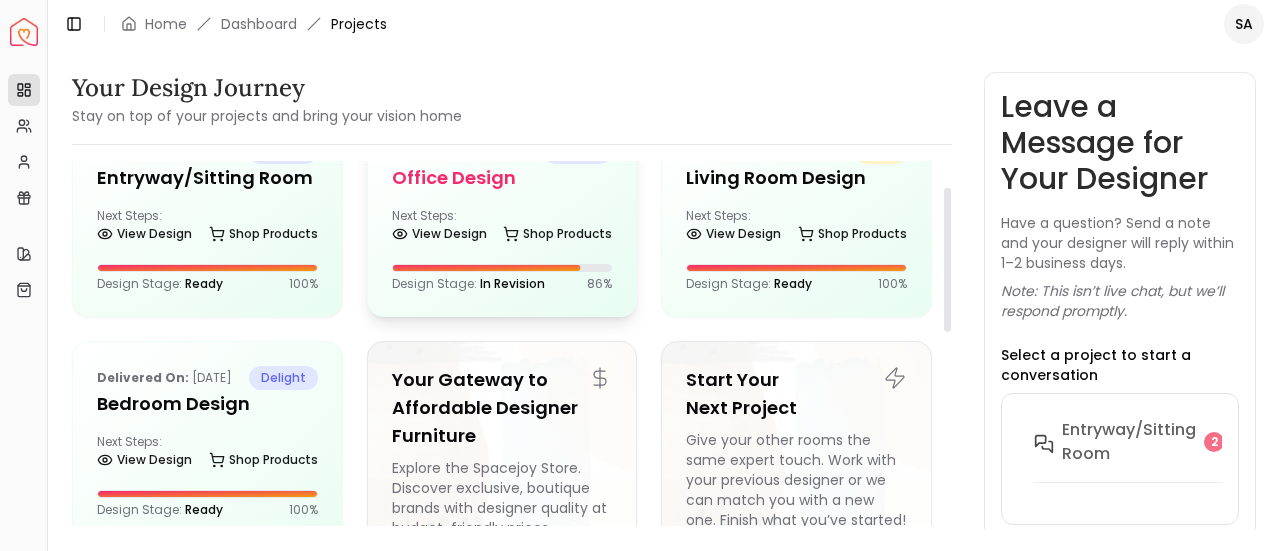 scroll, scrollTop: 65, scrollLeft: 0, axis: vertical 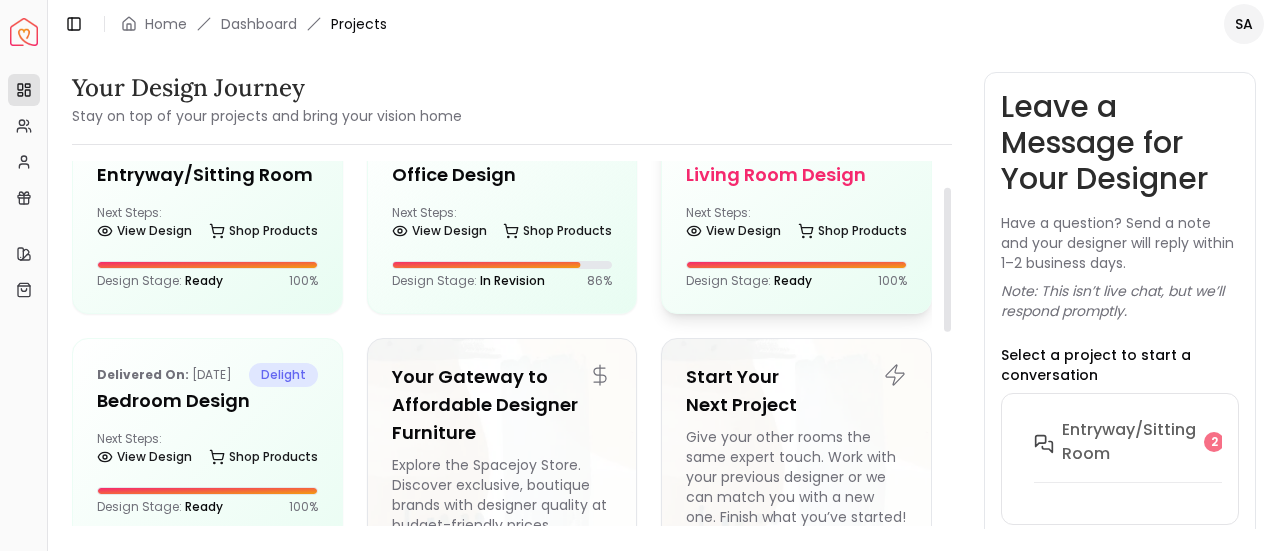 click on "Delivered on:   [DATE] bliss Living Room design Next Steps: View Design Shop Products Design Stage:   Ready 100 %" at bounding box center (796, 213) 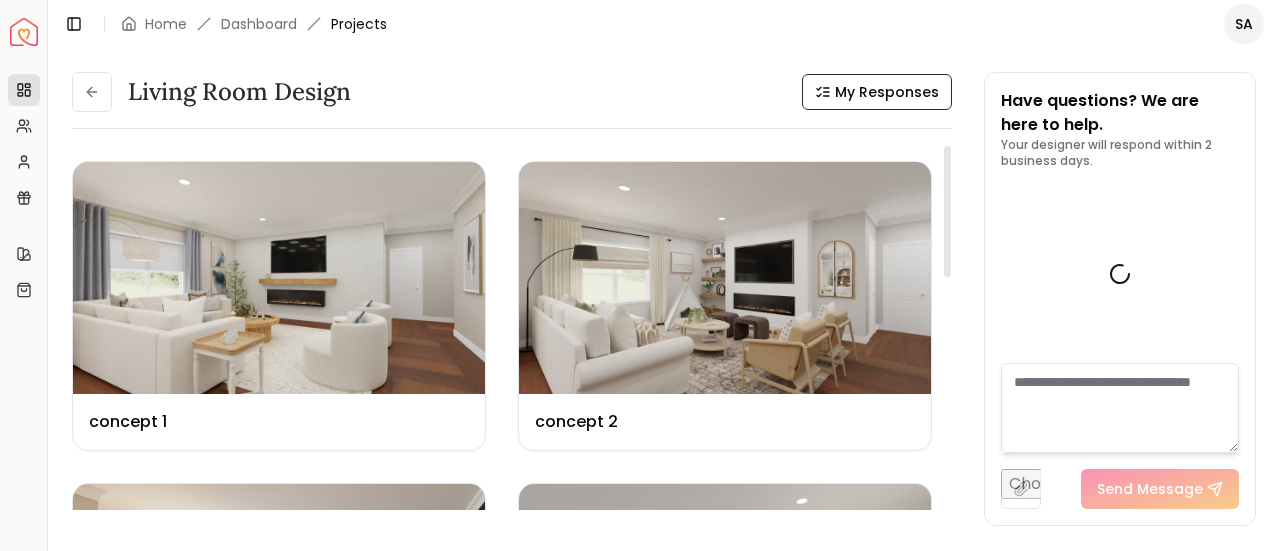 scroll, scrollTop: 6728, scrollLeft: 0, axis: vertical 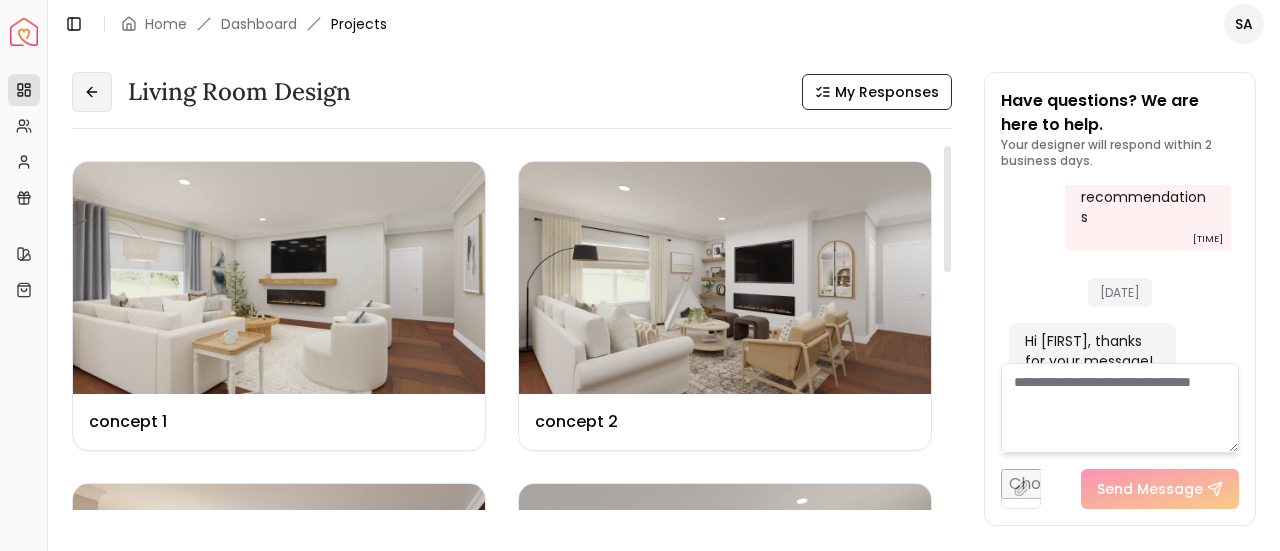 click at bounding box center (92, 92) 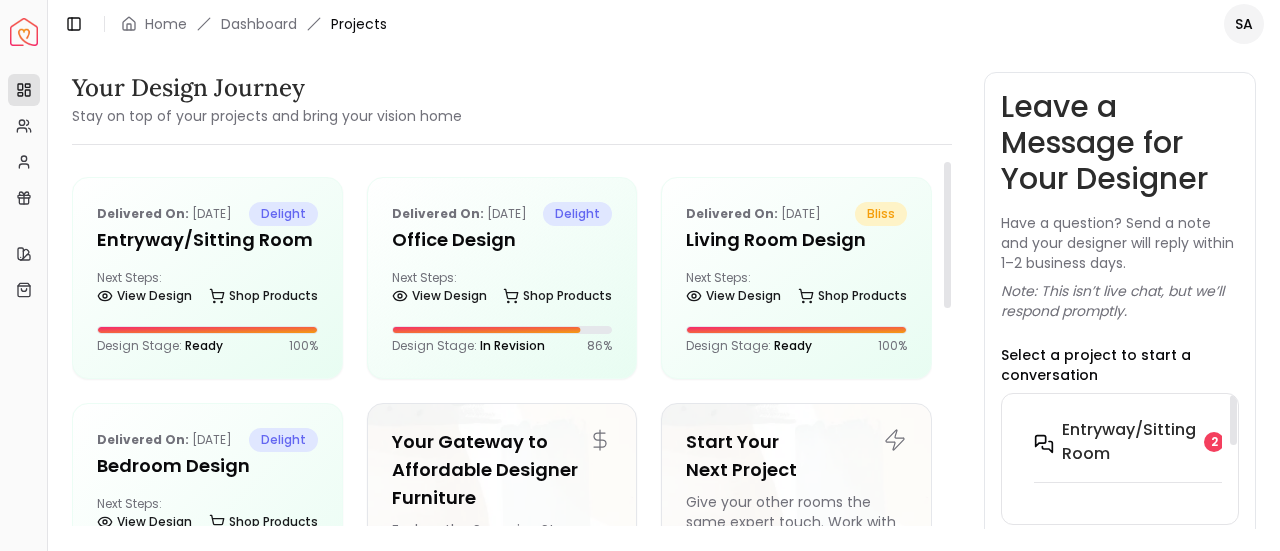 click on "entryway/Sitting Room" at bounding box center (1129, 442) 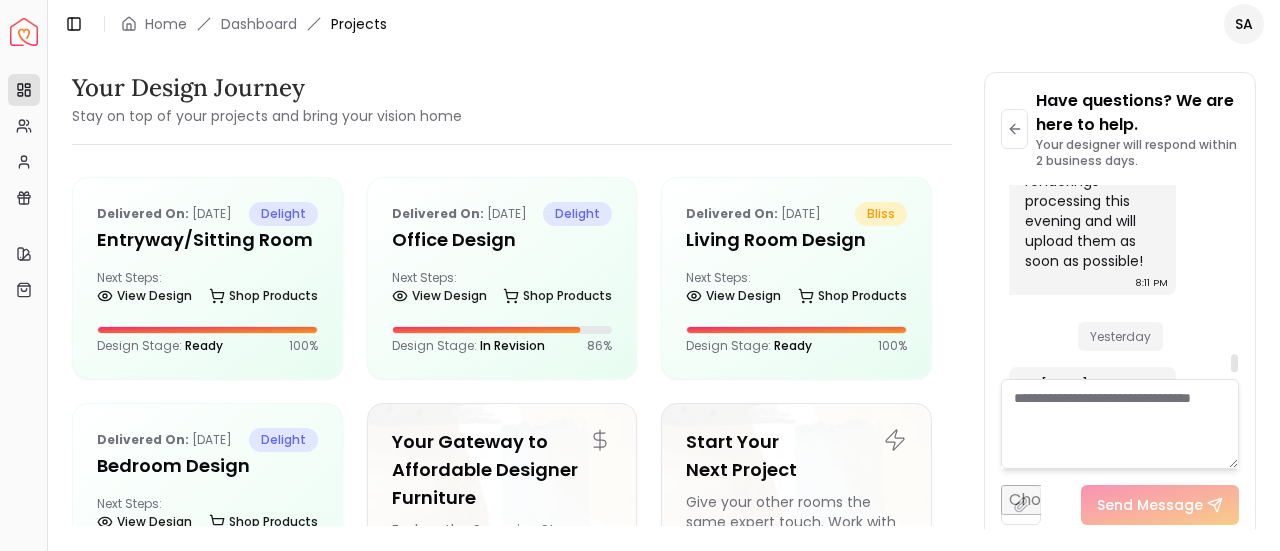 scroll, scrollTop: 3320, scrollLeft: 0, axis: vertical 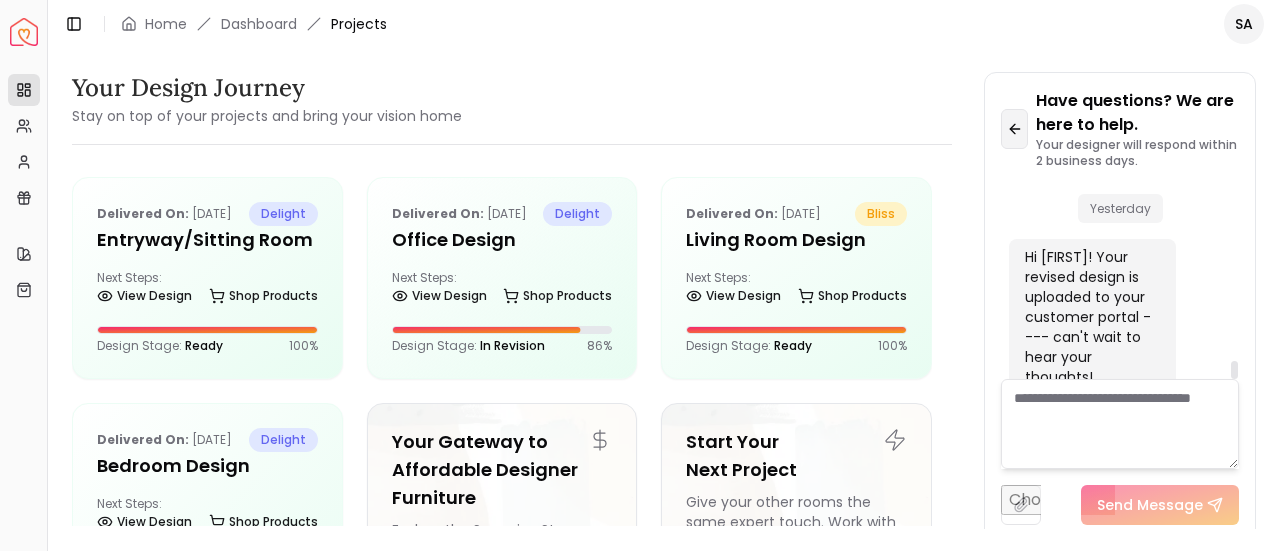 click at bounding box center [1014, 129] 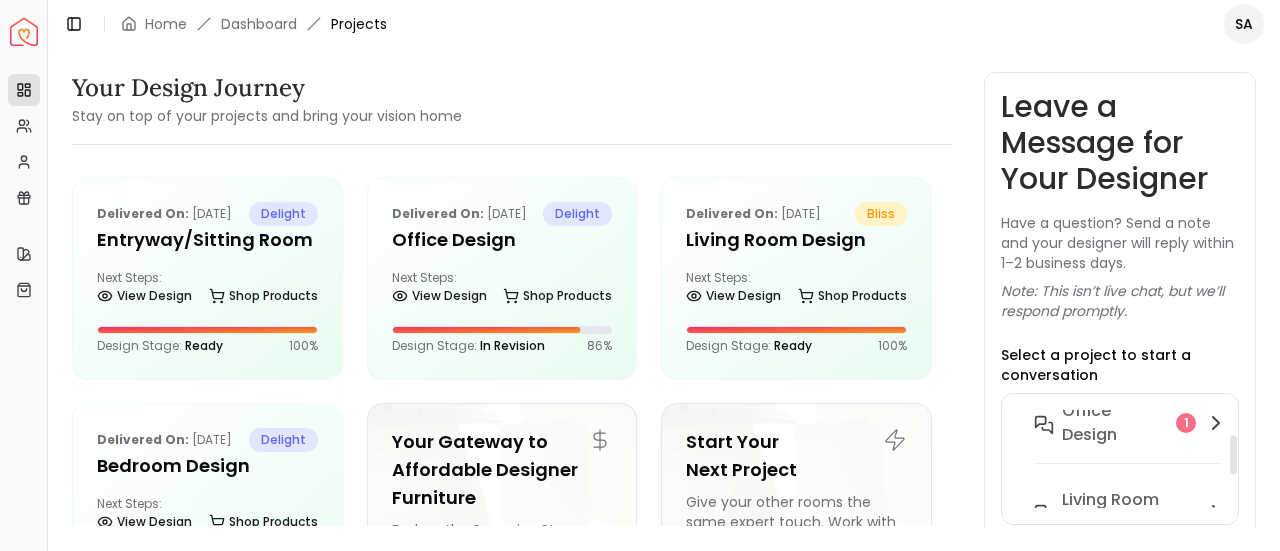scroll, scrollTop: 99, scrollLeft: 0, axis: vertical 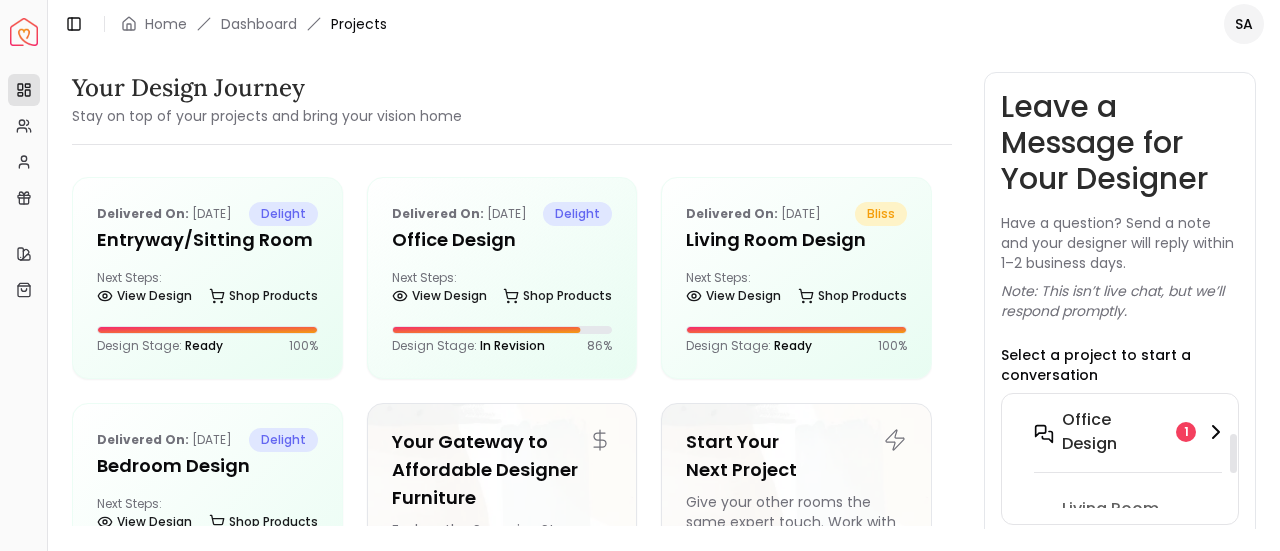 click on "Office design" at bounding box center (1115, 432) 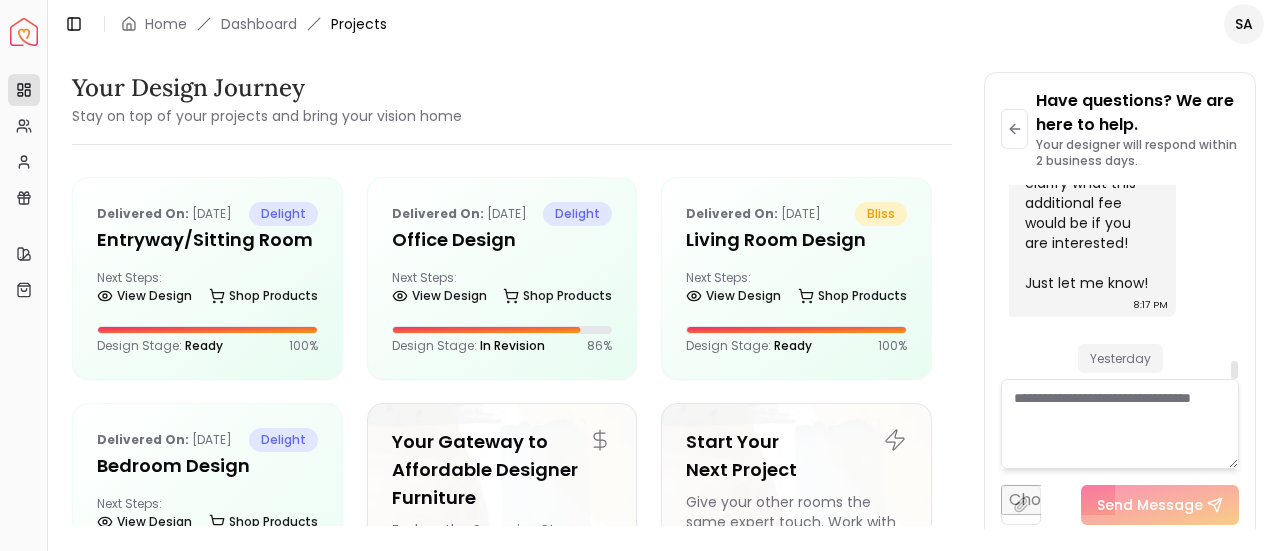 scroll, scrollTop: 6048, scrollLeft: 0, axis: vertical 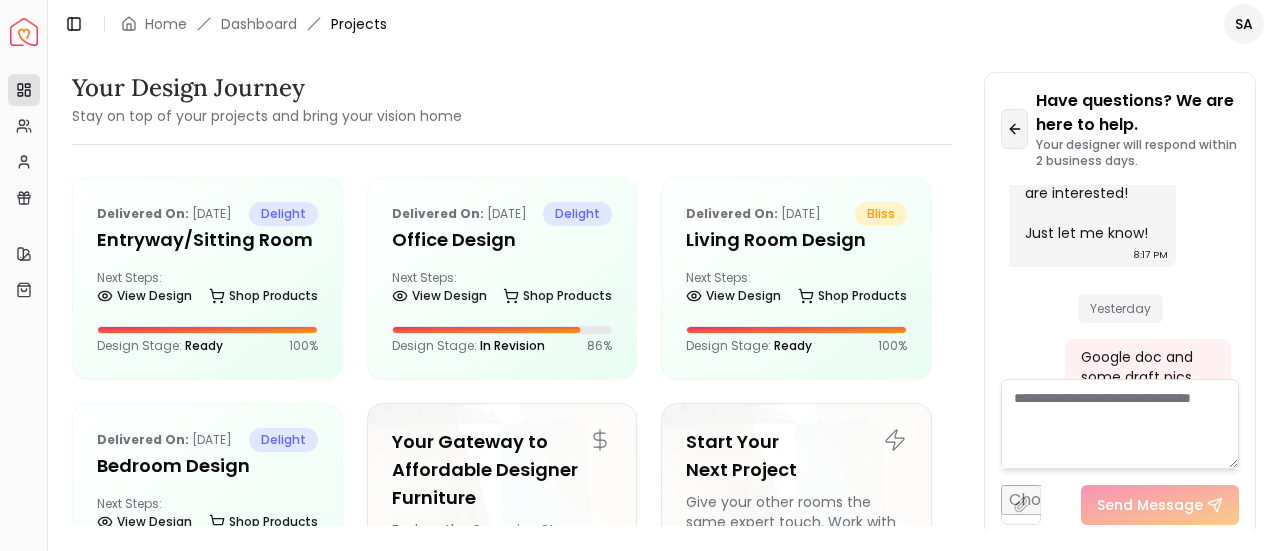 click at bounding box center (1014, 129) 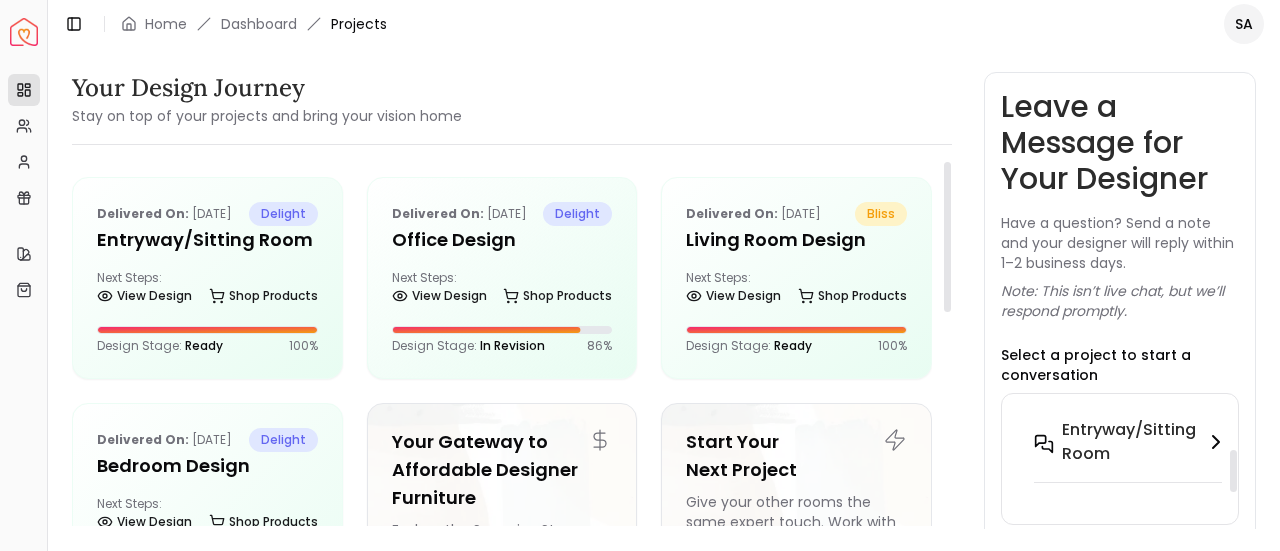 scroll, scrollTop: 207, scrollLeft: 0, axis: vertical 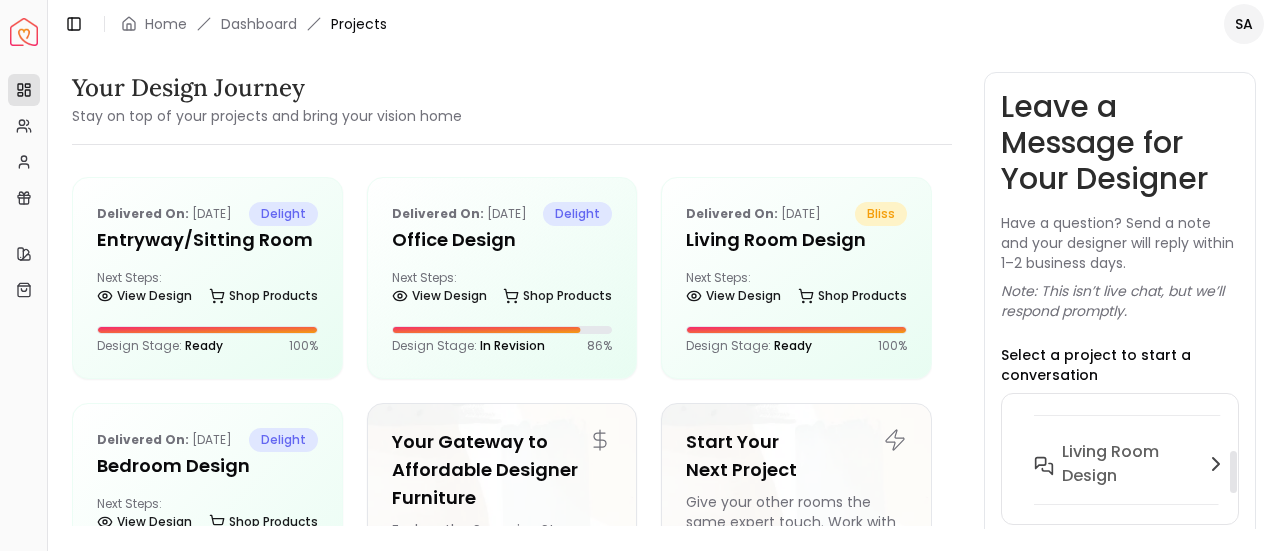 click on "Living Room design" at bounding box center [1131, 464] 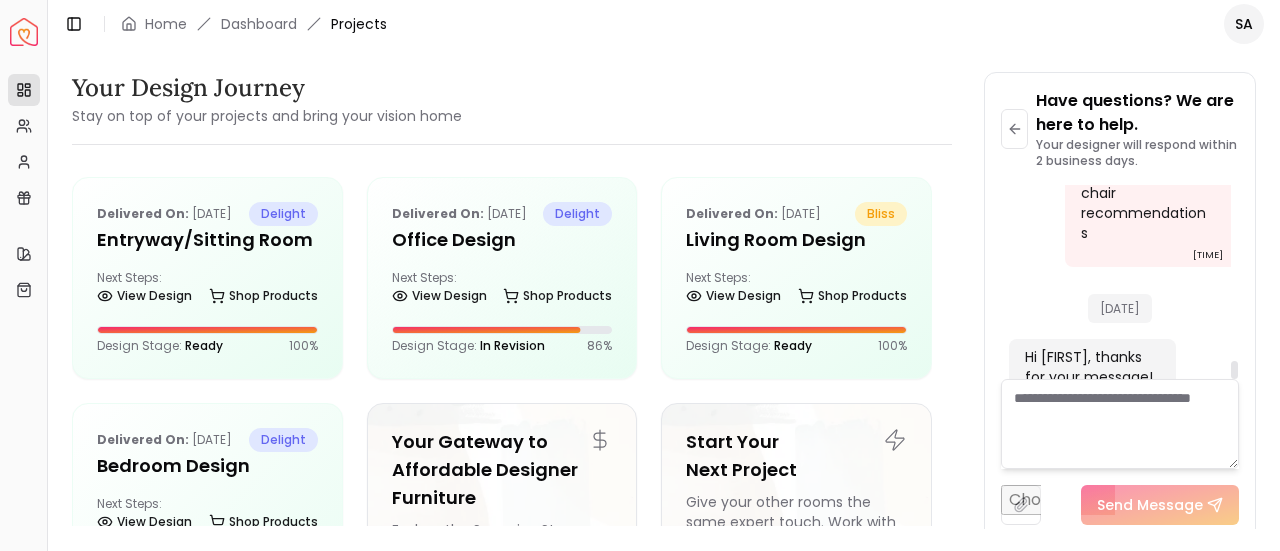 scroll, scrollTop: 6712, scrollLeft: 0, axis: vertical 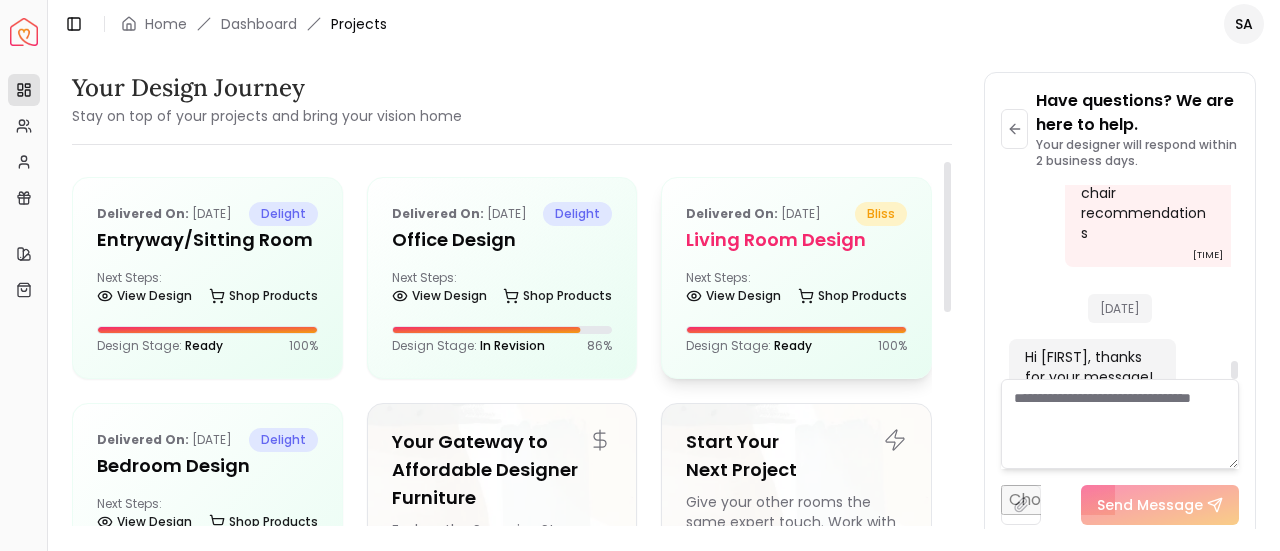 click on "Next Steps: View Design Shop Products" at bounding box center [796, 290] 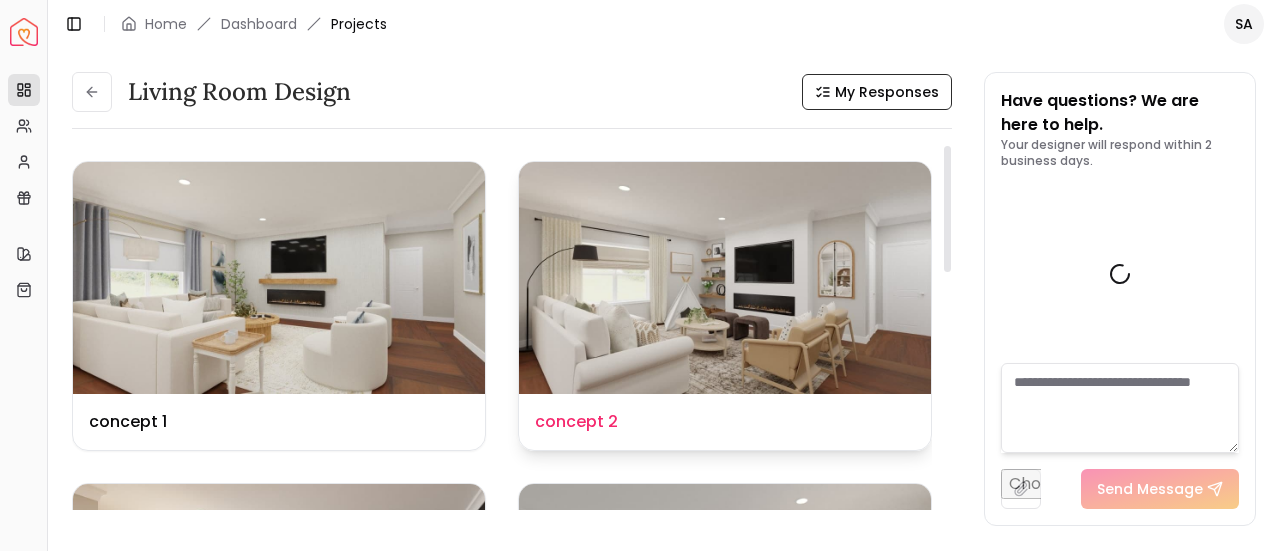 scroll, scrollTop: 6728, scrollLeft: 0, axis: vertical 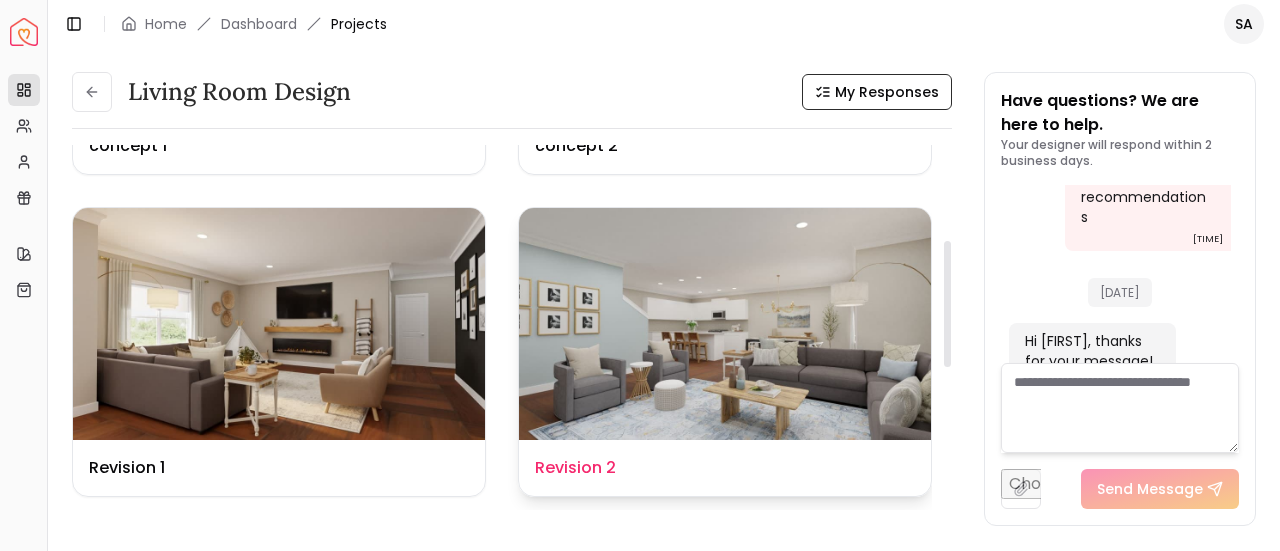 click at bounding box center (725, 324) 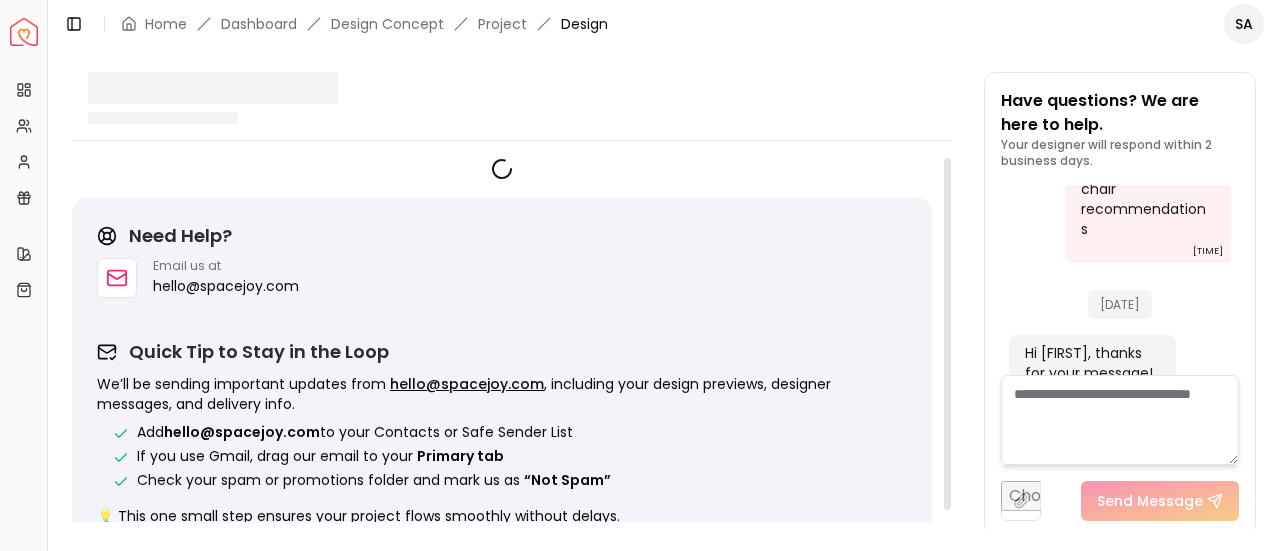 scroll, scrollTop: 6712, scrollLeft: 0, axis: vertical 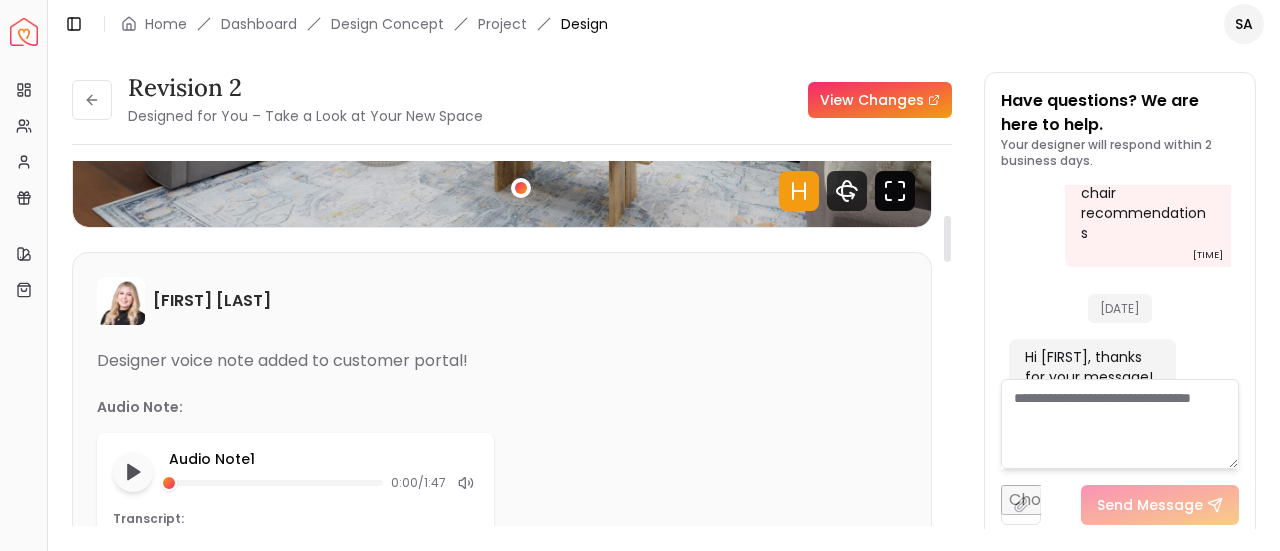 click 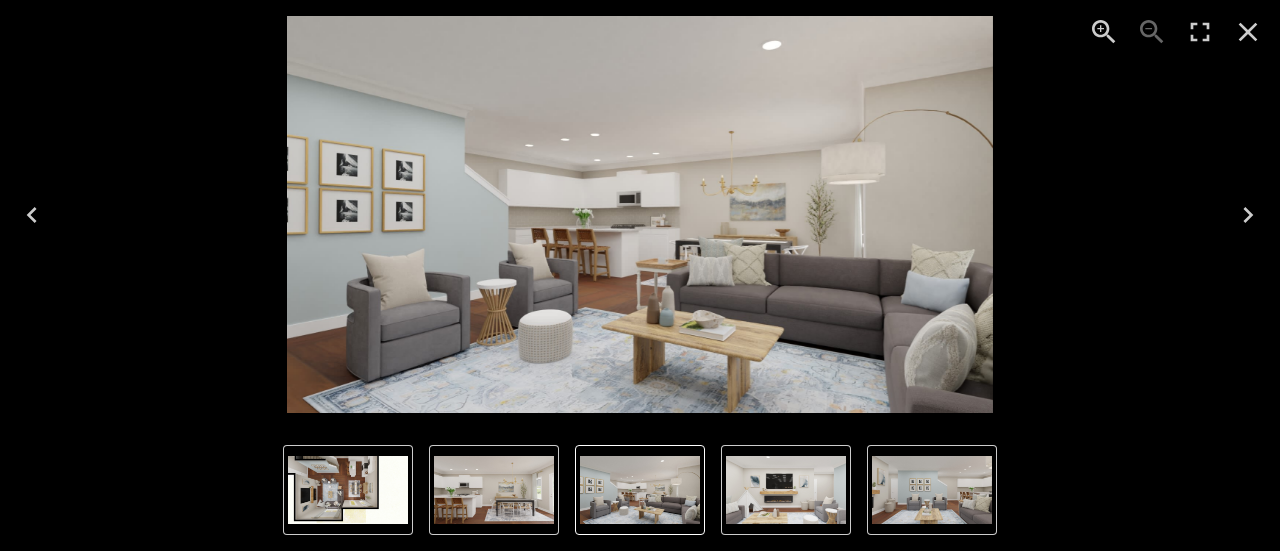 click 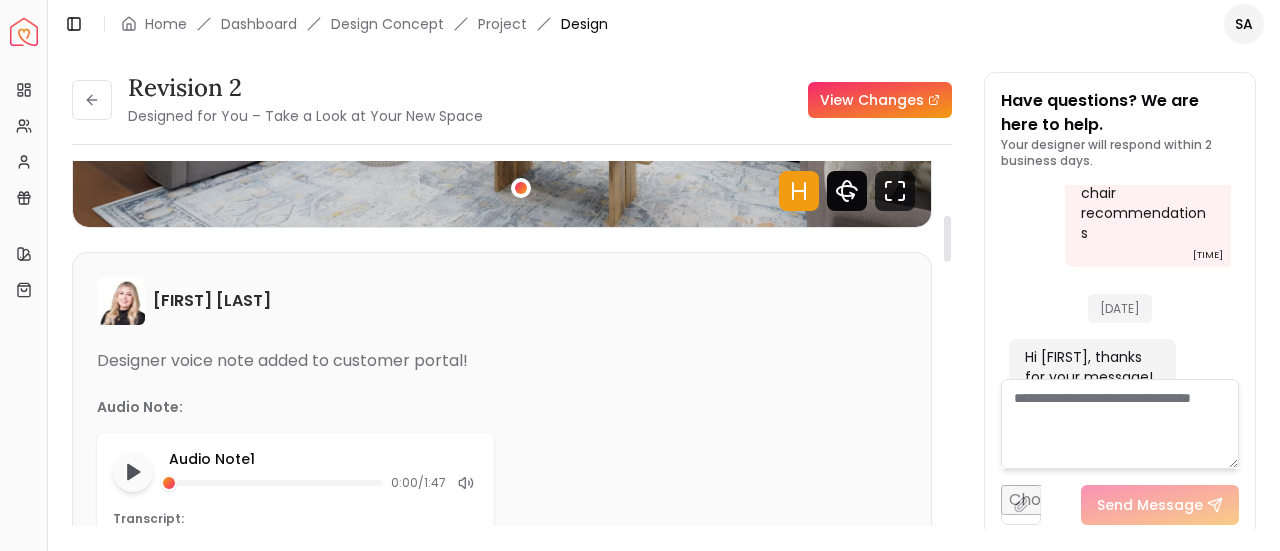 click 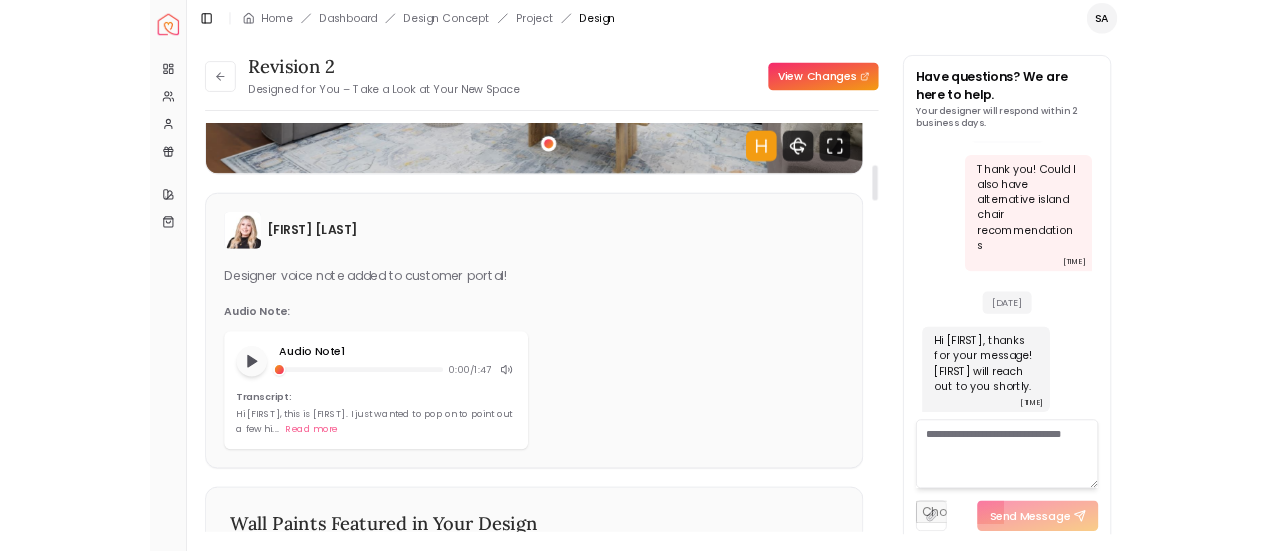 scroll, scrollTop: 6544, scrollLeft: 0, axis: vertical 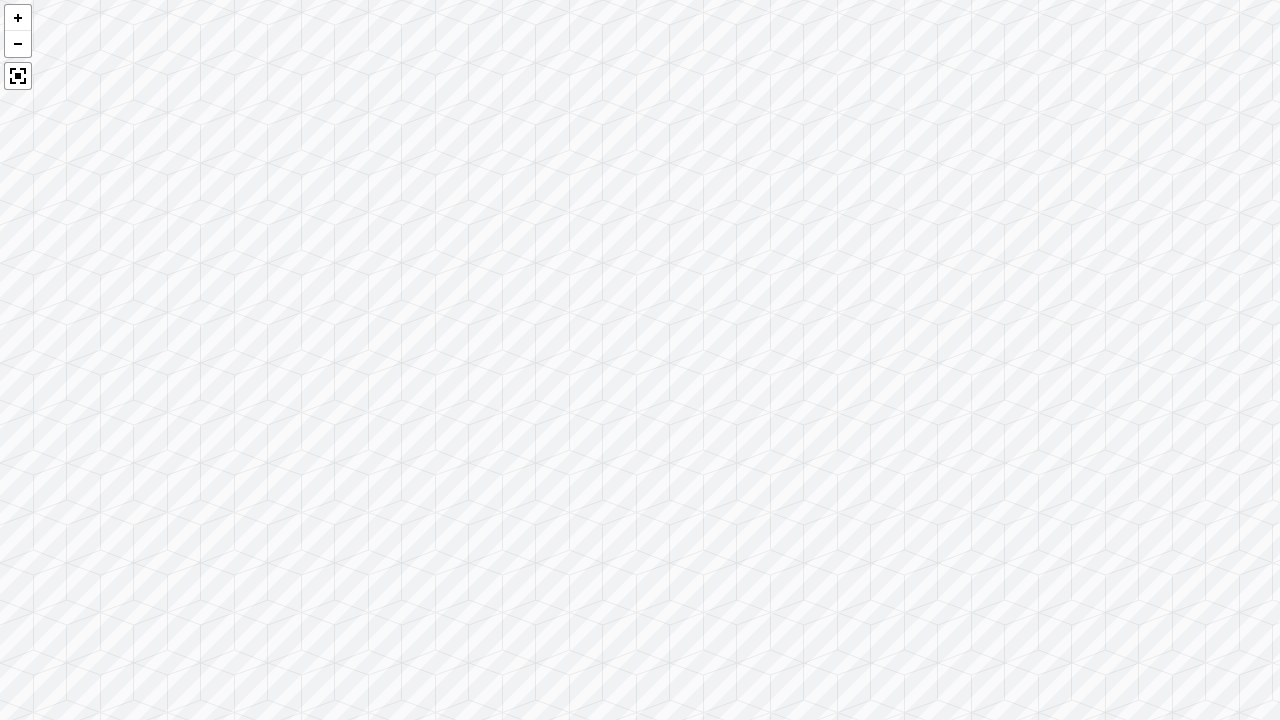 drag, startPoint x: 952, startPoint y: 443, endPoint x: 750, endPoint y: 444, distance: 202.00247 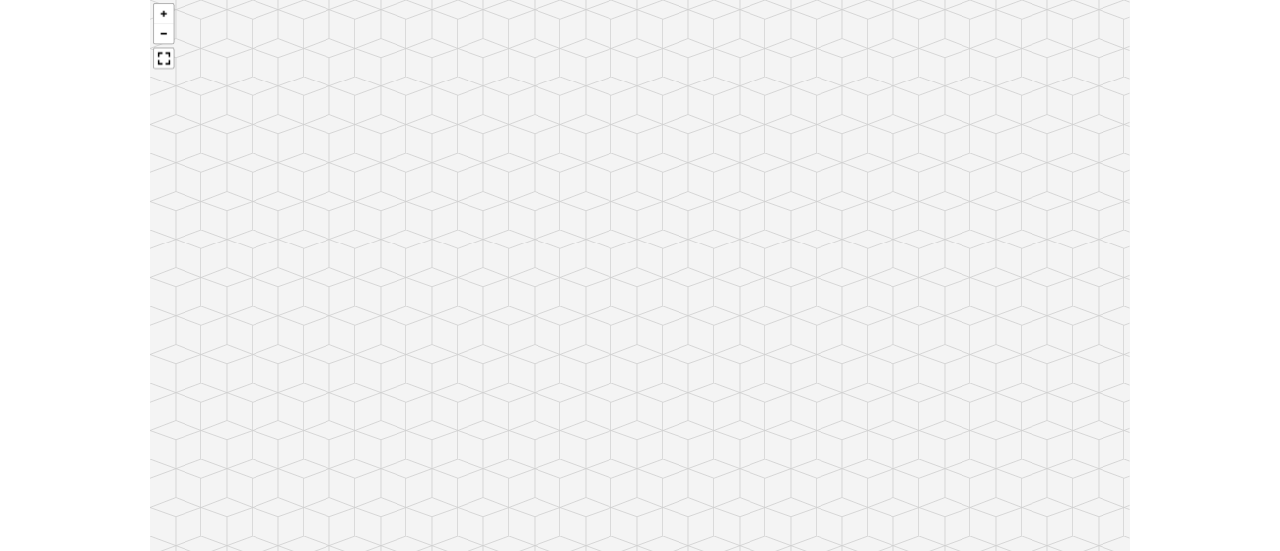 scroll, scrollTop: 6712, scrollLeft: 0, axis: vertical 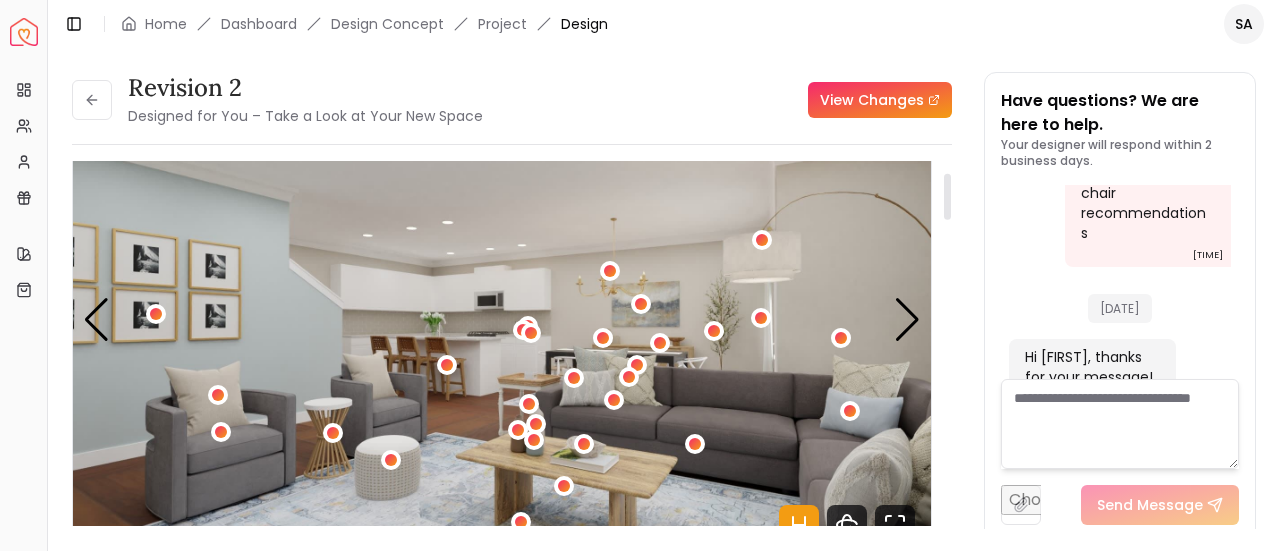 click on "Revision 2 Designed for You – Take a Look at Your New Space" at bounding box center [277, 100] 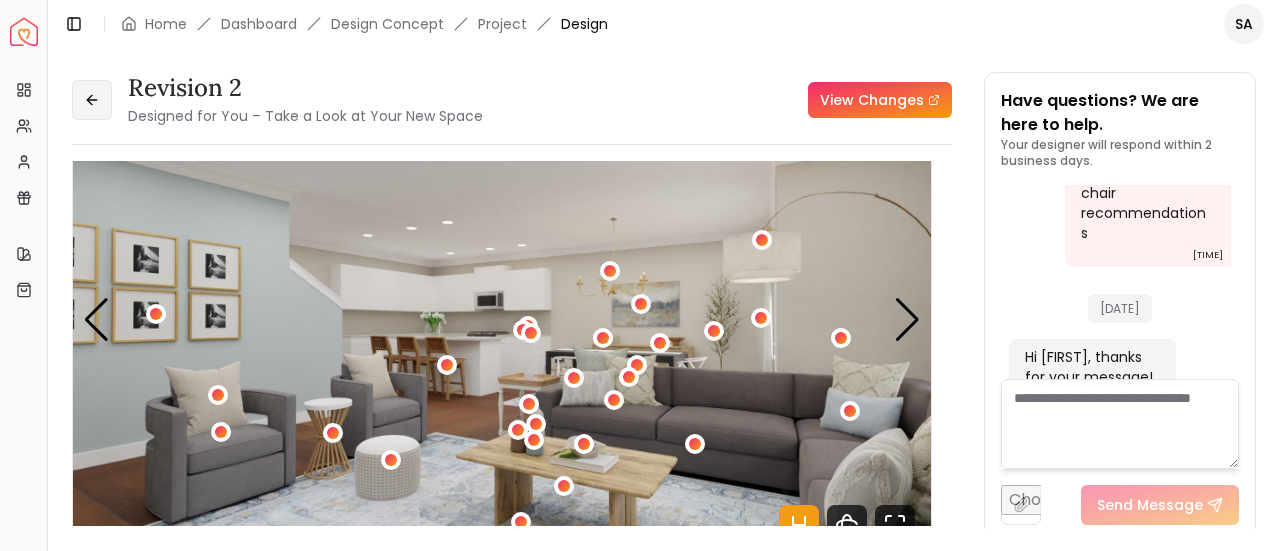 click at bounding box center [92, 100] 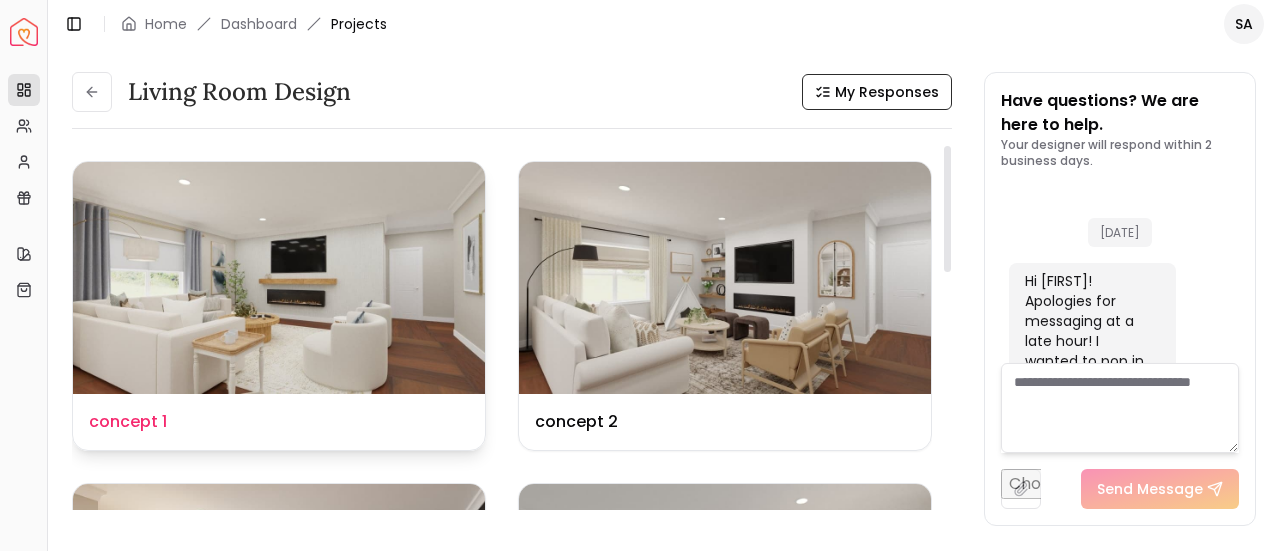 scroll, scrollTop: 6728, scrollLeft: 0, axis: vertical 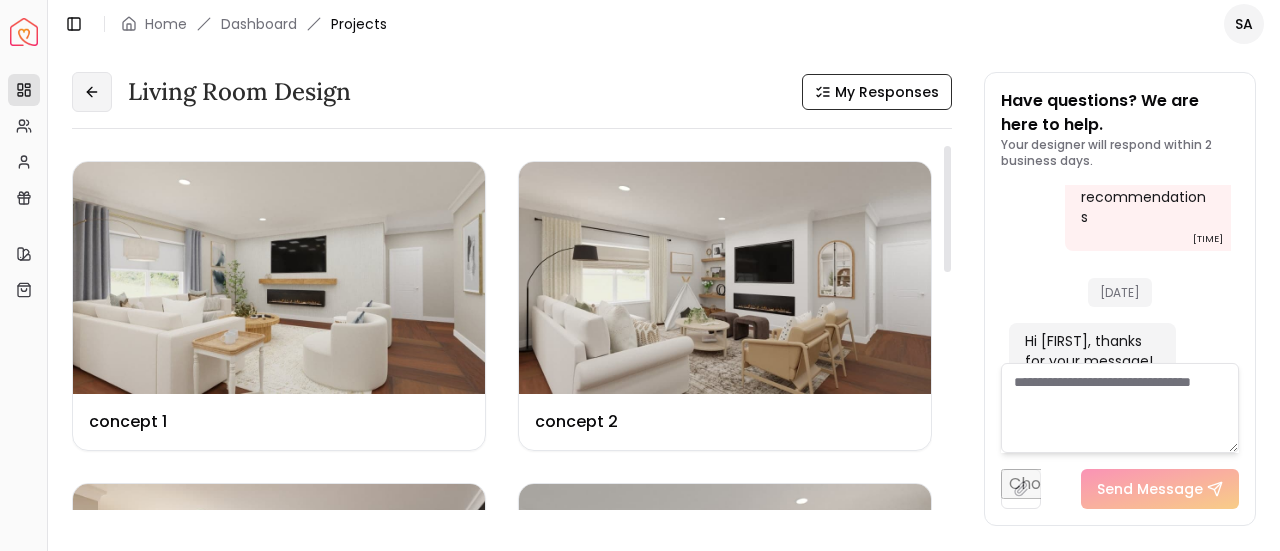 click at bounding box center (92, 92) 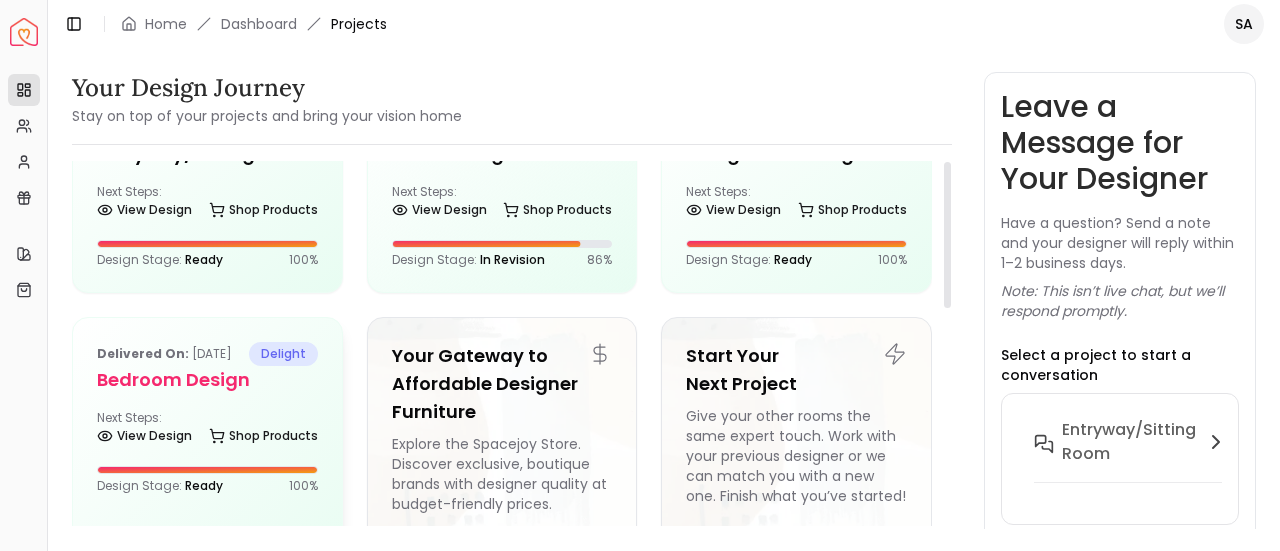 scroll, scrollTop: 0, scrollLeft: 0, axis: both 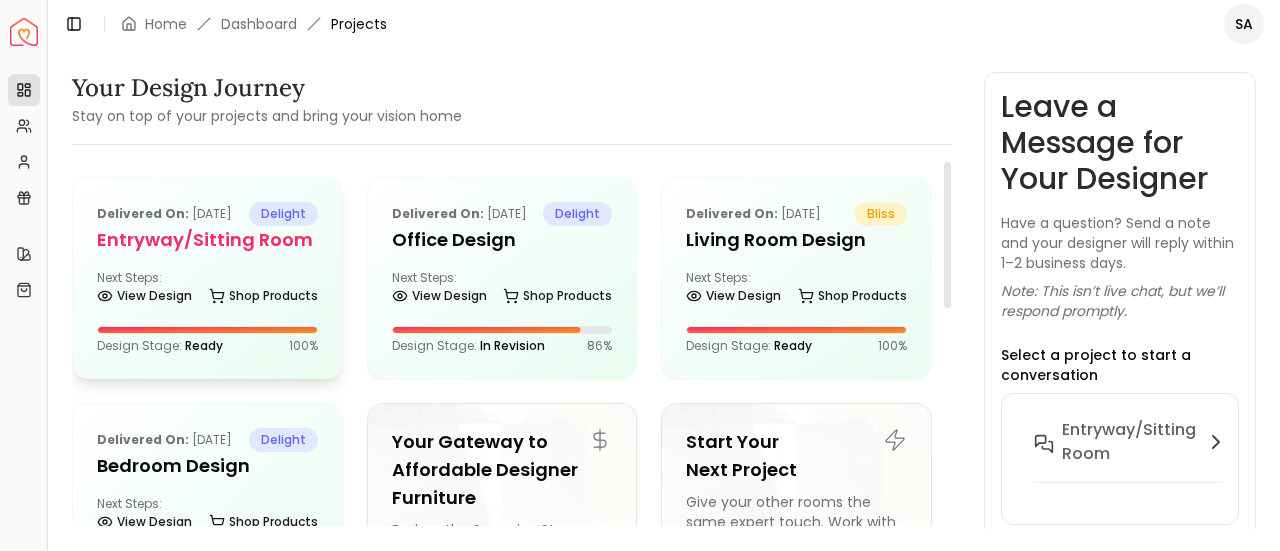 click on "Next Steps: View Design Shop Products" at bounding box center [207, 290] 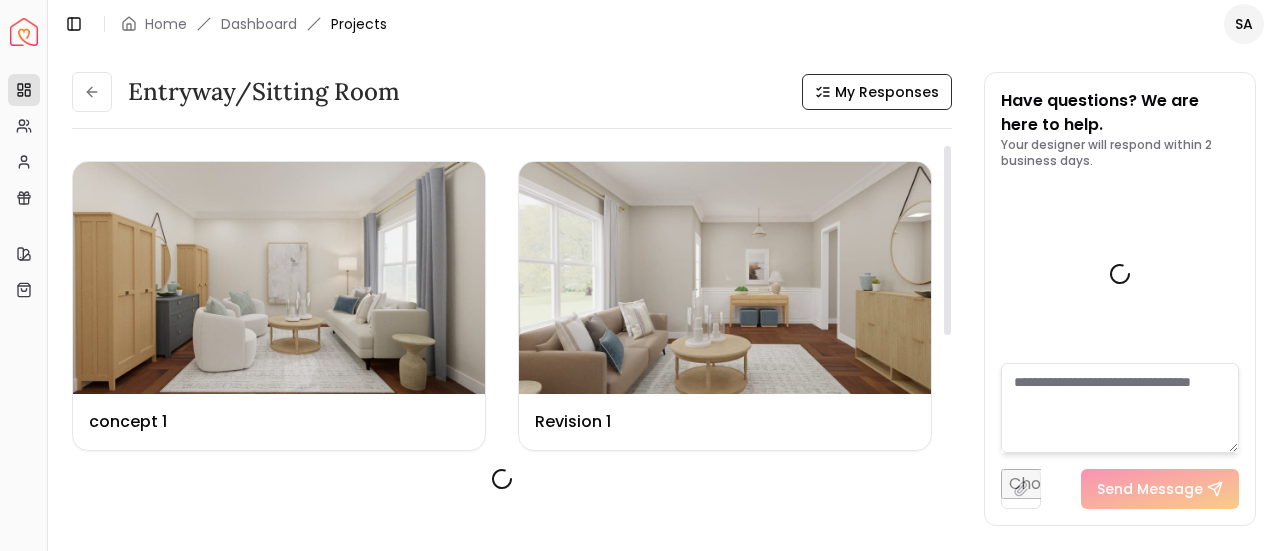 scroll, scrollTop: 3336, scrollLeft: 0, axis: vertical 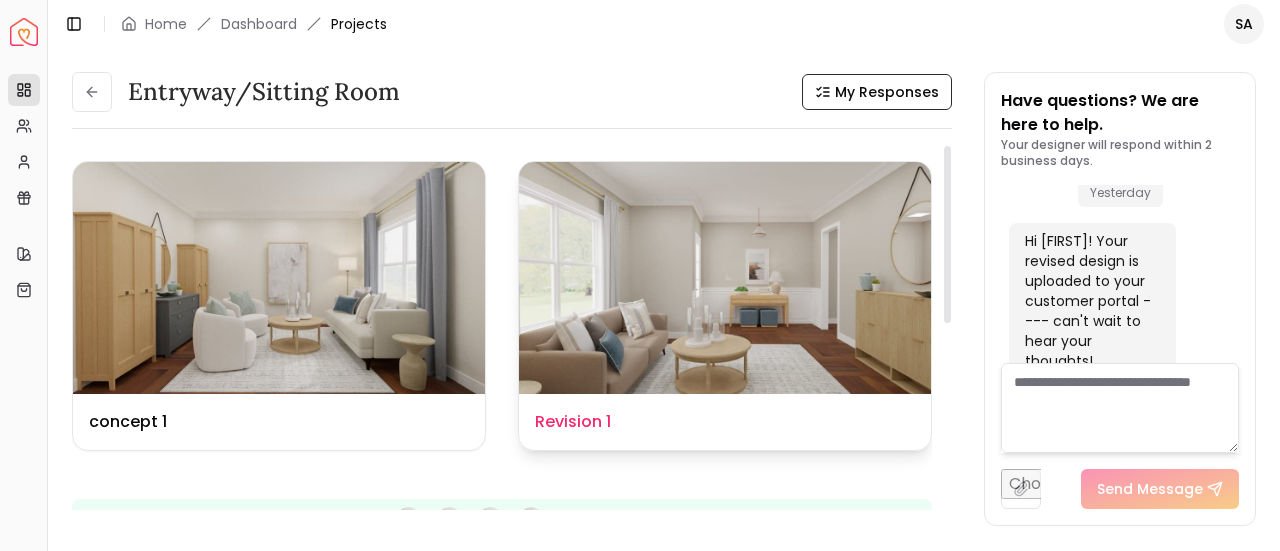 click at bounding box center [725, 278] 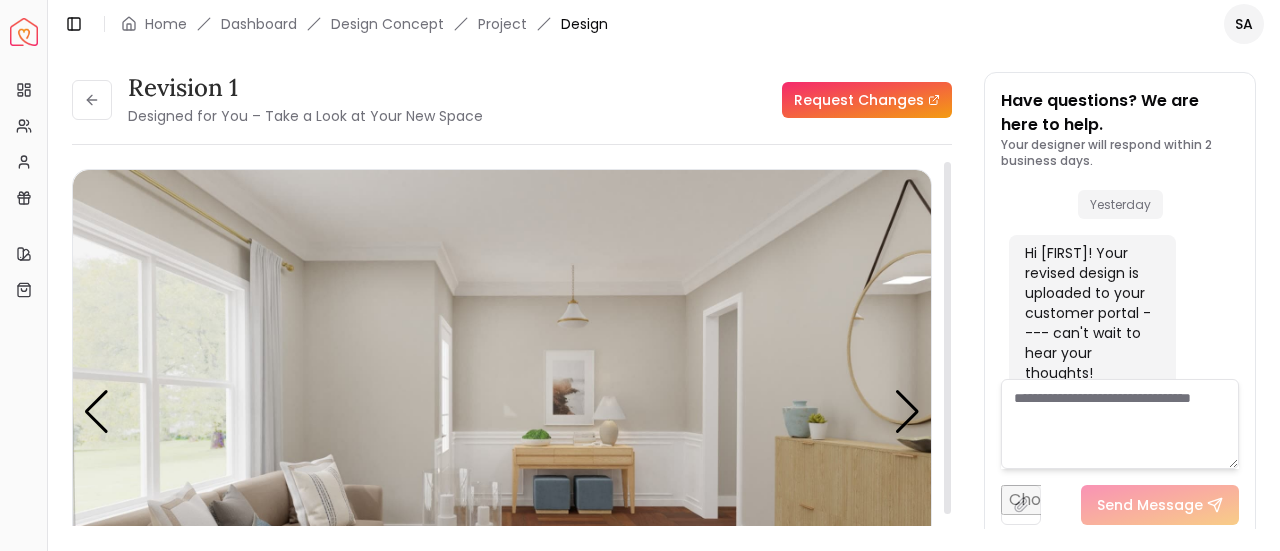 scroll, scrollTop: 3320, scrollLeft: 0, axis: vertical 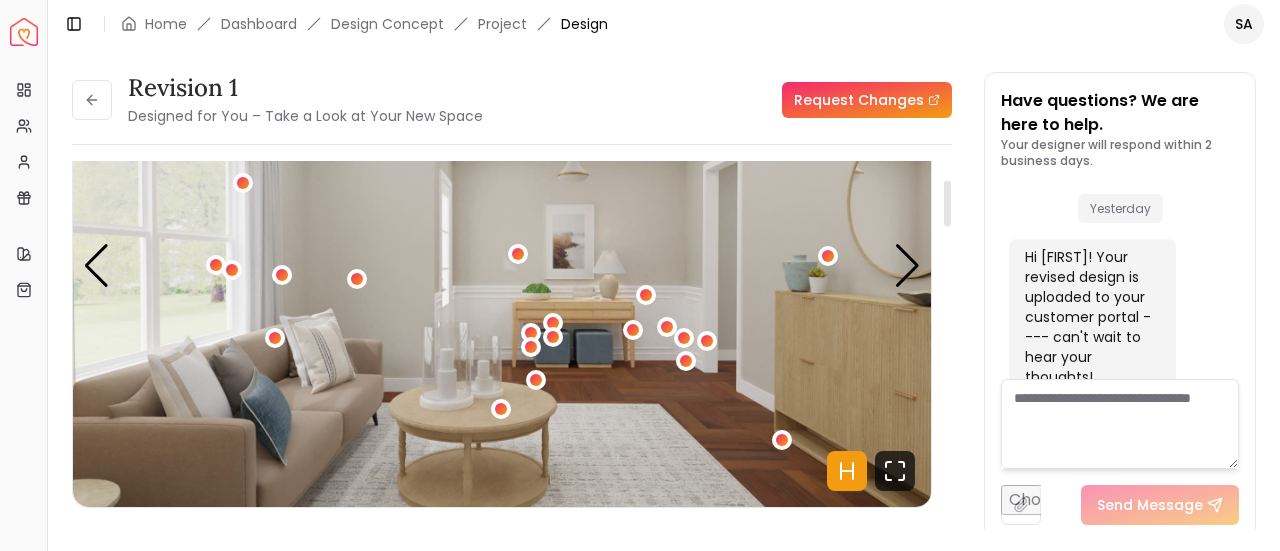 click 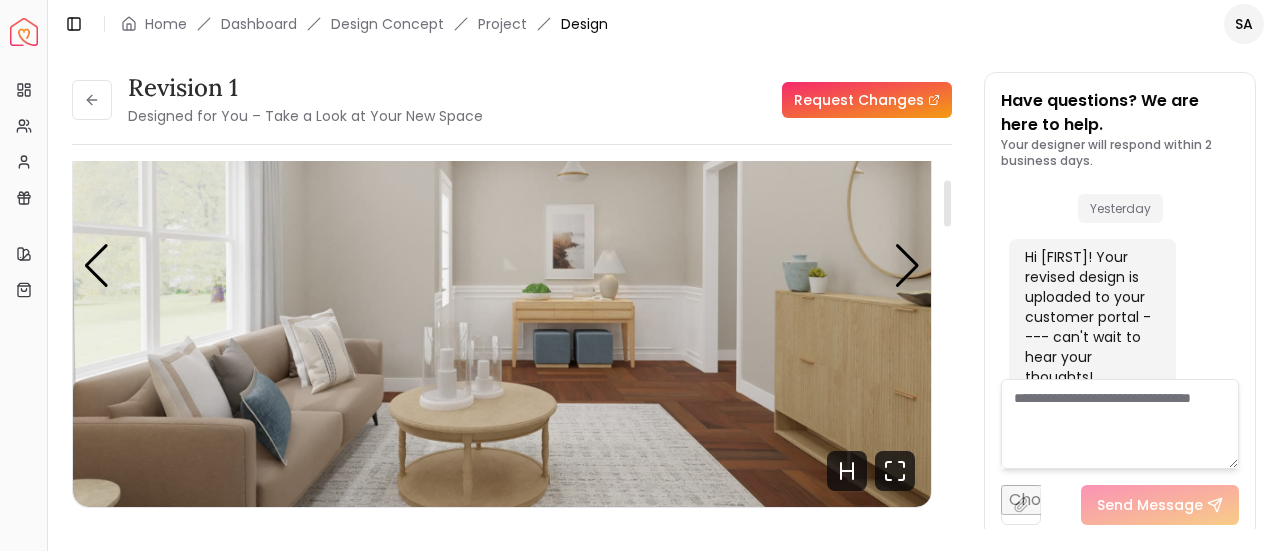 click on "Request Changes" at bounding box center (867, 100) 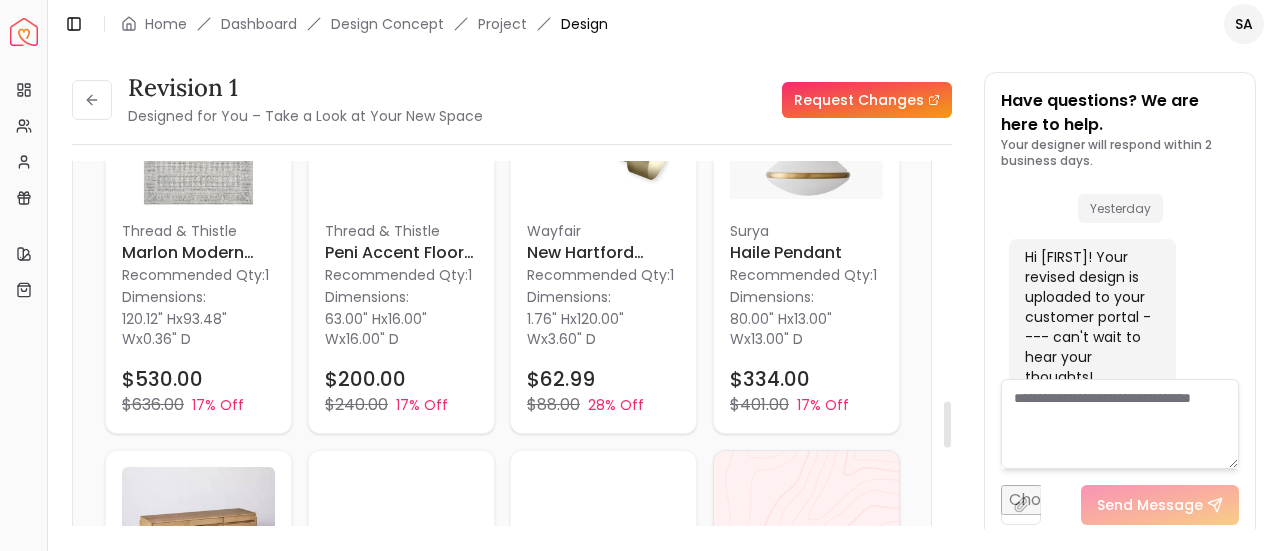 scroll, scrollTop: 2128, scrollLeft: 0, axis: vertical 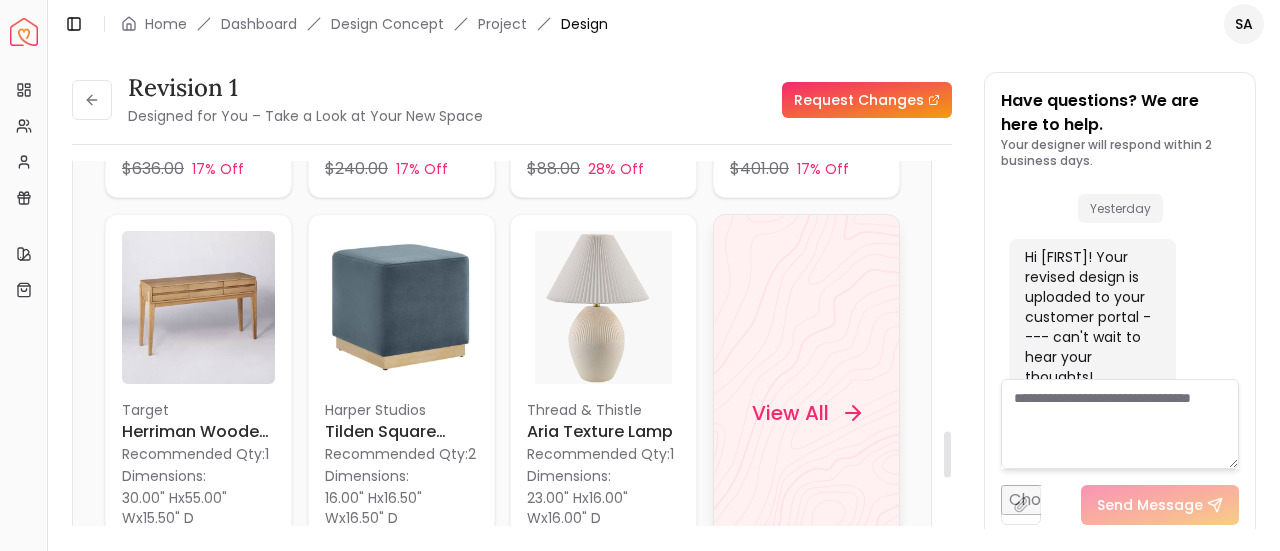 click on "View All" at bounding box center [806, 413] 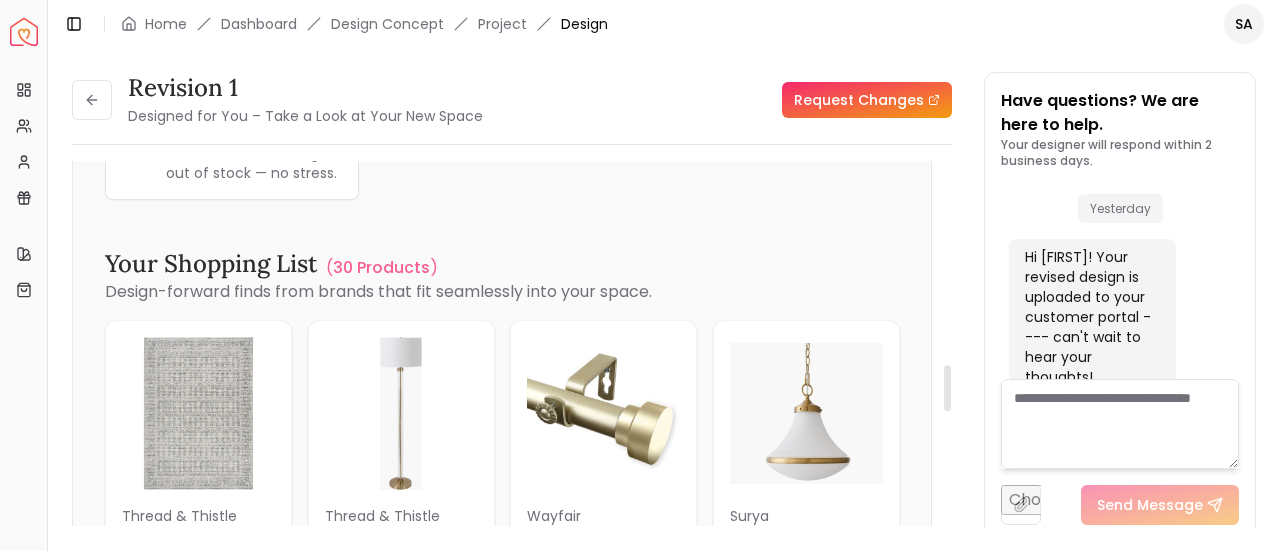 scroll, scrollTop: 1606, scrollLeft: 0, axis: vertical 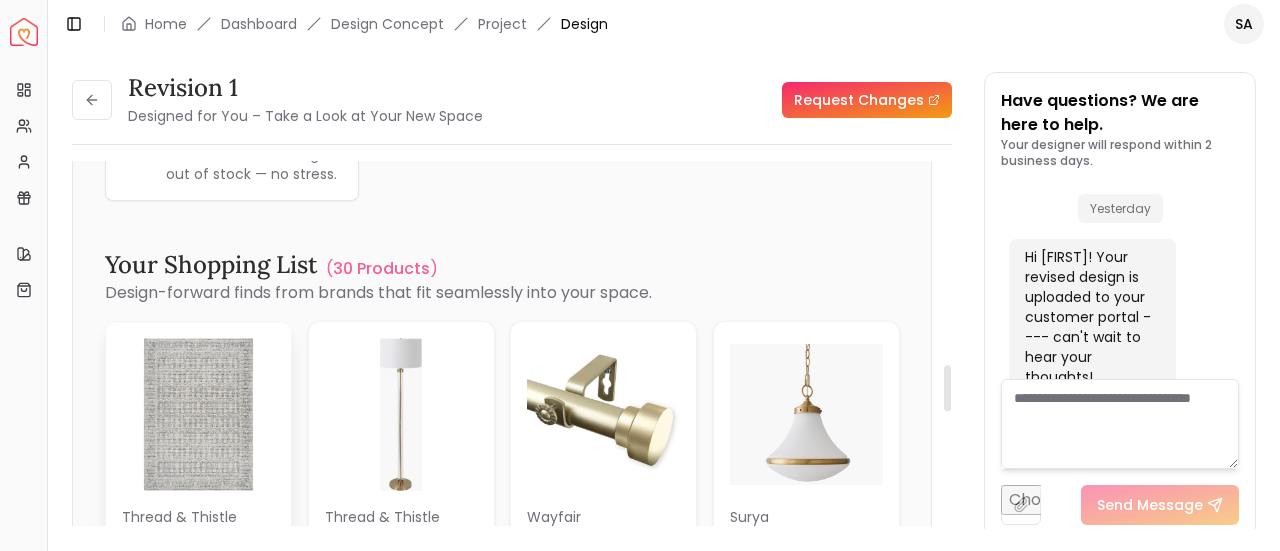 click at bounding box center (198, 414) 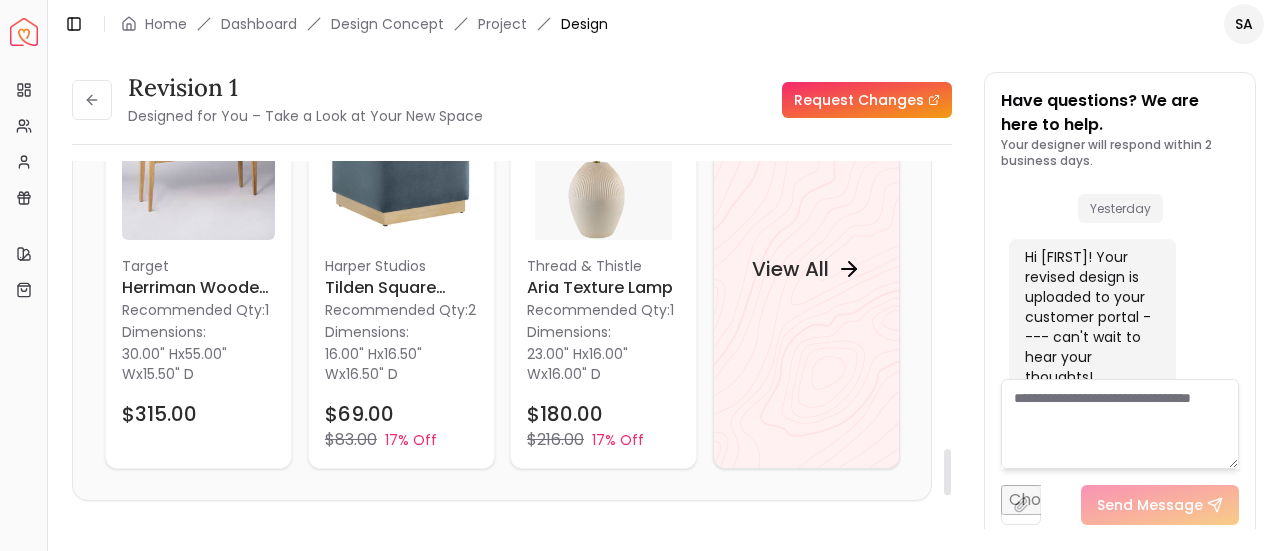scroll, scrollTop: 2264, scrollLeft: 0, axis: vertical 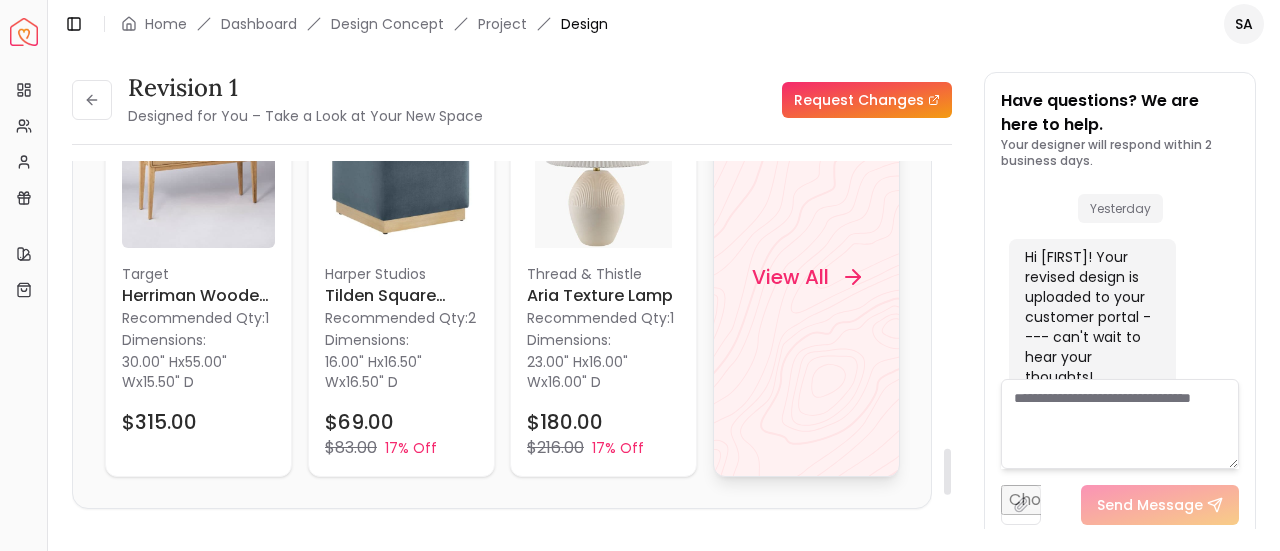 click on "View All" at bounding box center [806, 277] 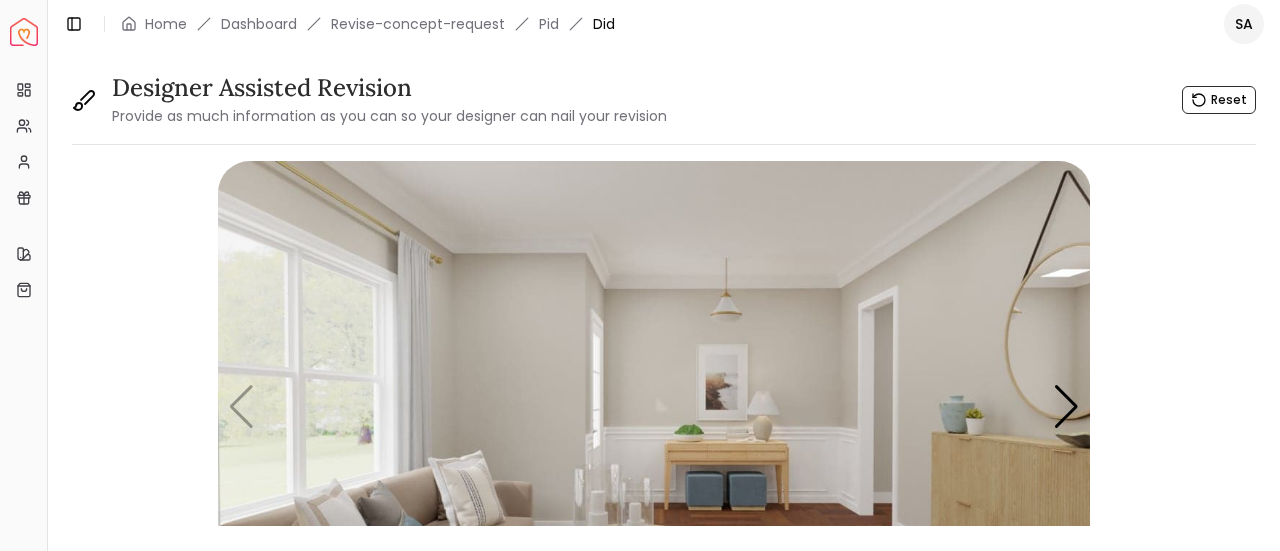 scroll, scrollTop: 0, scrollLeft: 0, axis: both 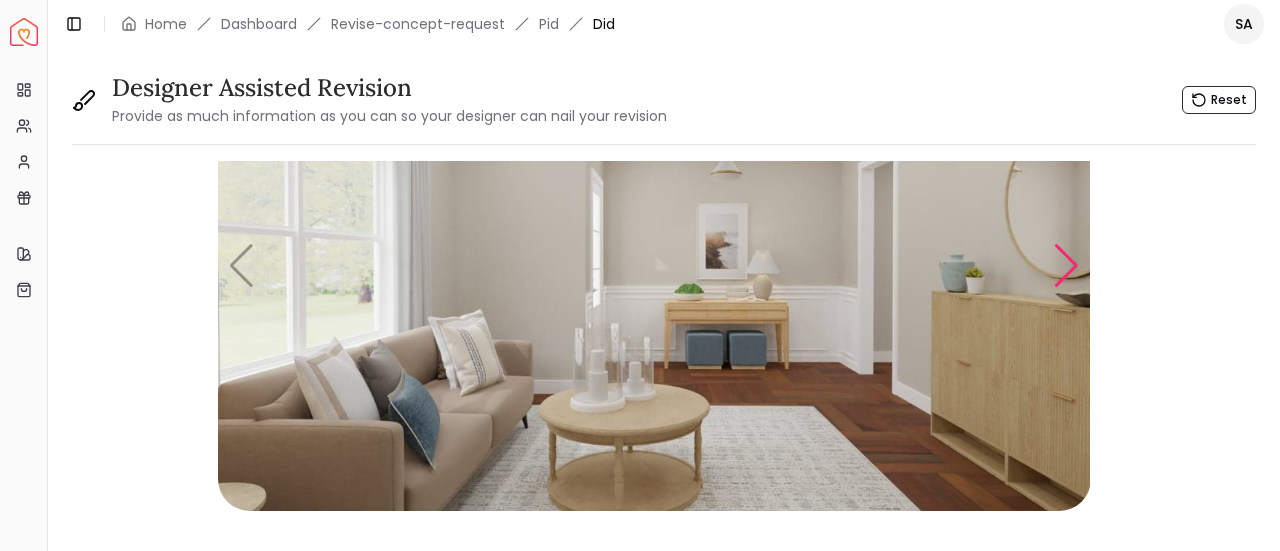 click at bounding box center [1066, 266] 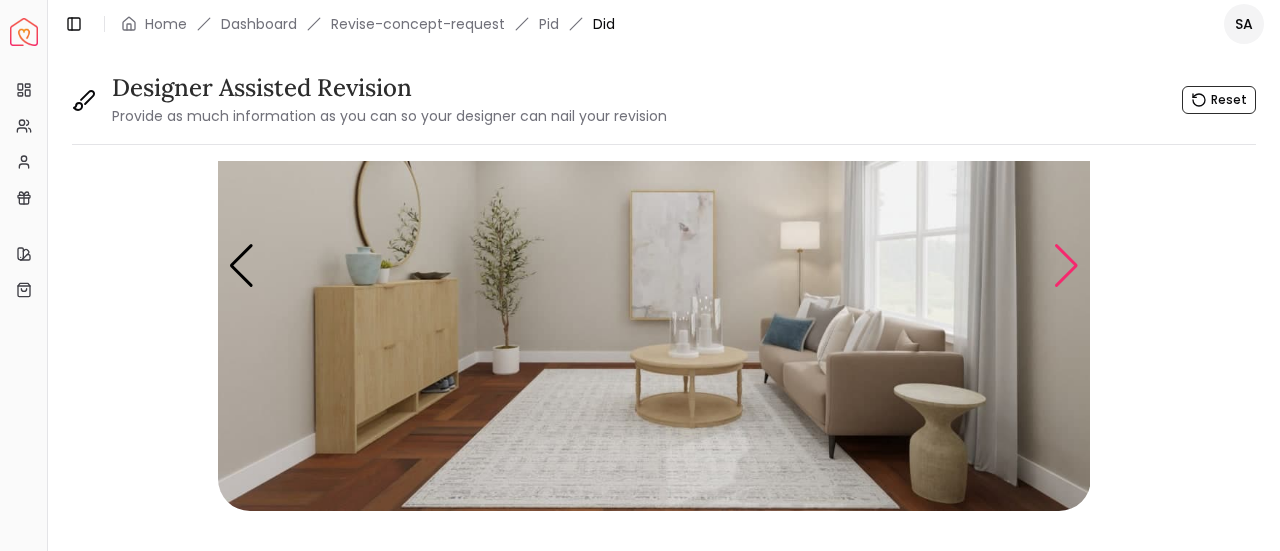 click at bounding box center [1066, 266] 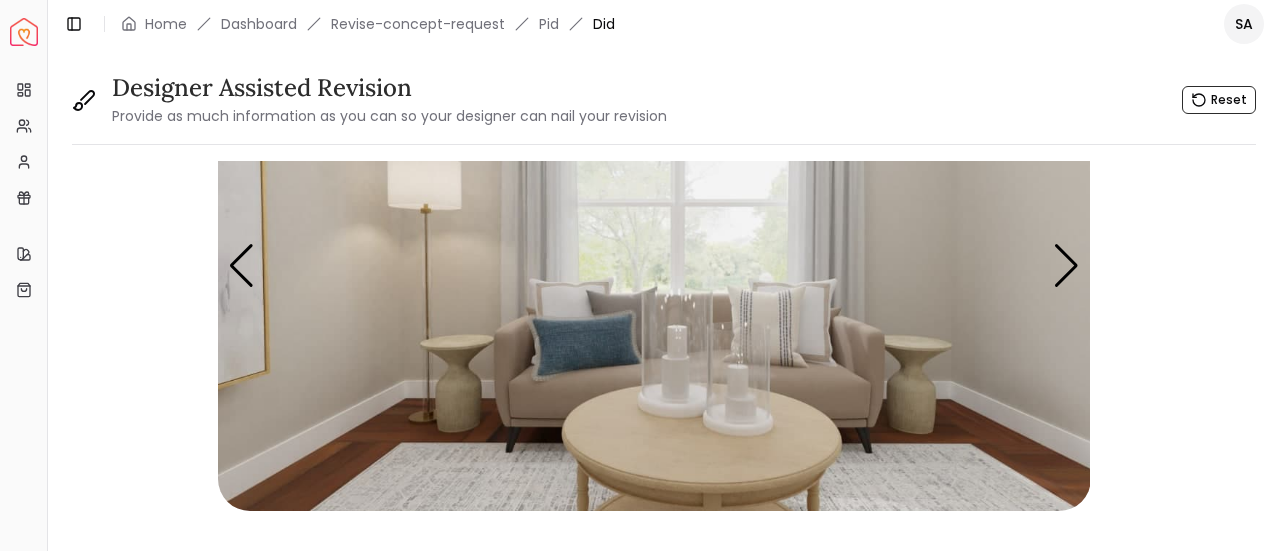 click at bounding box center (654, 265) 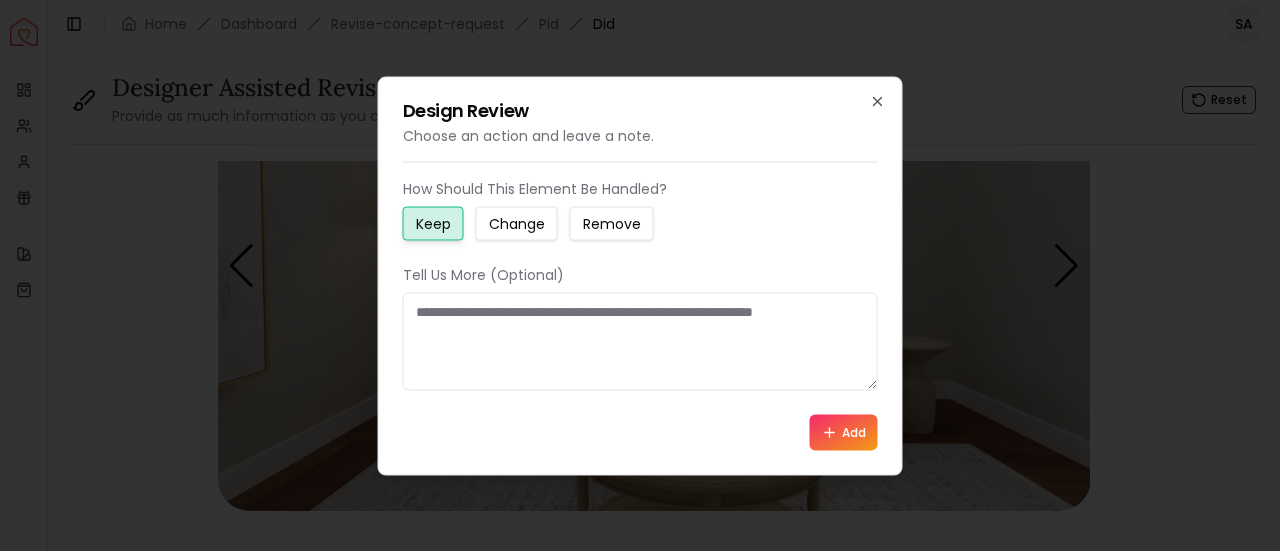 click on "Change" at bounding box center (517, 223) 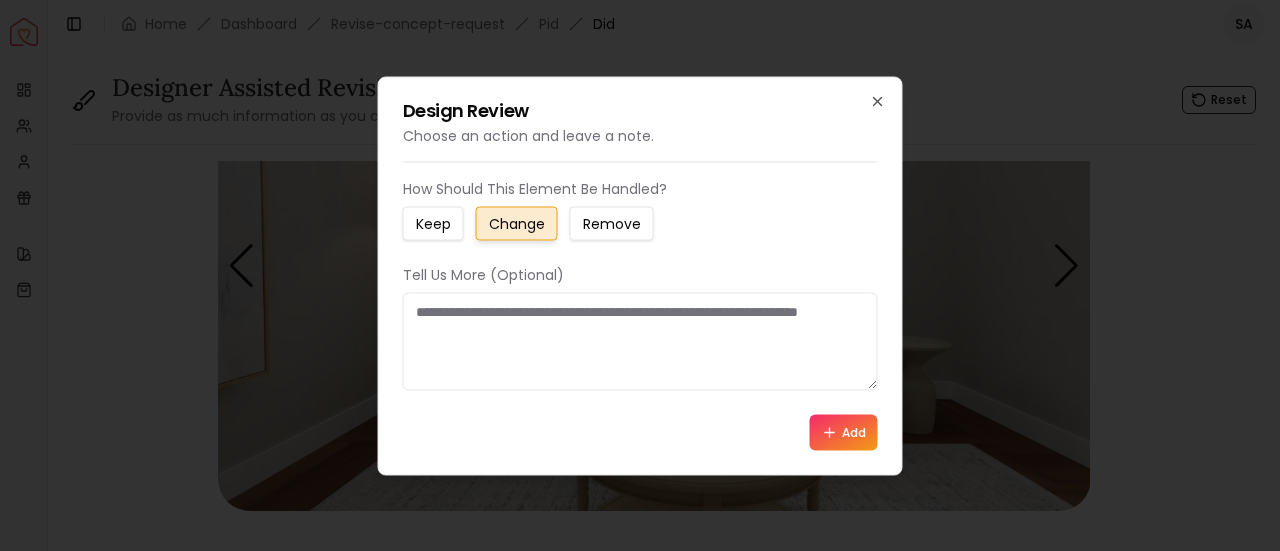 click at bounding box center [640, 341] 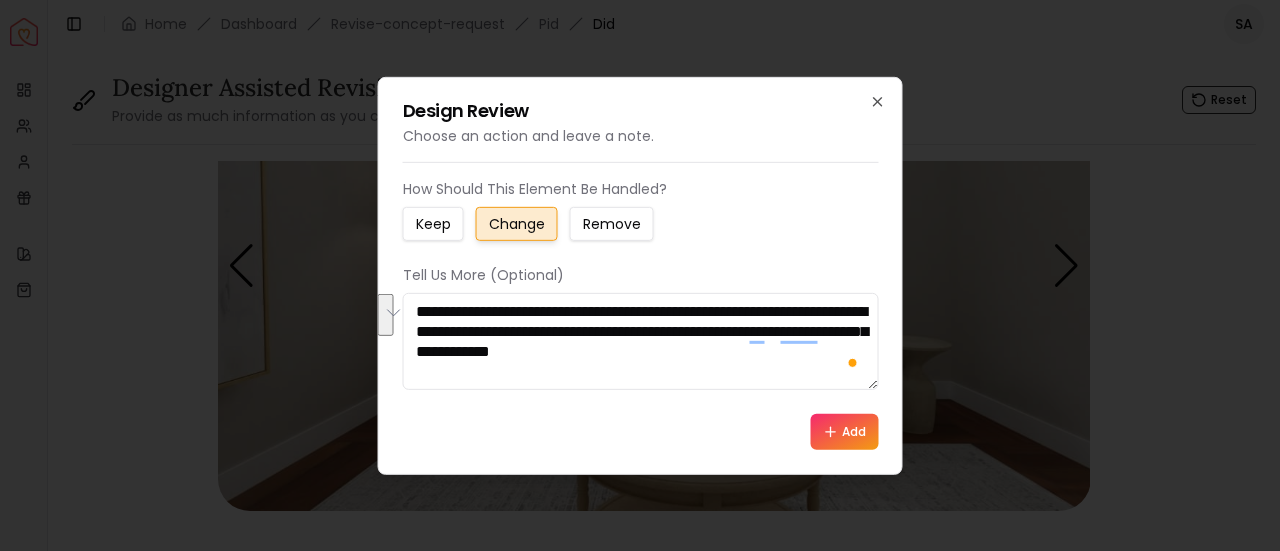 drag, startPoint x: 770, startPoint y: 332, endPoint x: 857, endPoint y: 365, distance: 93.04838 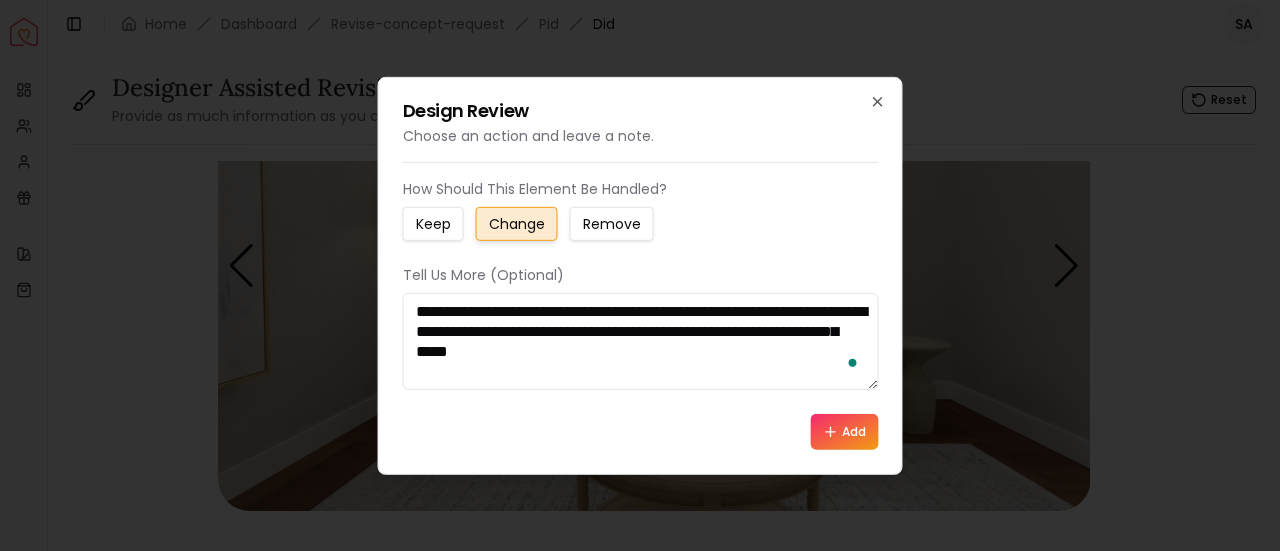 type on "**********" 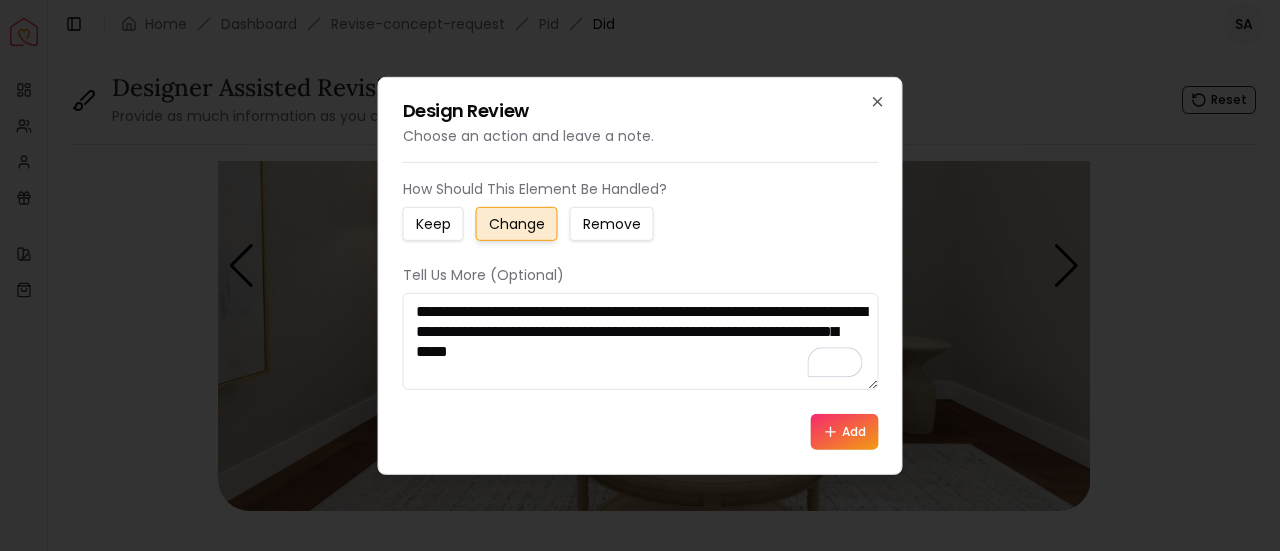 click on "Add" at bounding box center (844, 432) 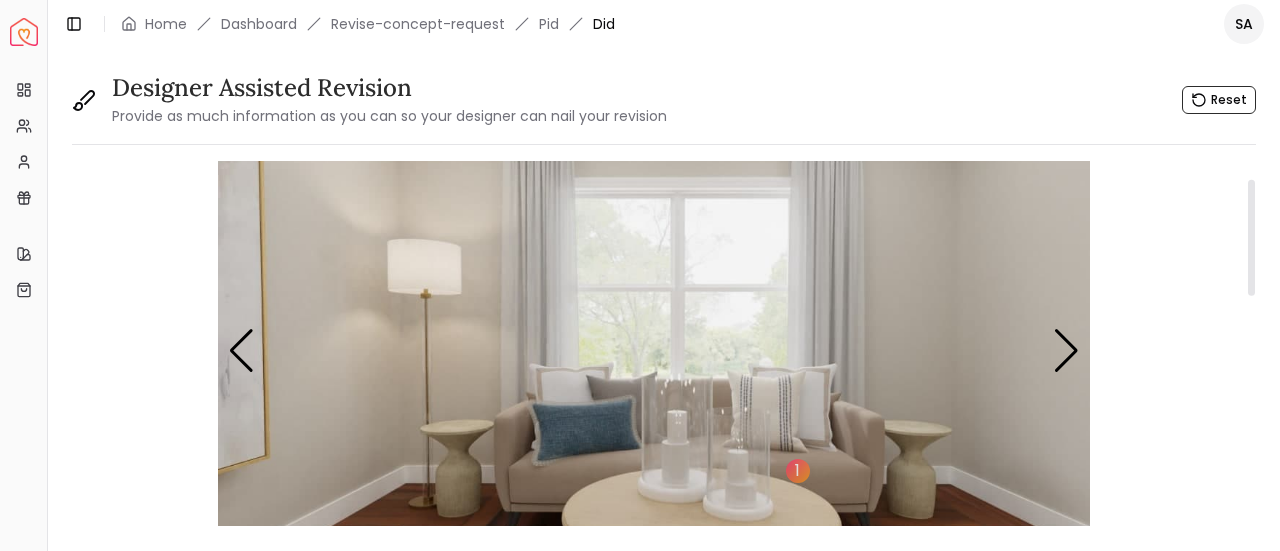 scroll, scrollTop: 55, scrollLeft: 0, axis: vertical 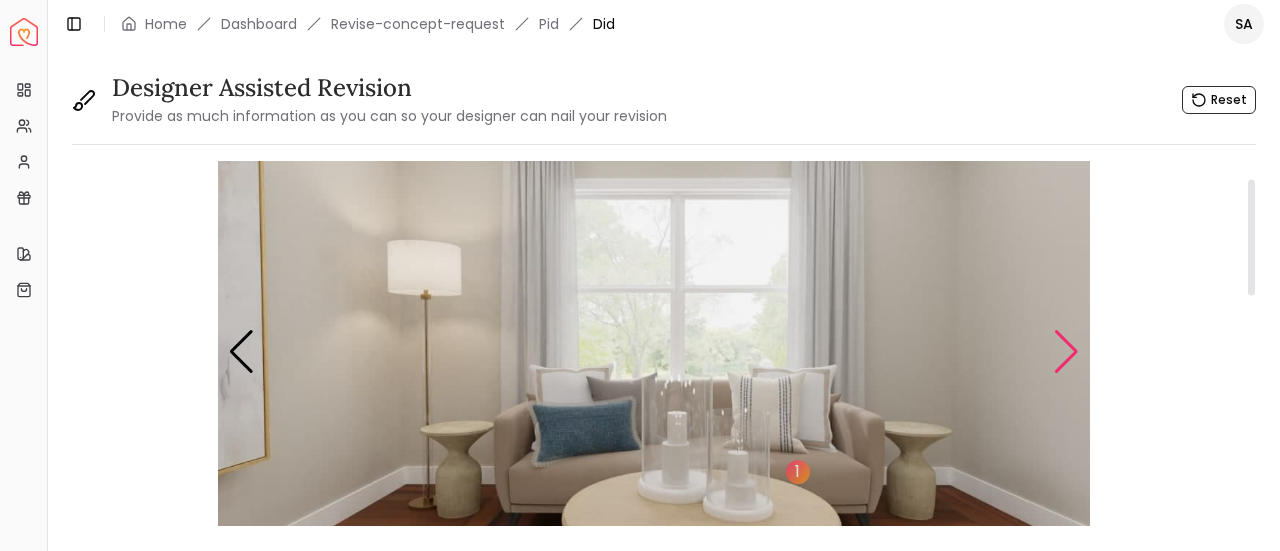 click at bounding box center (1066, 352) 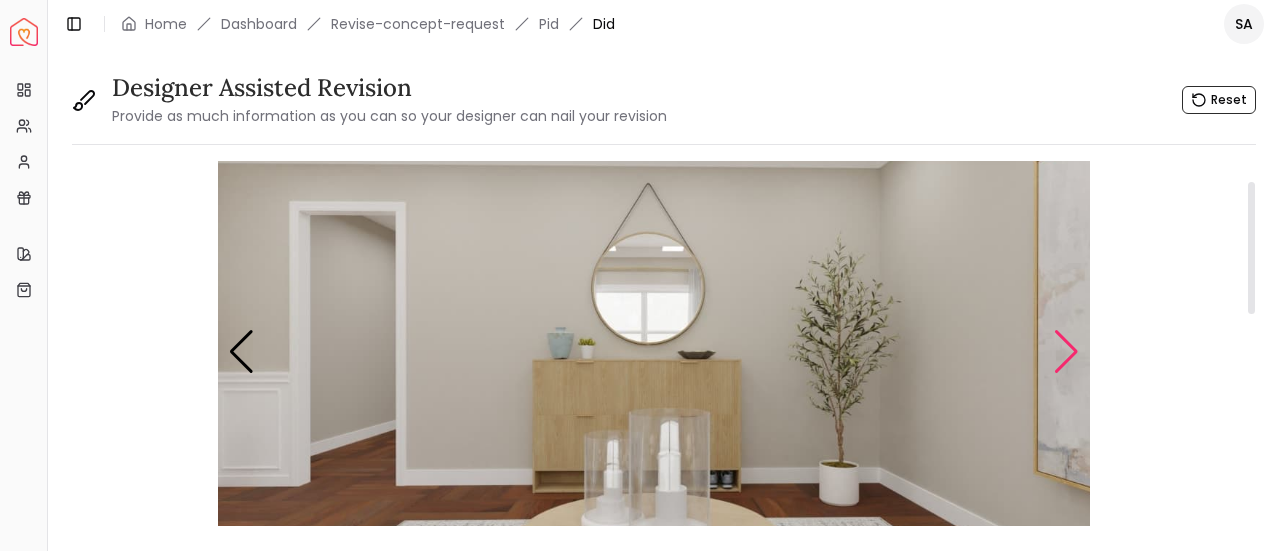 click at bounding box center (1066, 352) 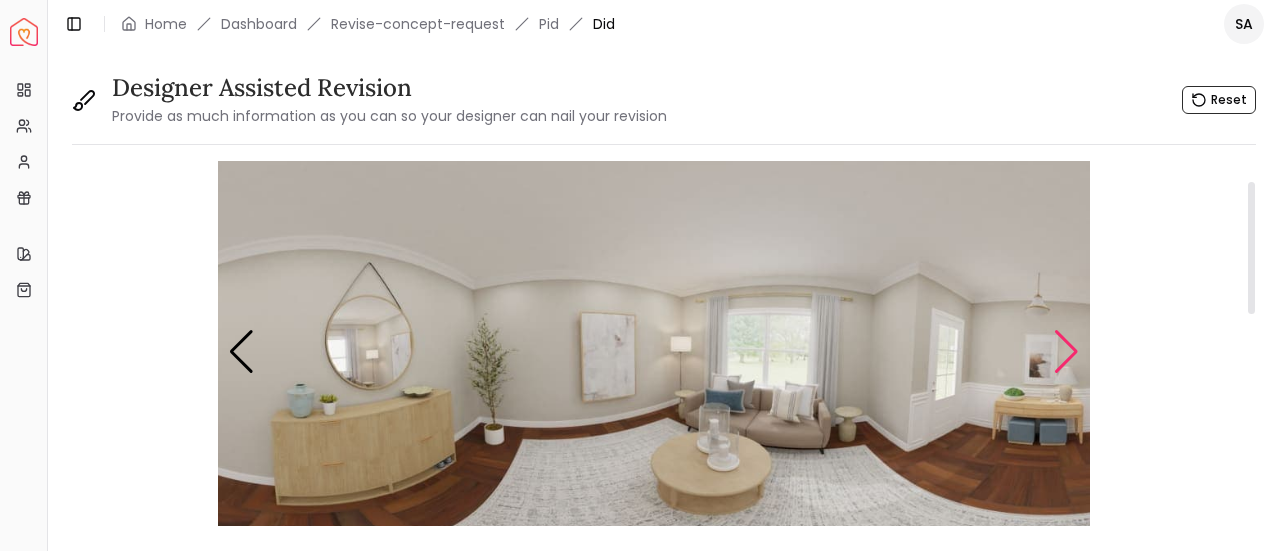 click at bounding box center [1066, 352] 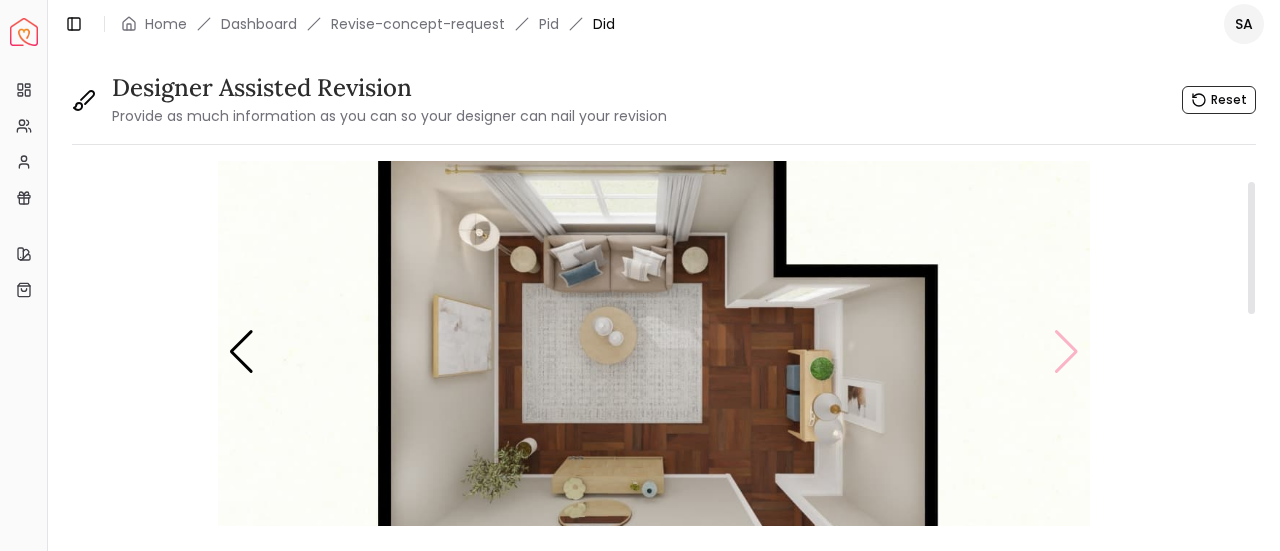 click at bounding box center (654, 351) 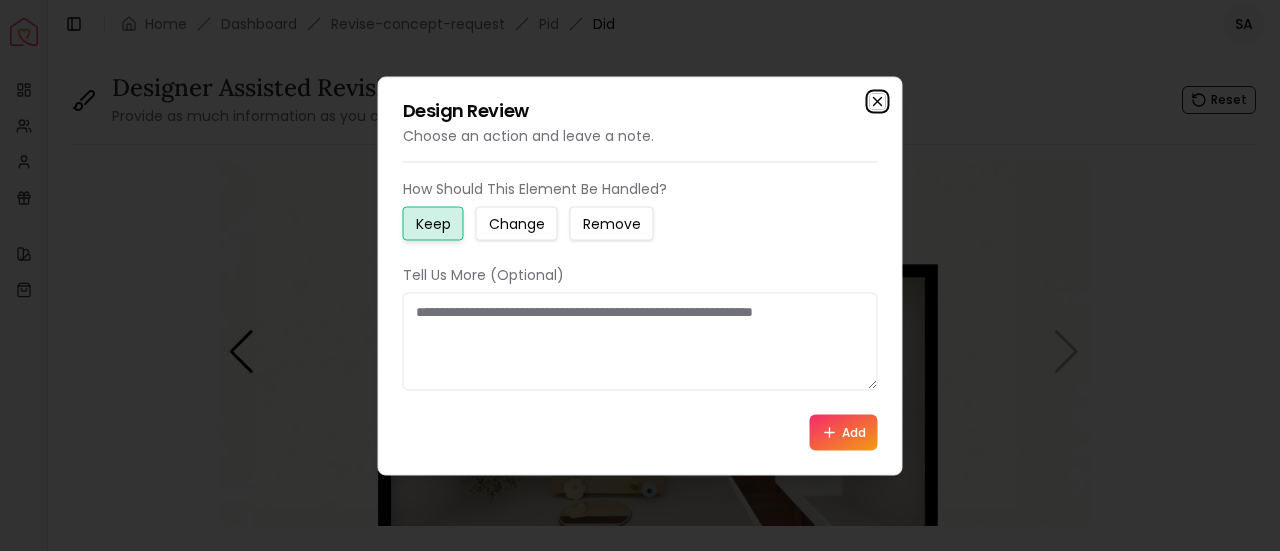 click 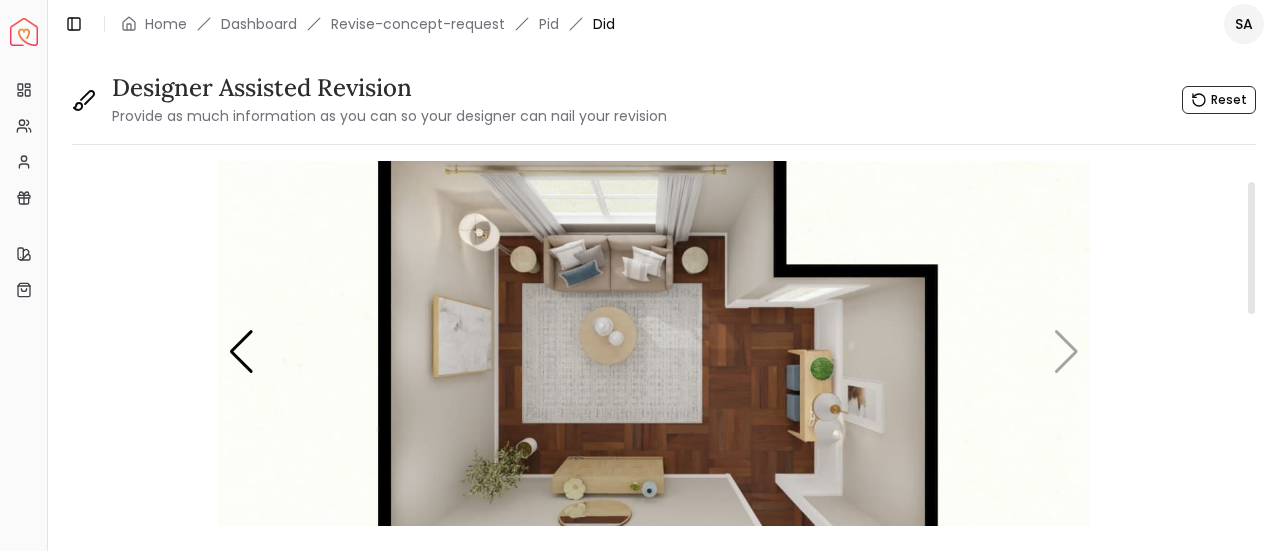 click at bounding box center (654, 351) 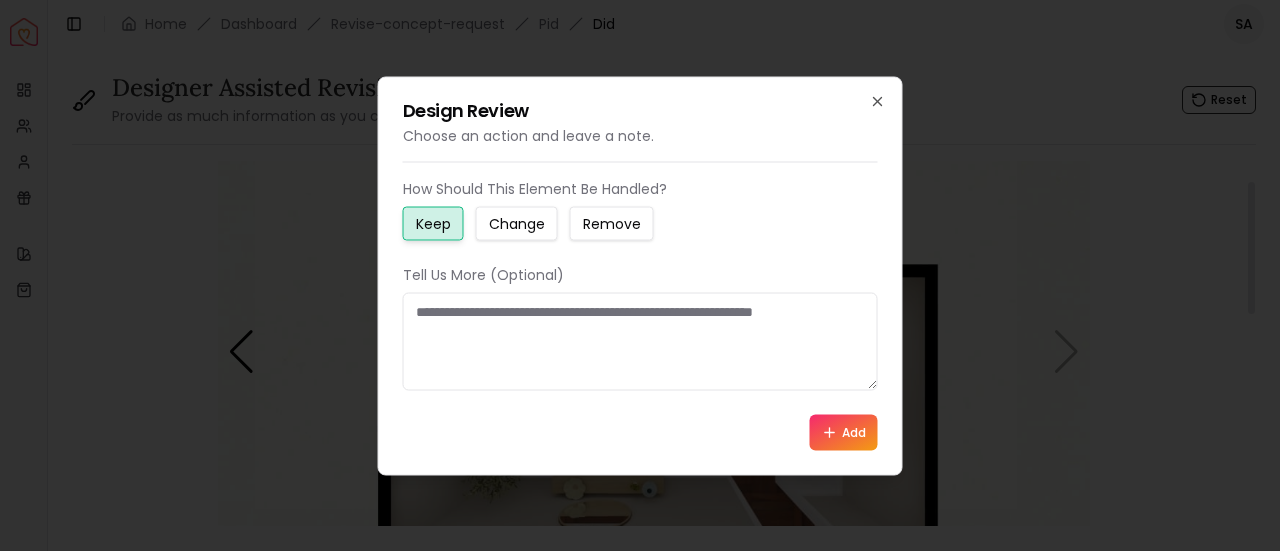 click at bounding box center (640, 275) 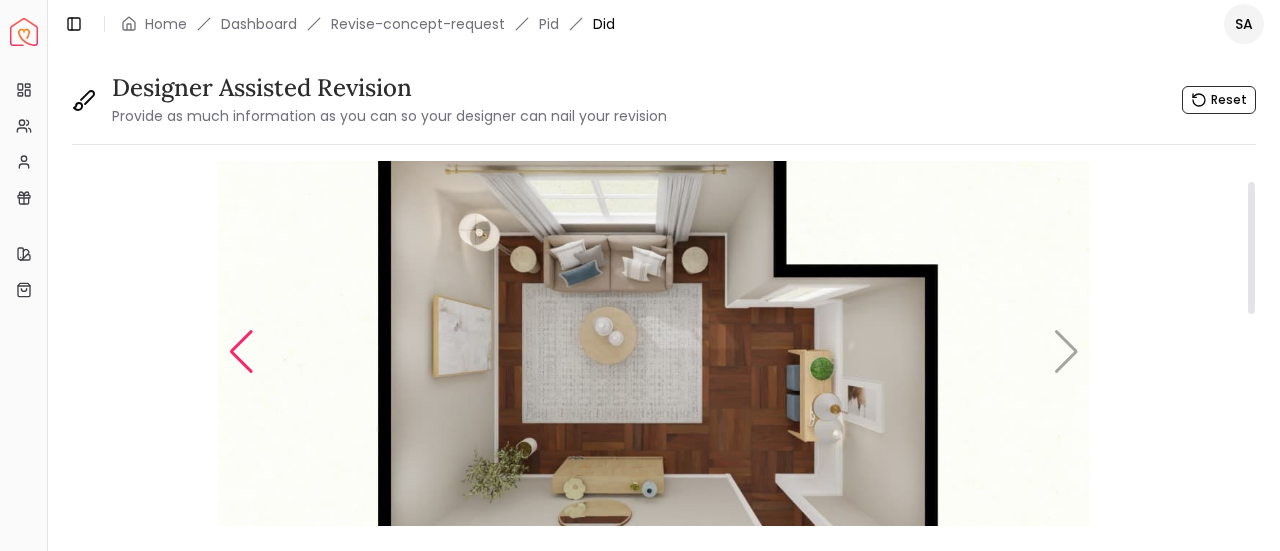 click at bounding box center (241, 352) 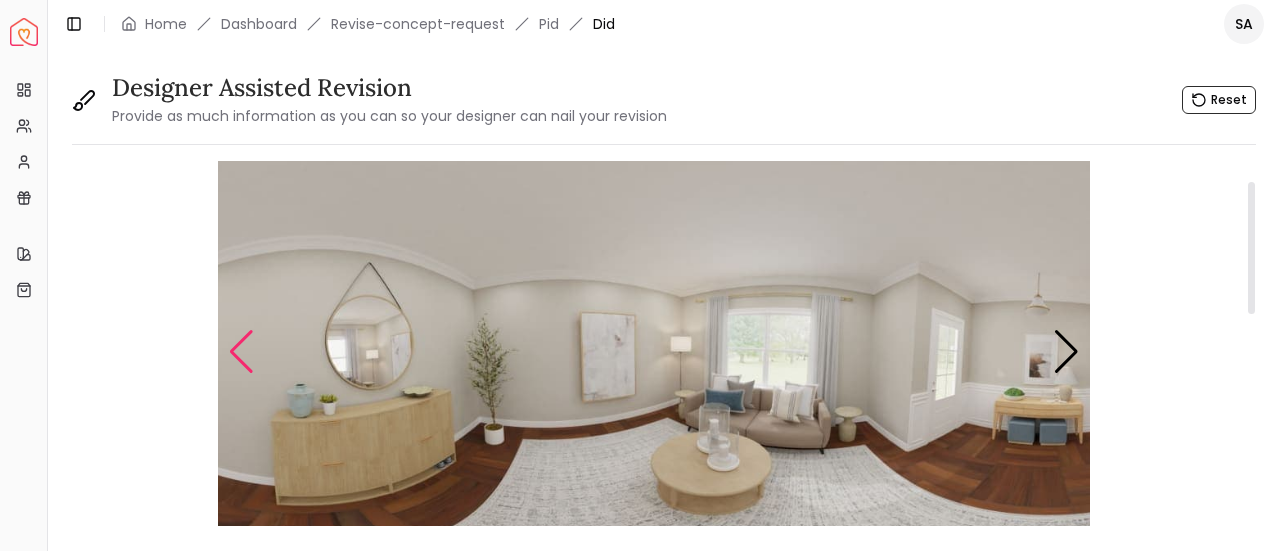 click at bounding box center (241, 352) 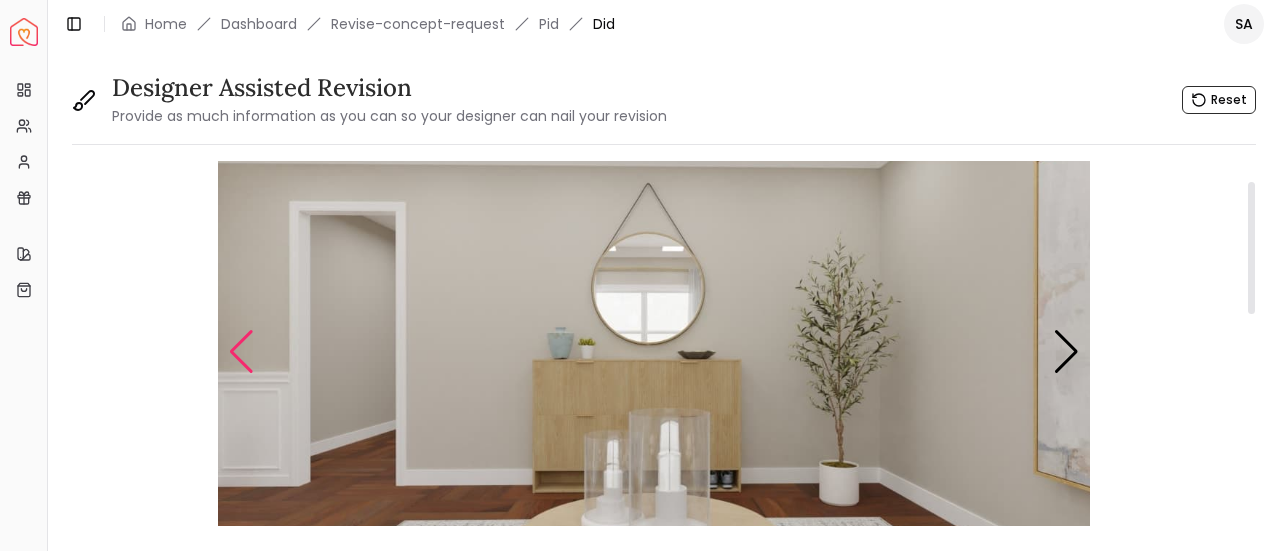 click at bounding box center (241, 352) 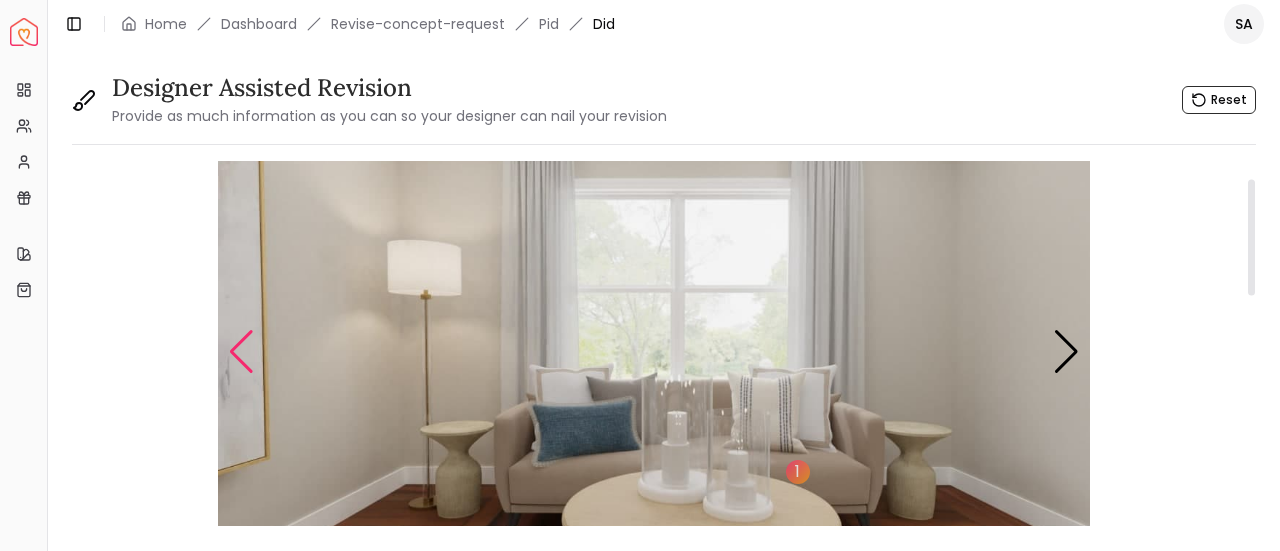 click at bounding box center (241, 352) 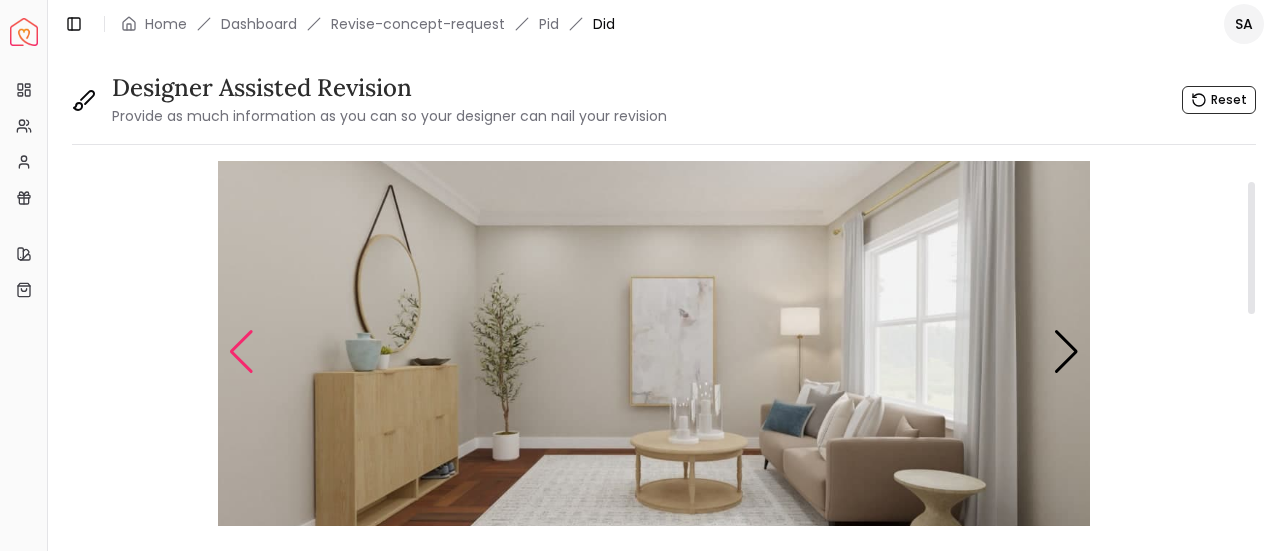 click at bounding box center [241, 352] 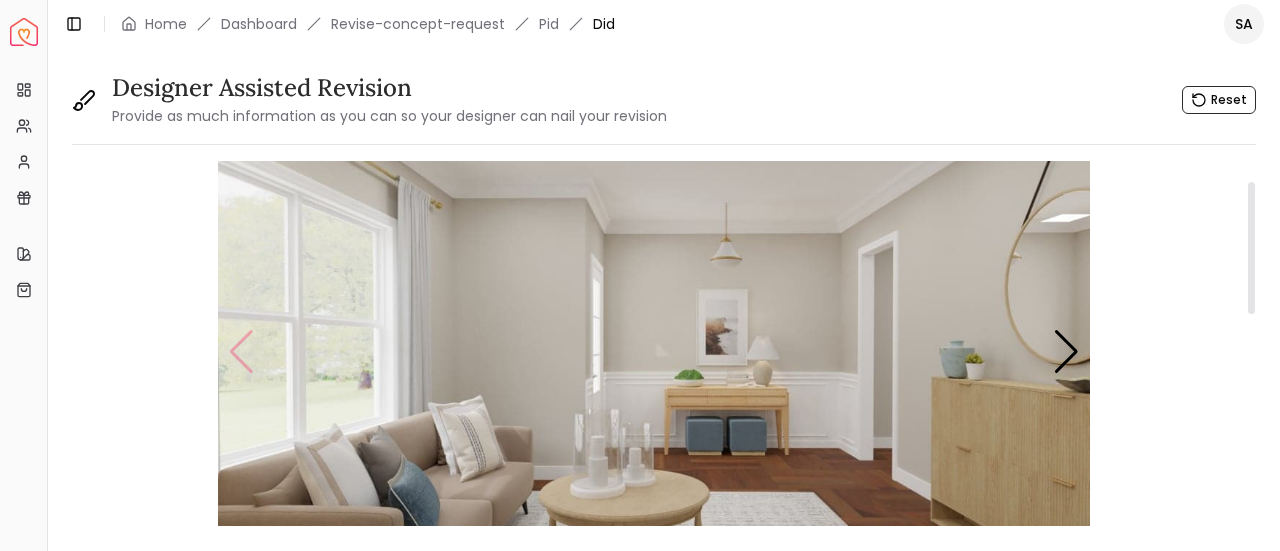 click at bounding box center (654, 351) 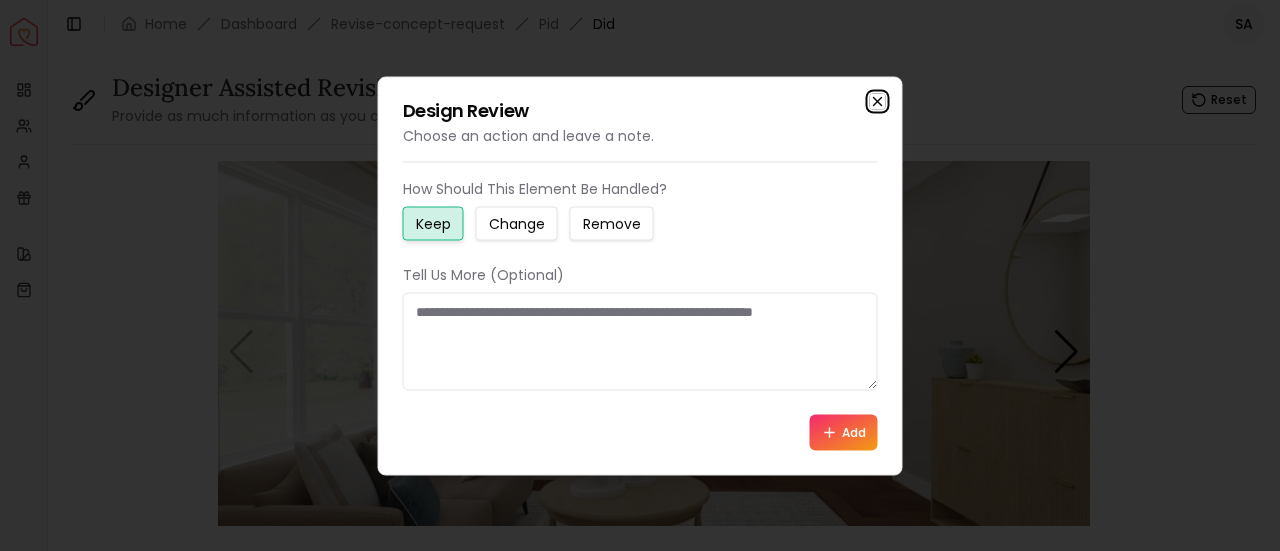 click 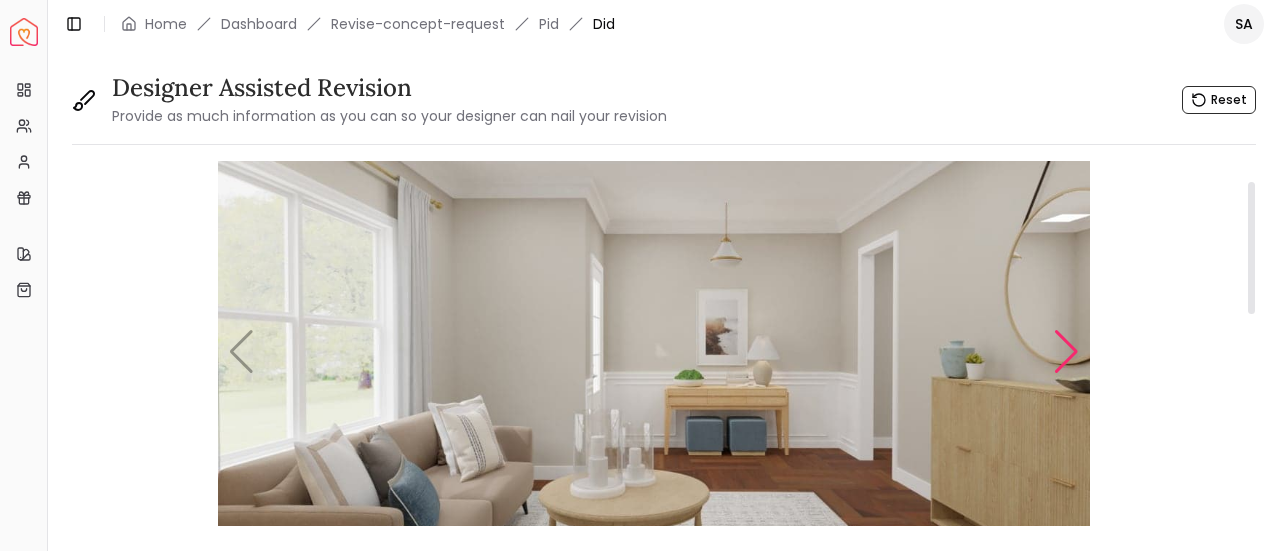 click at bounding box center (1066, 352) 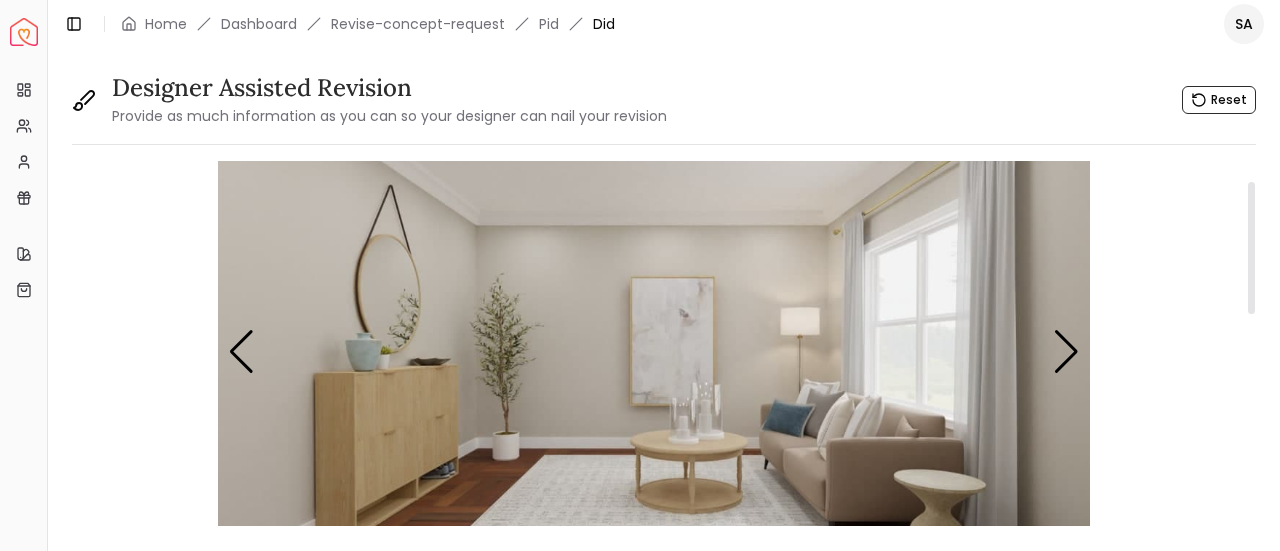 click at bounding box center [654, 351] 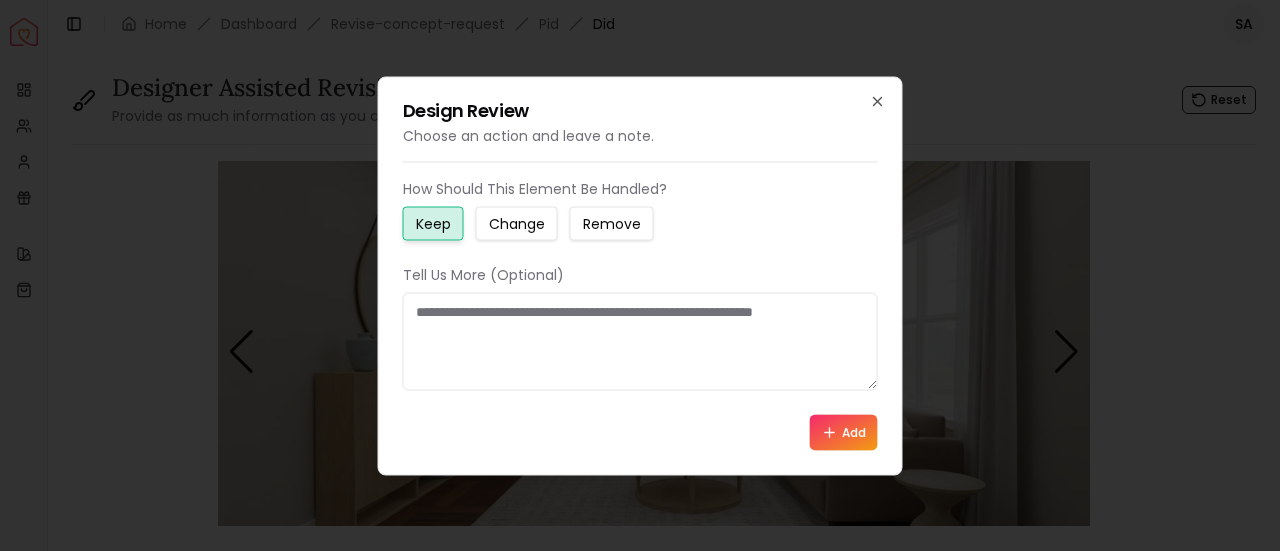 click on "Add" at bounding box center (844, 432) 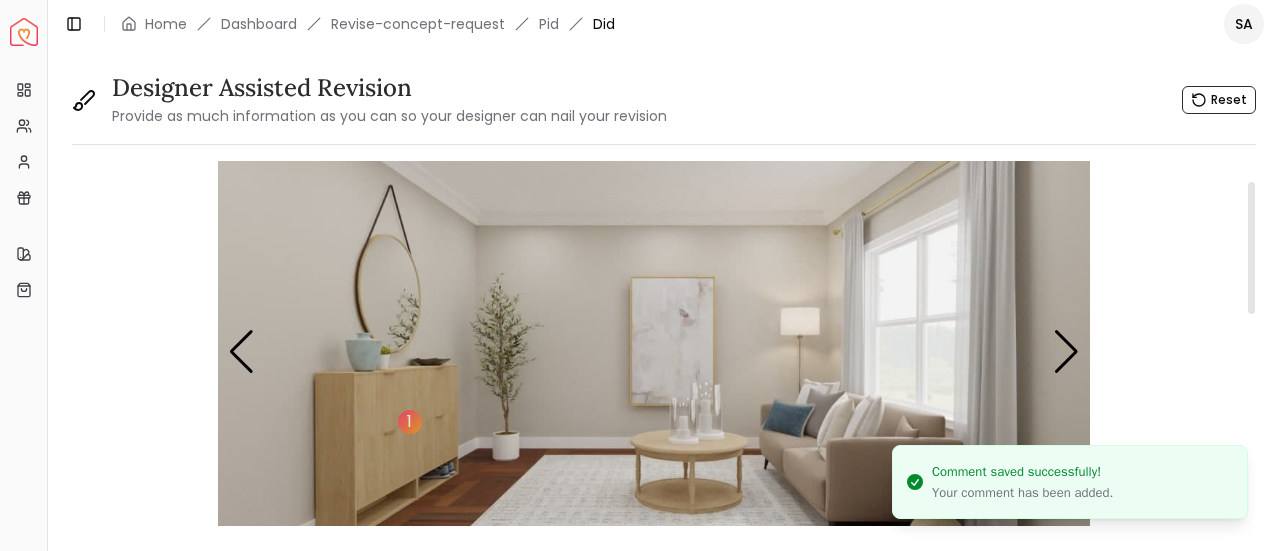 click at bounding box center [654, 351] 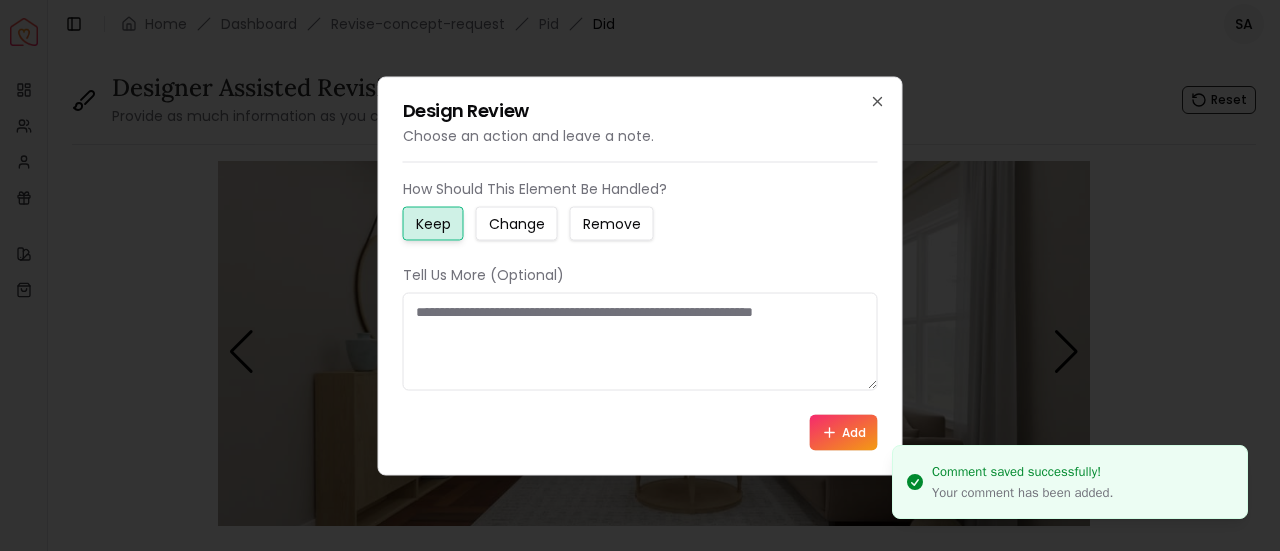 click 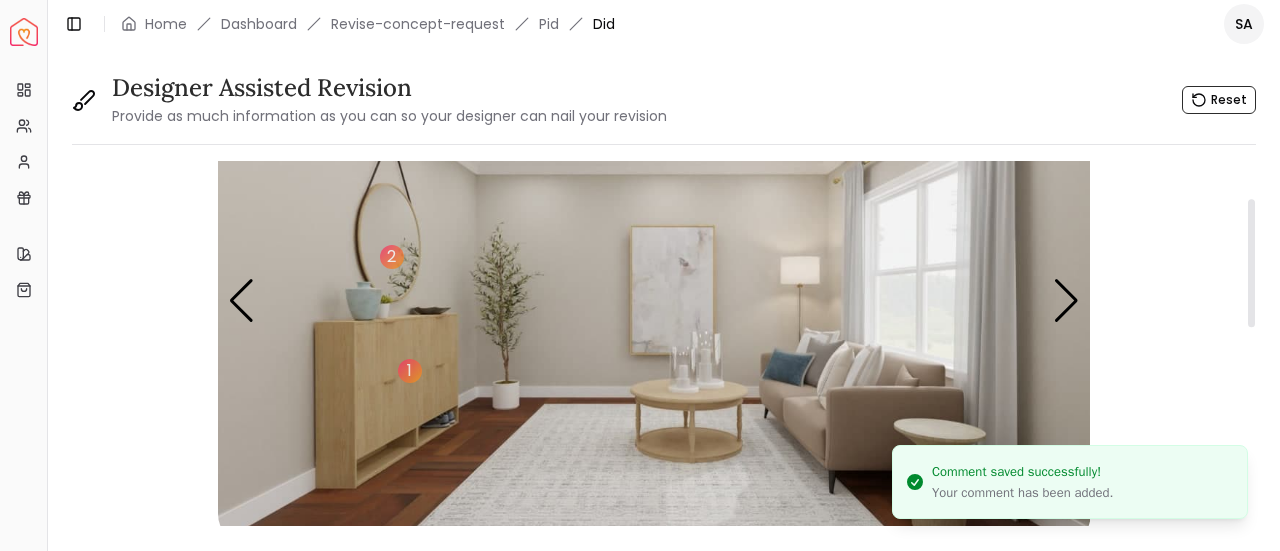 scroll, scrollTop: 109, scrollLeft: 0, axis: vertical 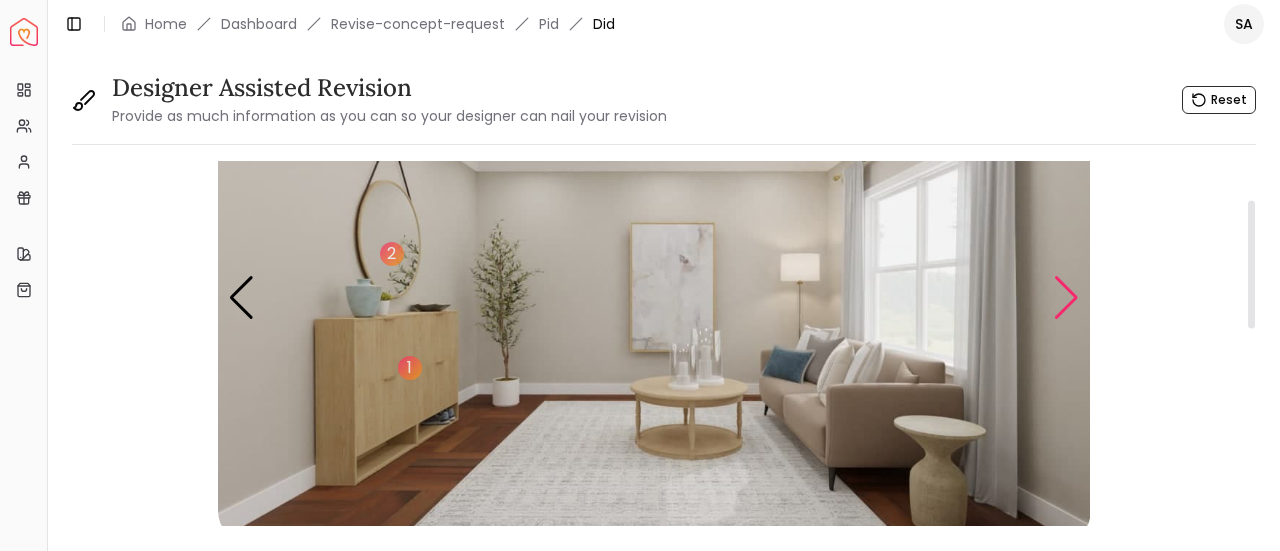 click at bounding box center (1066, 298) 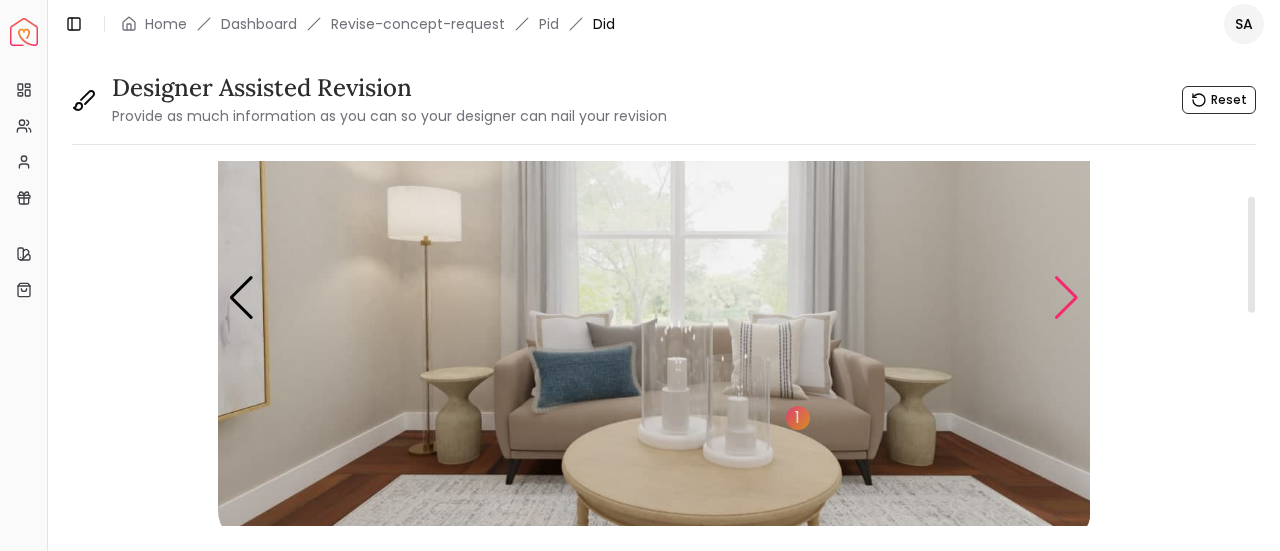 click at bounding box center [1066, 298] 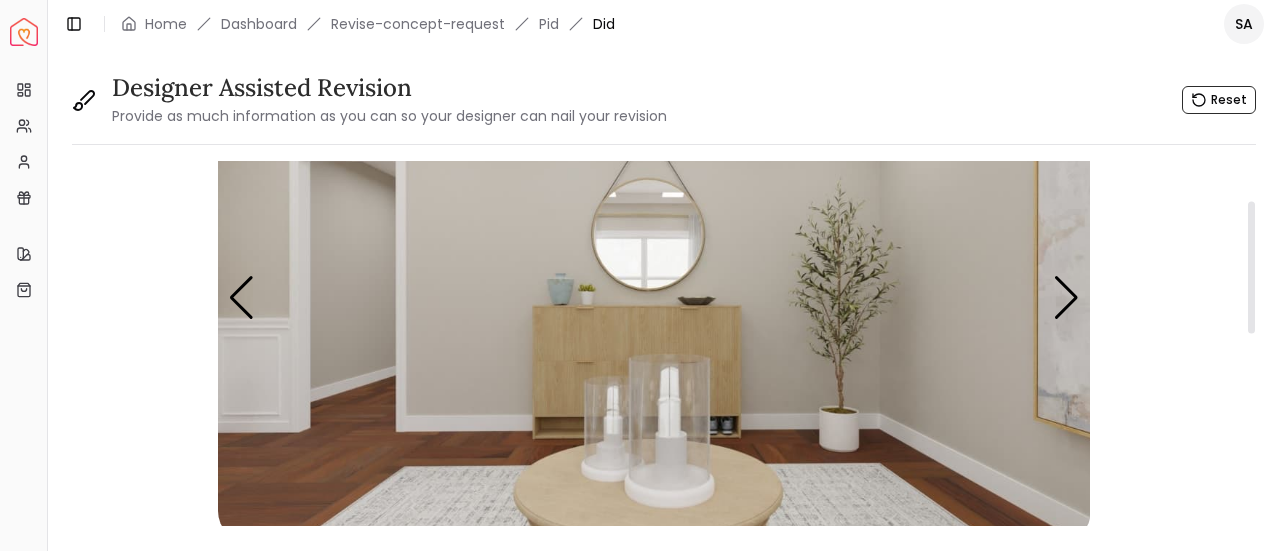 click at bounding box center (654, 297) 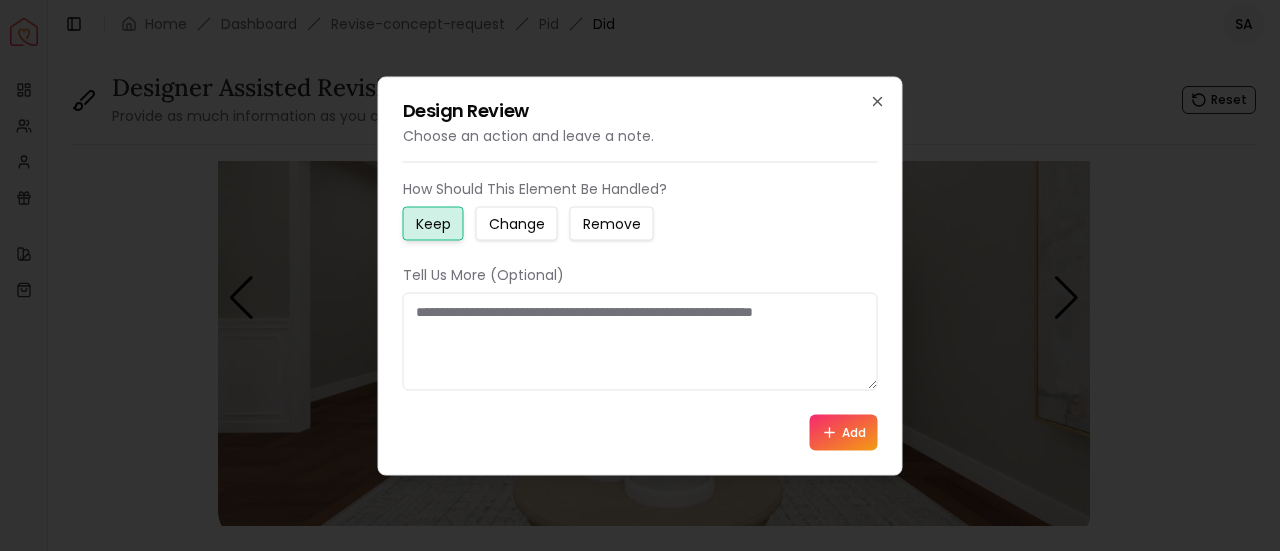 click on "Change" at bounding box center (517, 223) 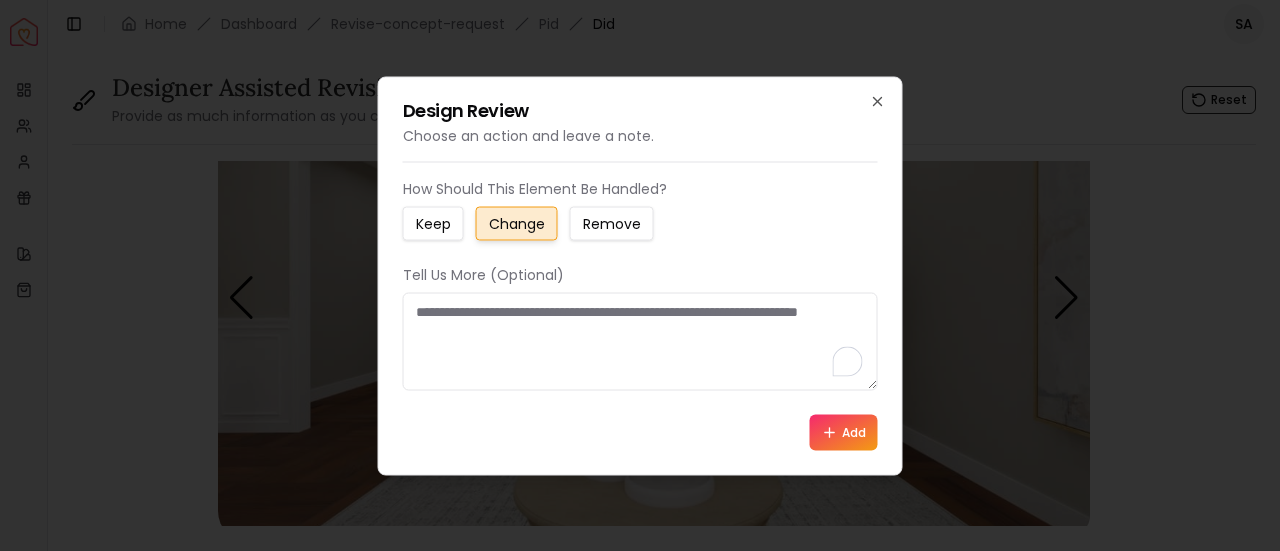click at bounding box center [640, 341] 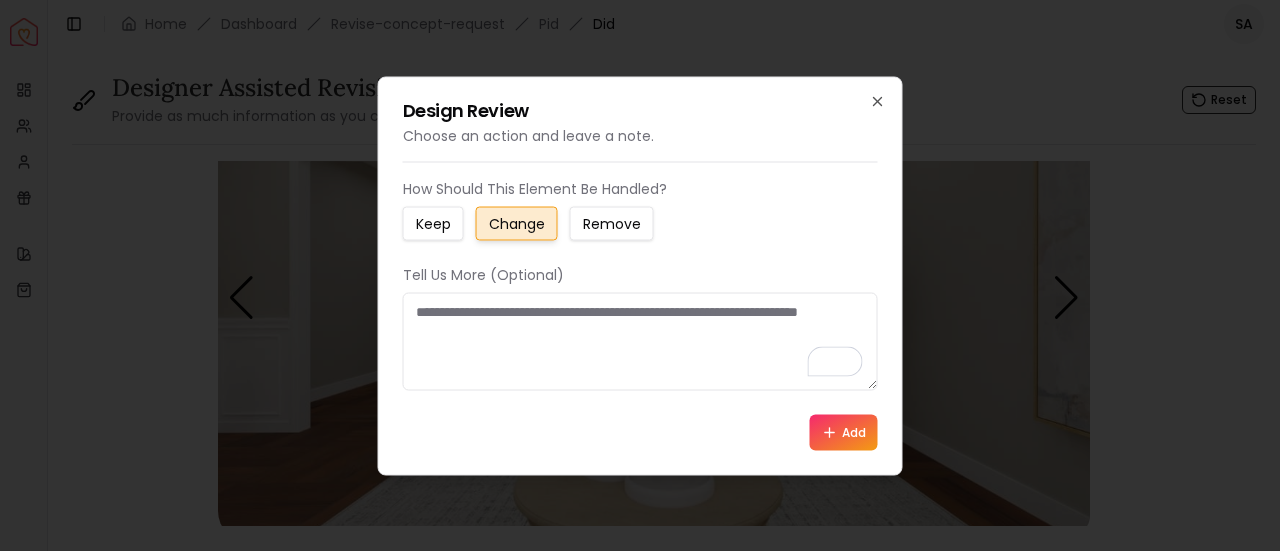 type on "*" 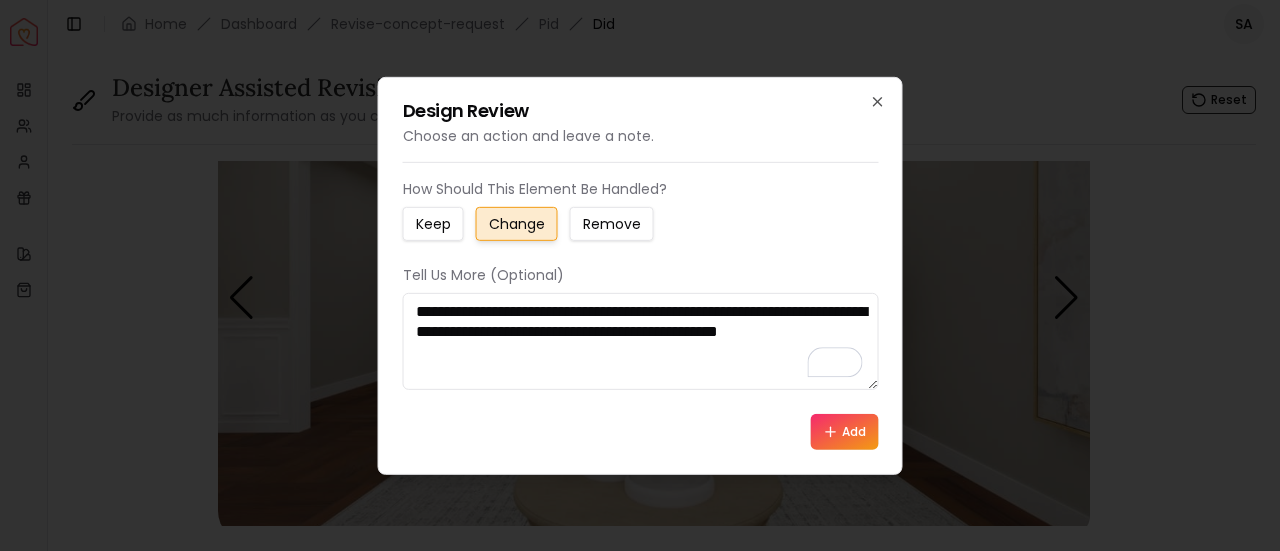 type on "**********" 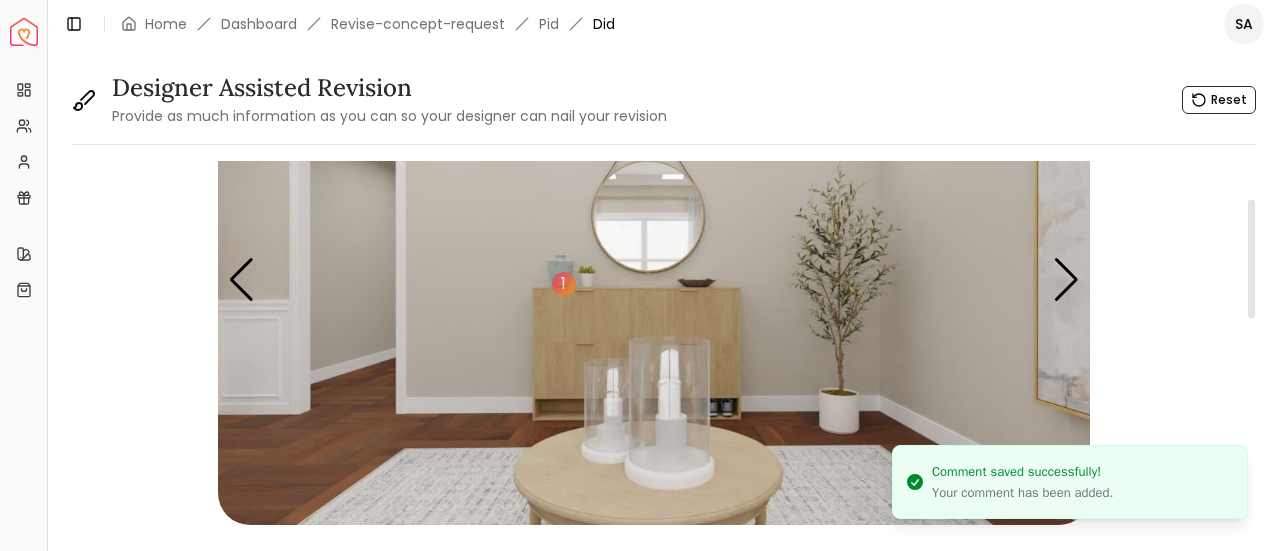 scroll, scrollTop: 115, scrollLeft: 0, axis: vertical 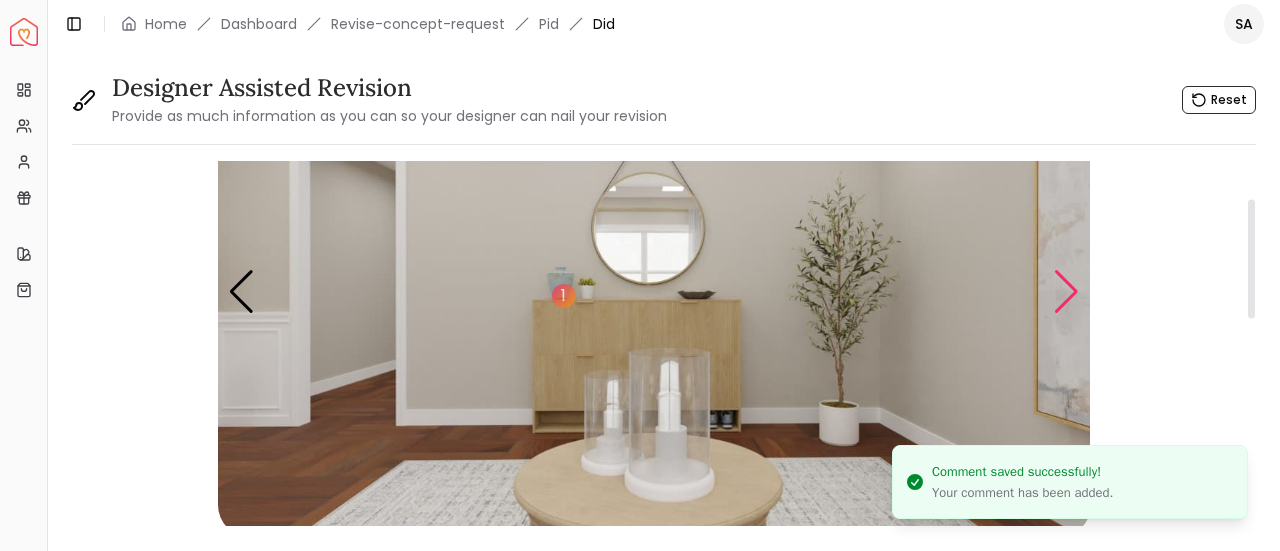 click at bounding box center [1066, 292] 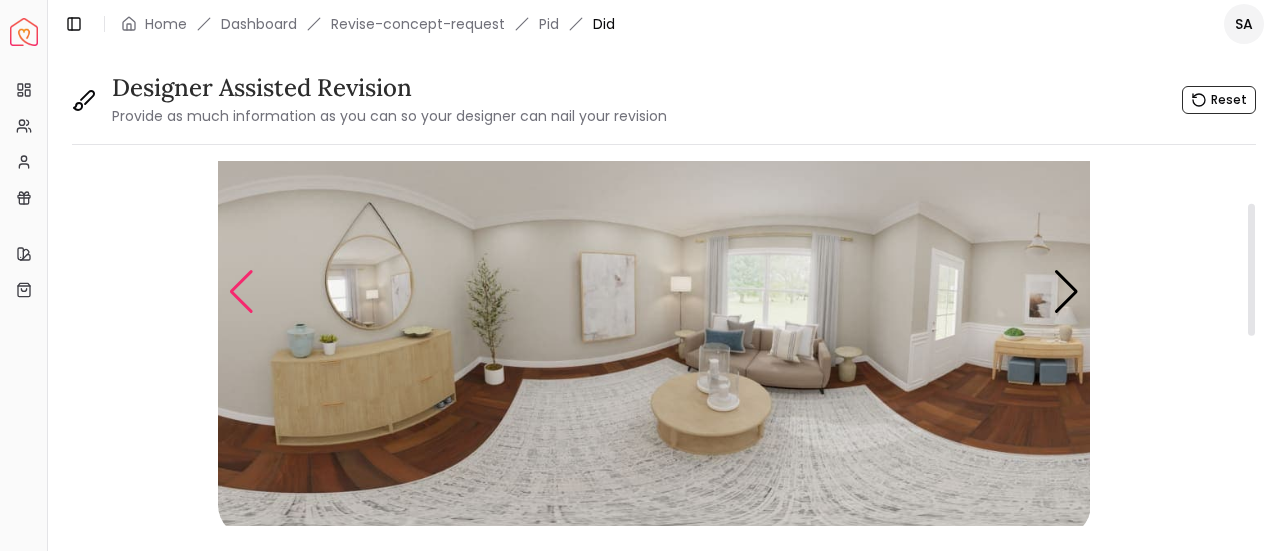 click at bounding box center [241, 292] 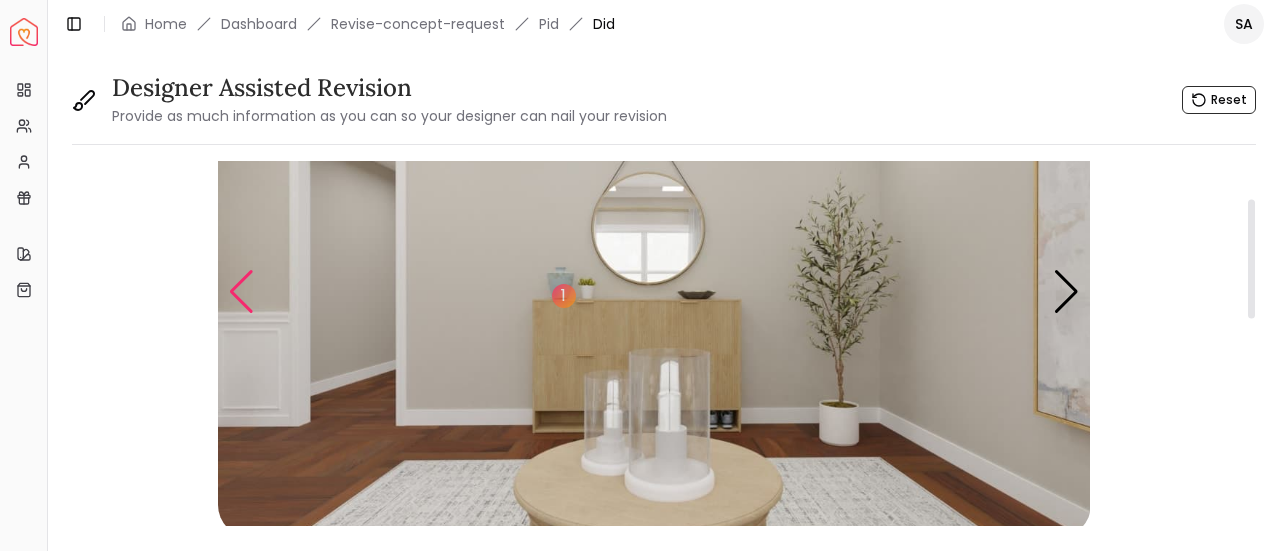 click at bounding box center (241, 292) 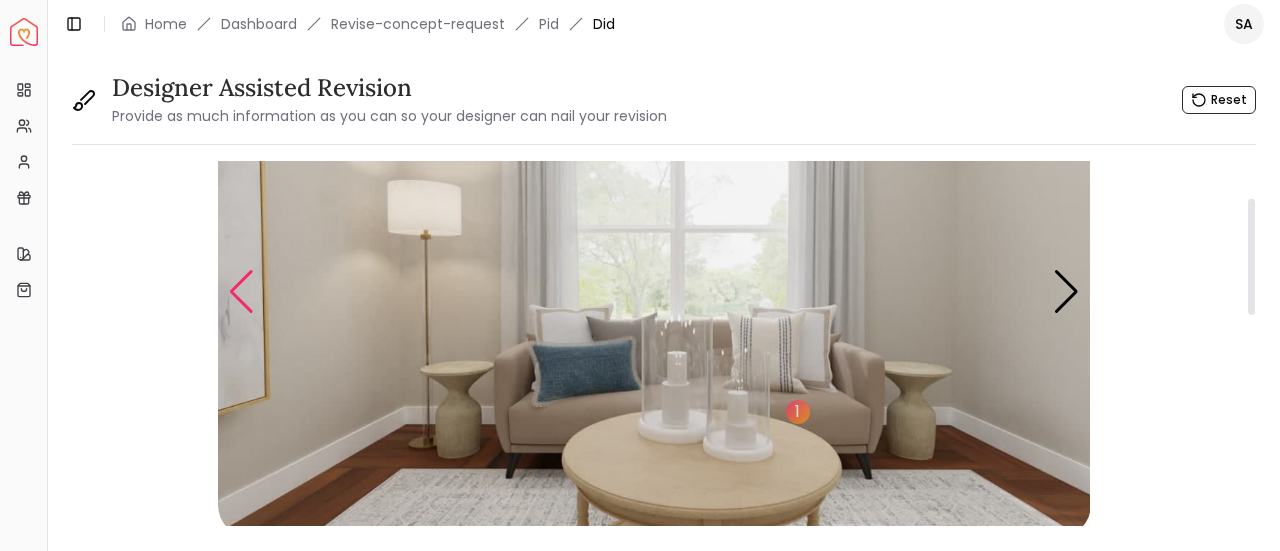 click at bounding box center [241, 292] 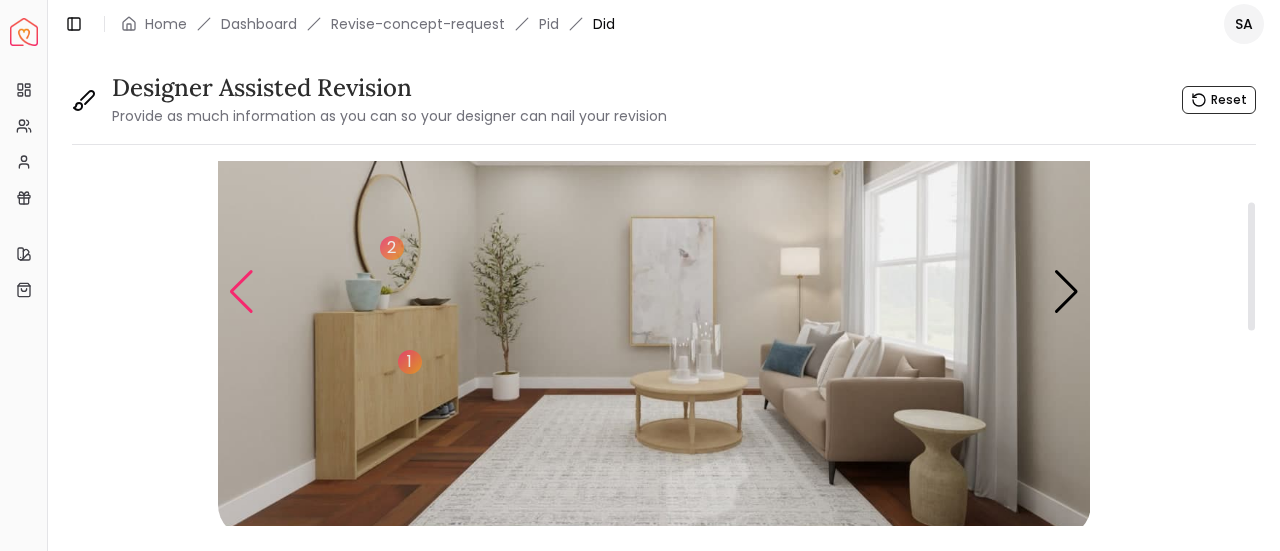 click at bounding box center [241, 292] 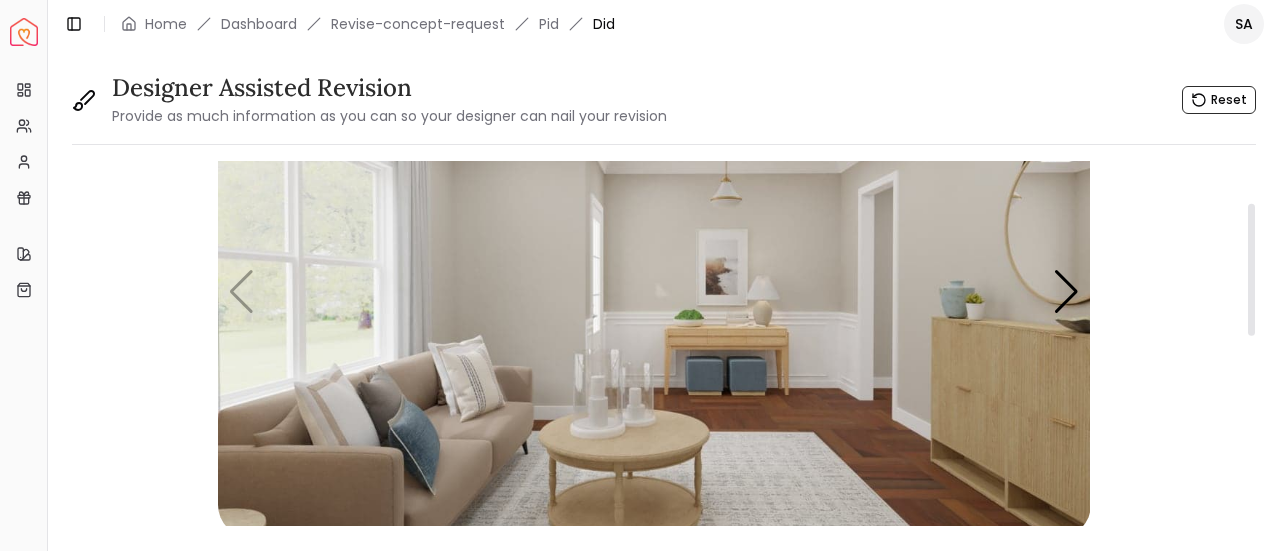 click at bounding box center [654, 291] 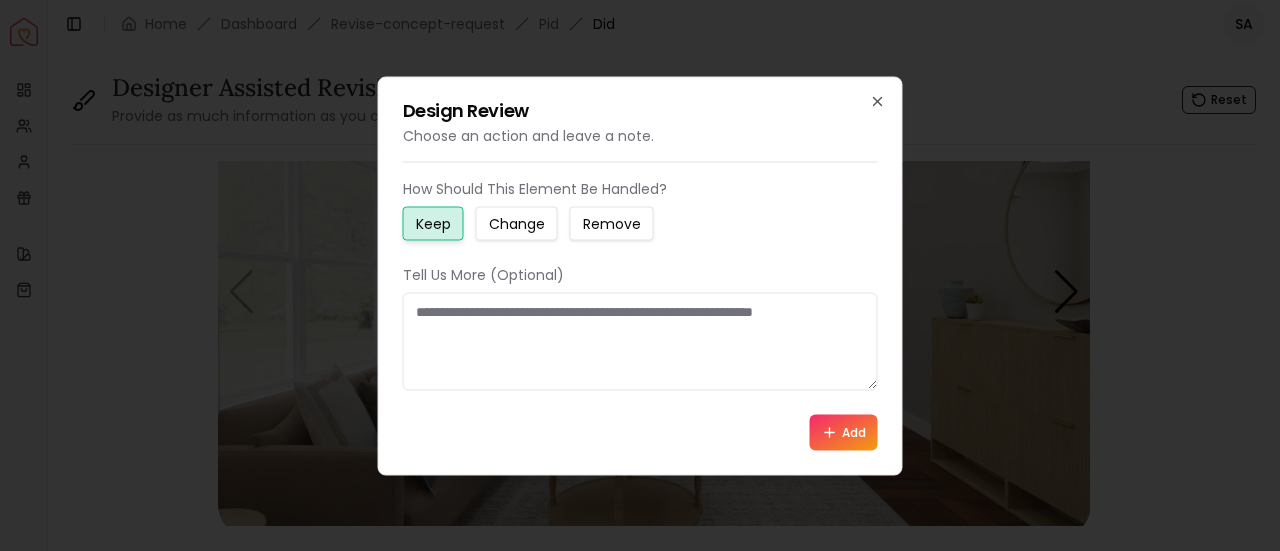 click on "Change" at bounding box center (517, 223) 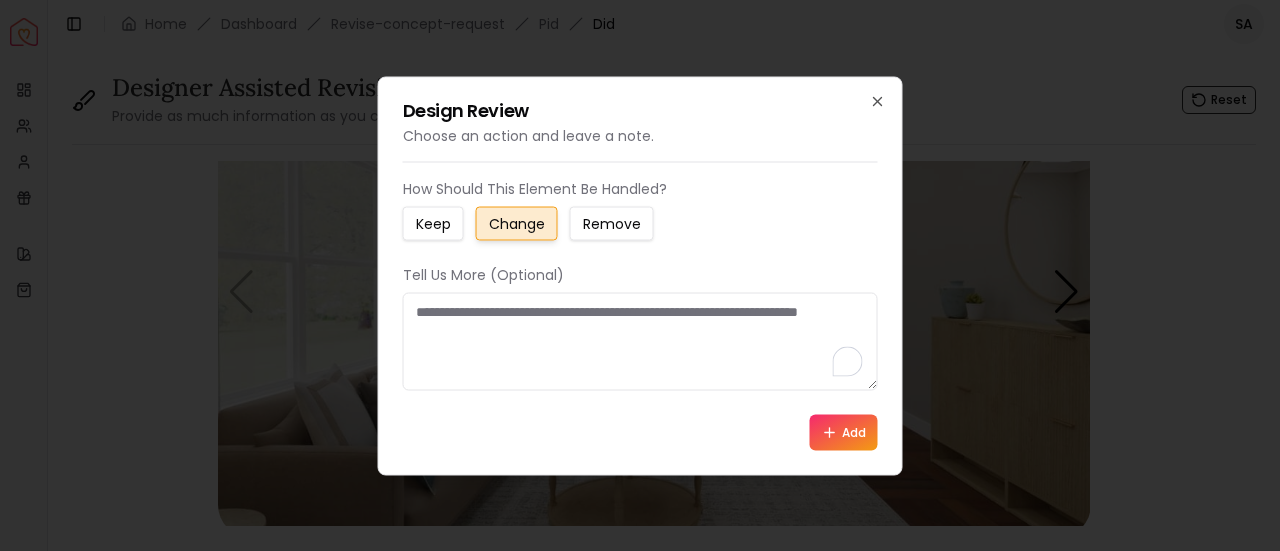 click at bounding box center (640, 341) 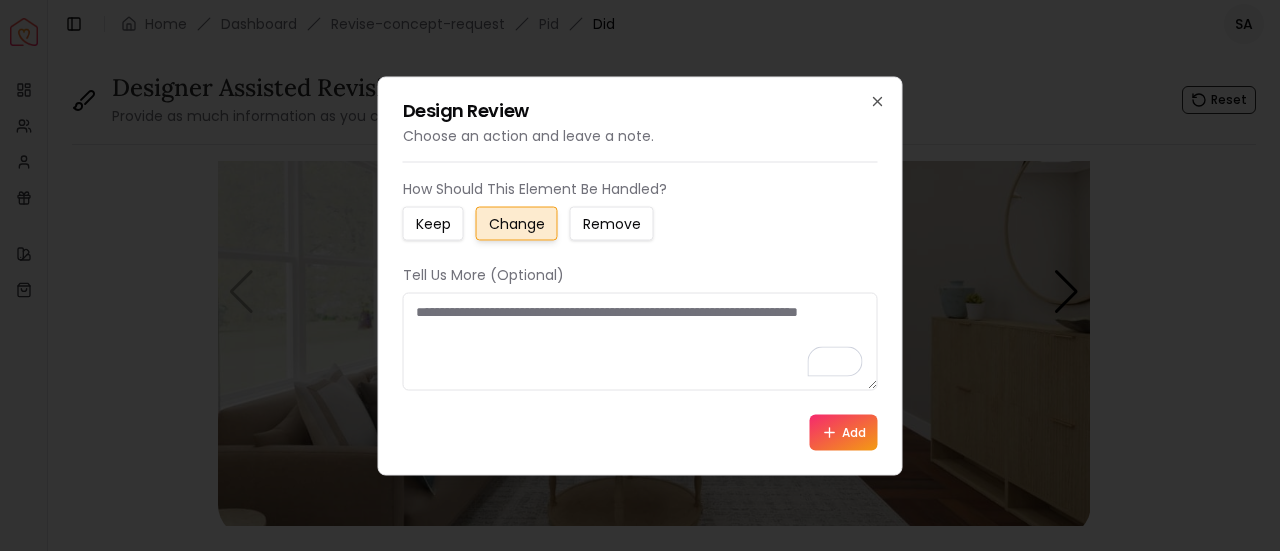 type on "*" 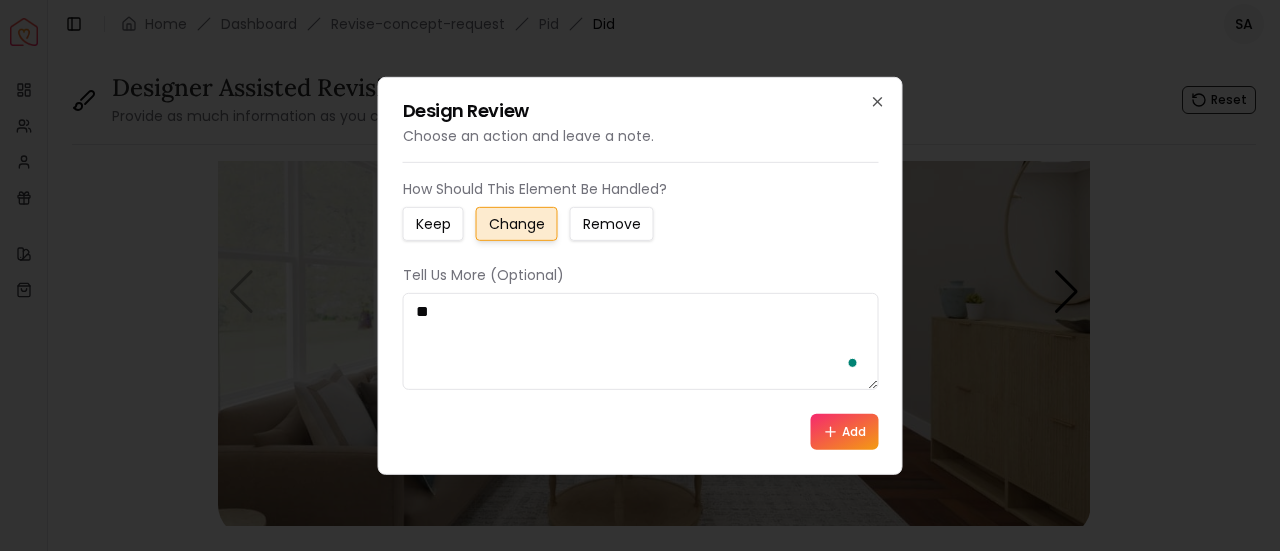 type on "*" 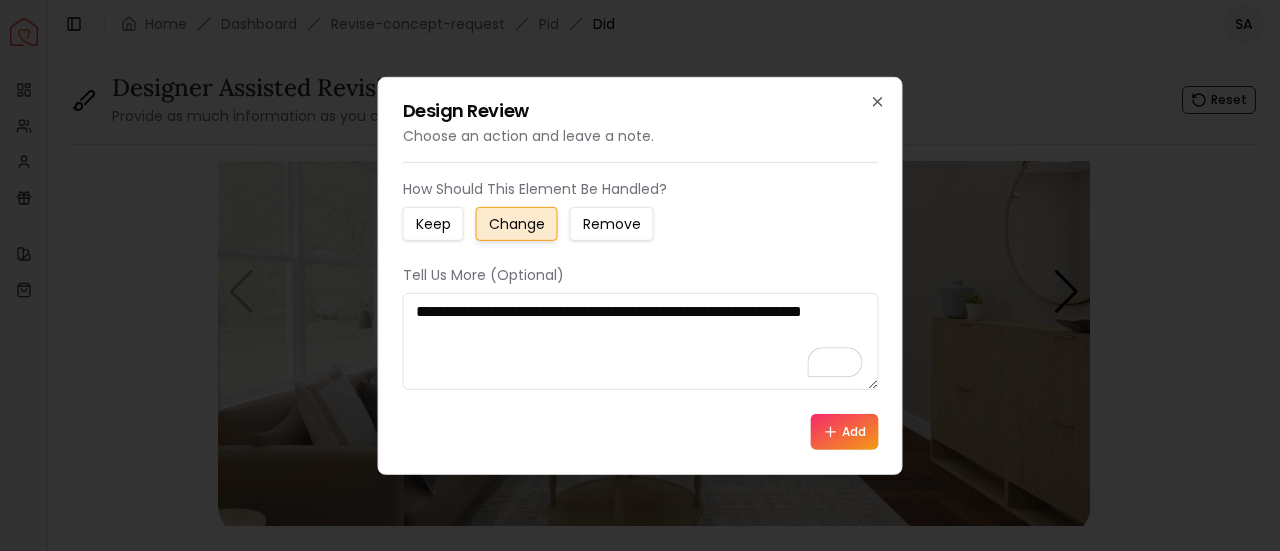 type on "**********" 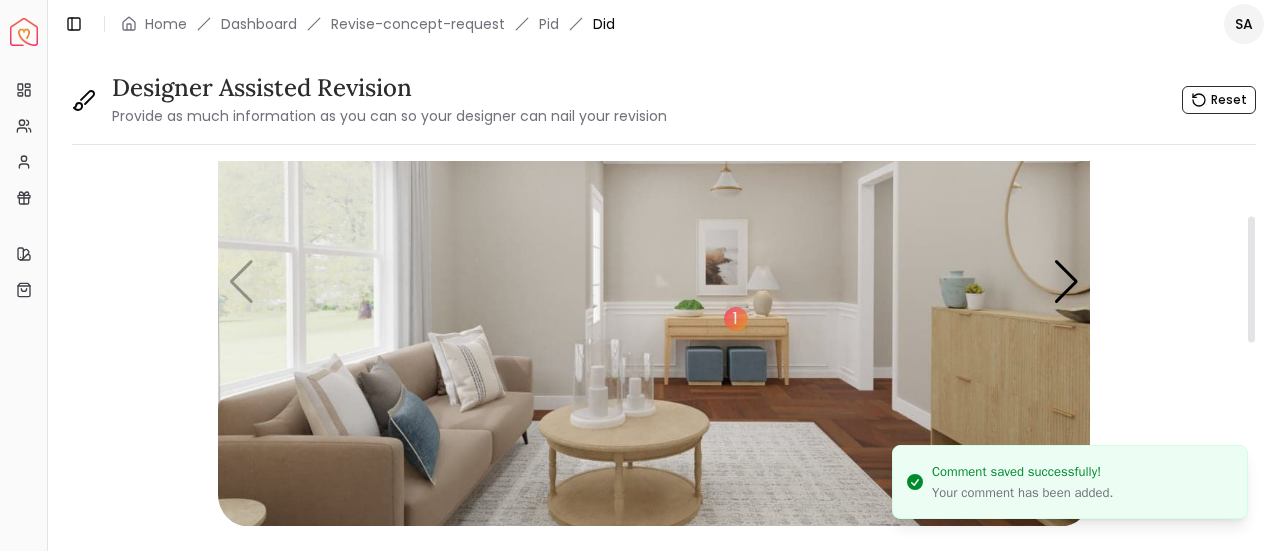 scroll, scrollTop: 119, scrollLeft: 0, axis: vertical 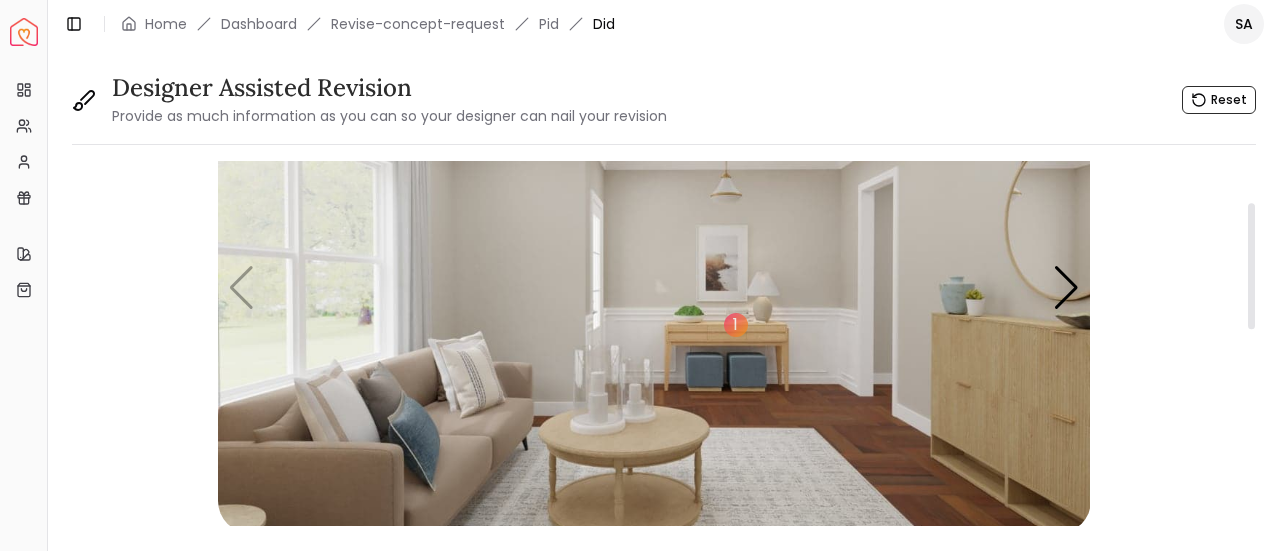click at bounding box center (654, 287) 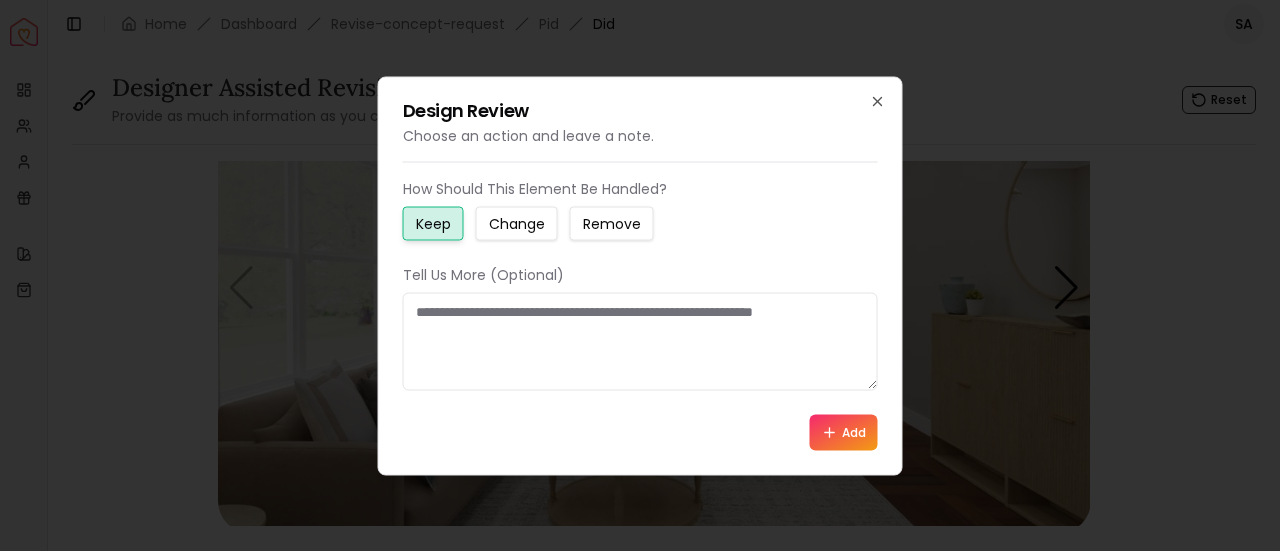 click on "Change" at bounding box center [517, 223] 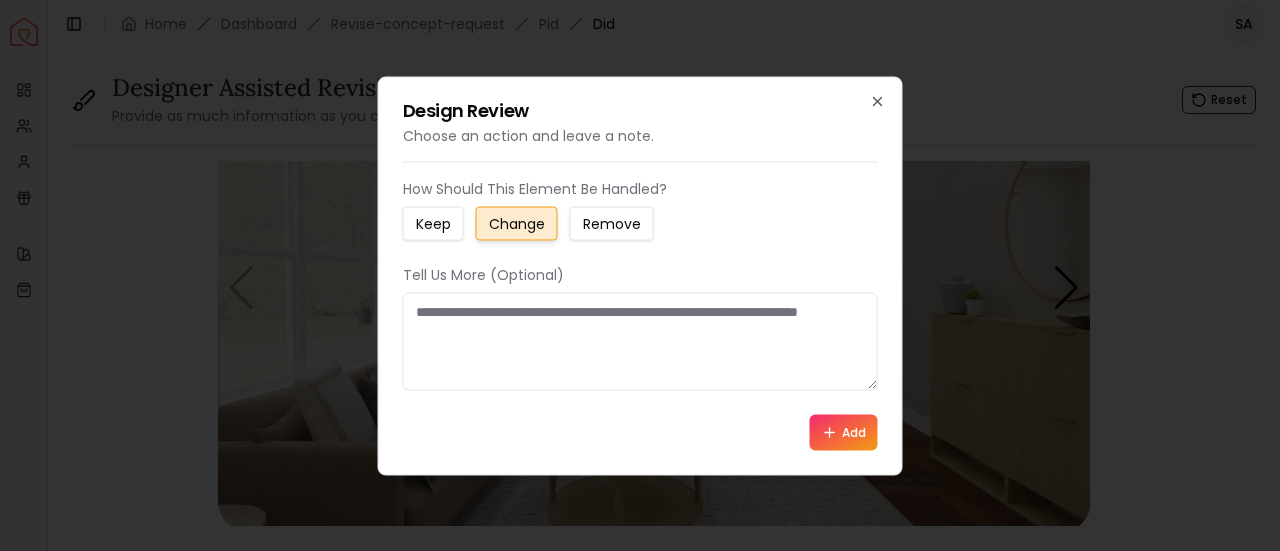 click at bounding box center [640, 341] 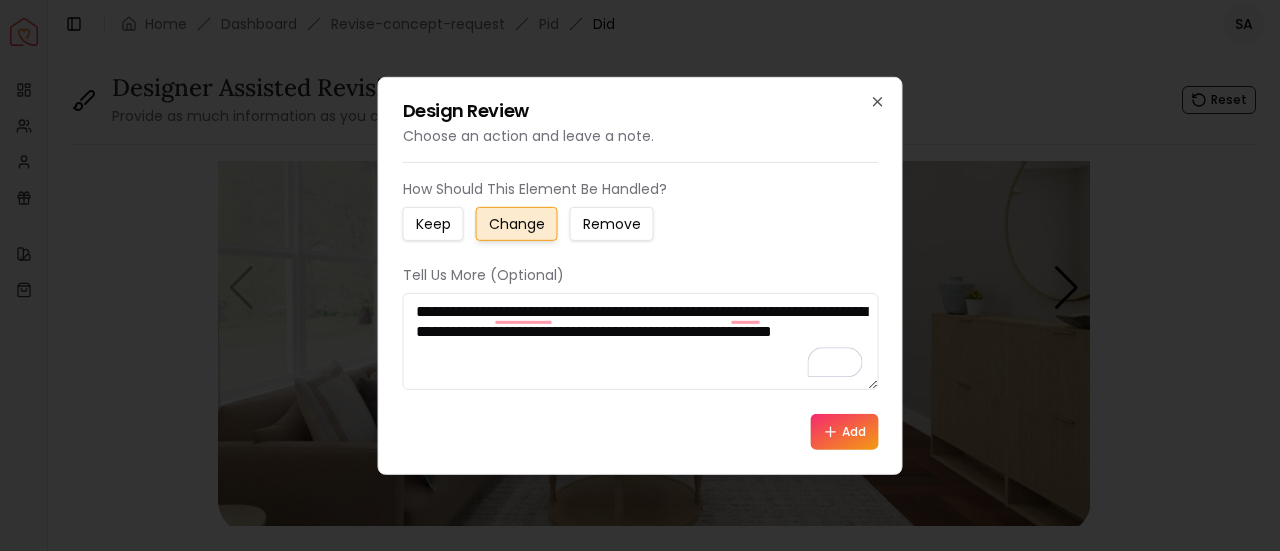 type on "**********" 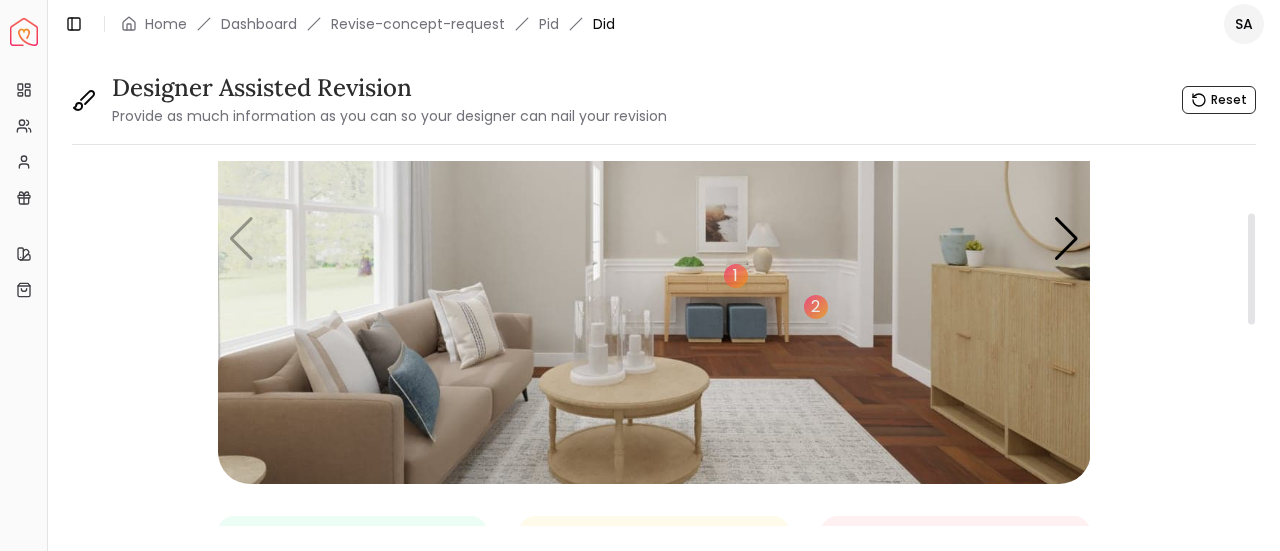 scroll, scrollTop: 169, scrollLeft: 0, axis: vertical 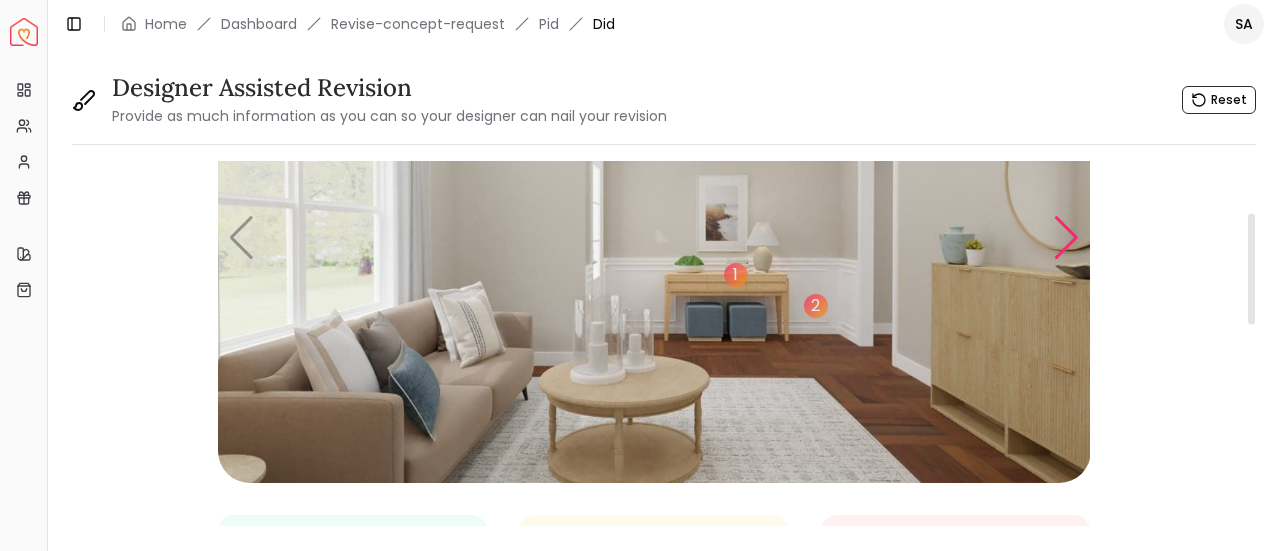 click at bounding box center (1066, 238) 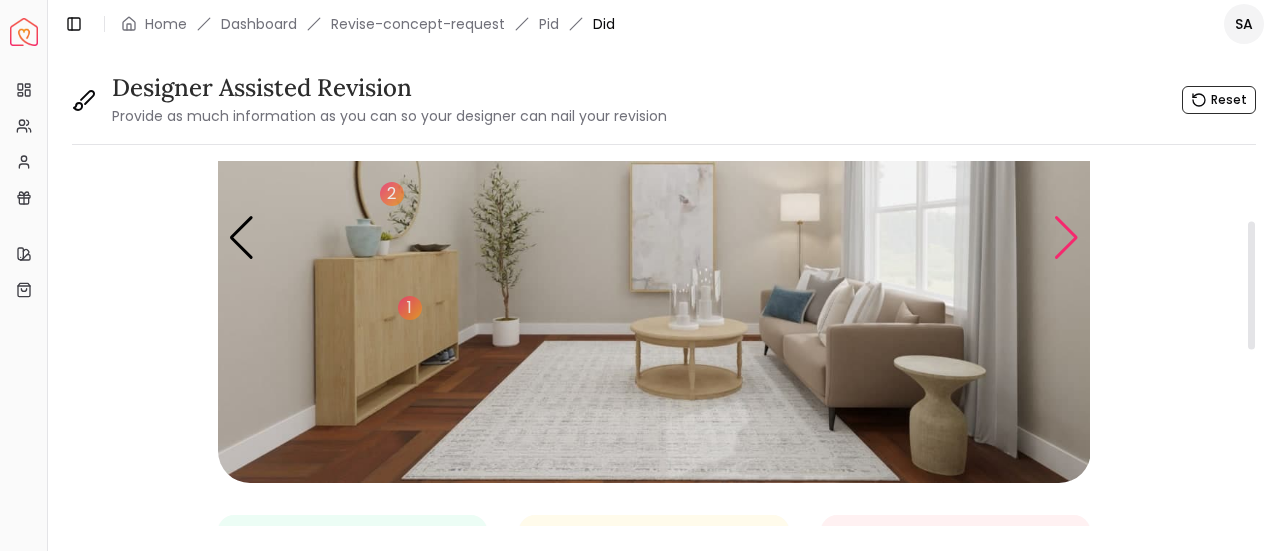 click at bounding box center [1066, 238] 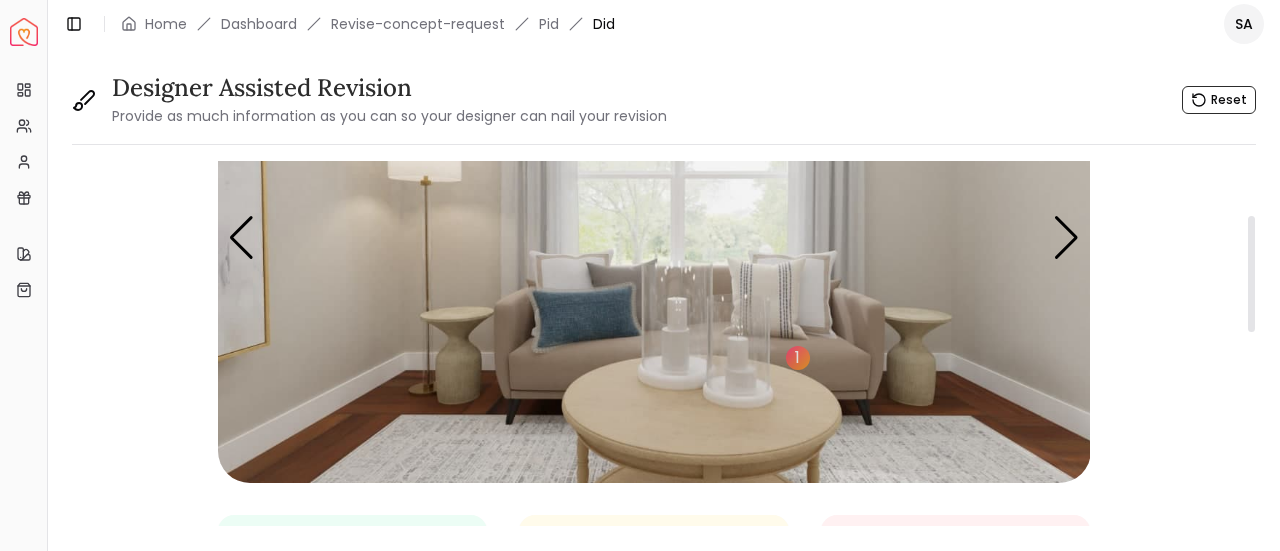 click at bounding box center [654, 237] 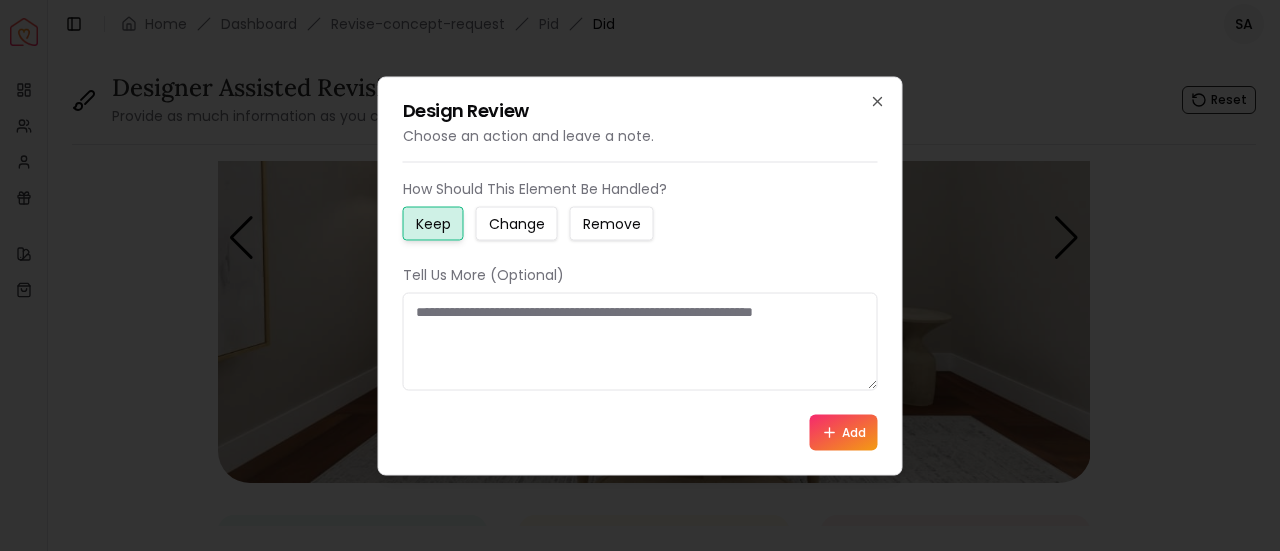 click on "Change" at bounding box center [517, 223] 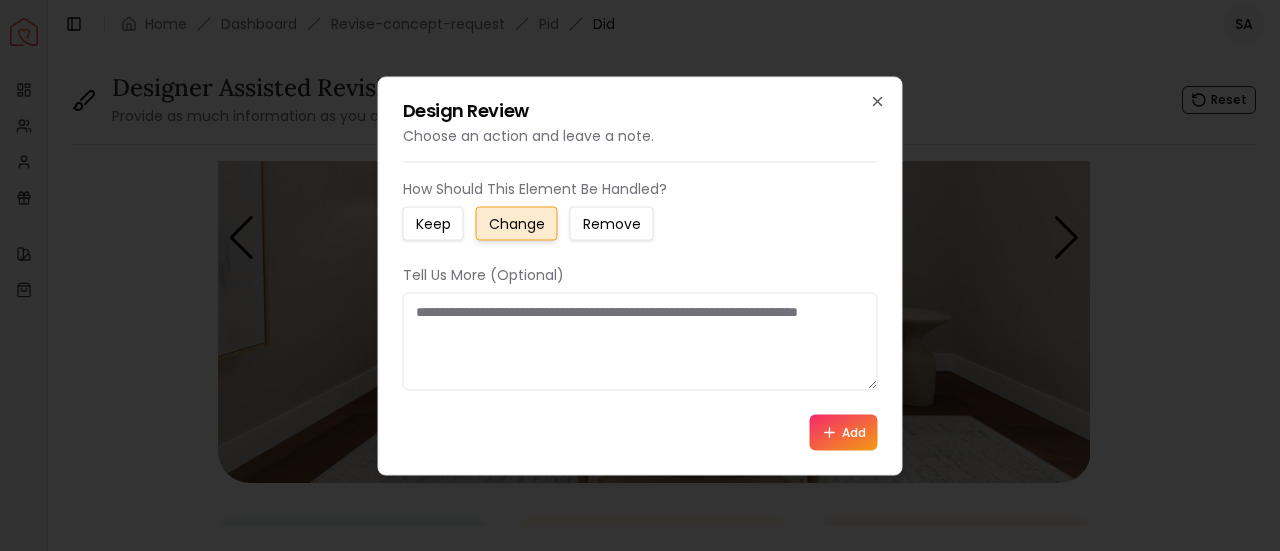 click at bounding box center [640, 341] 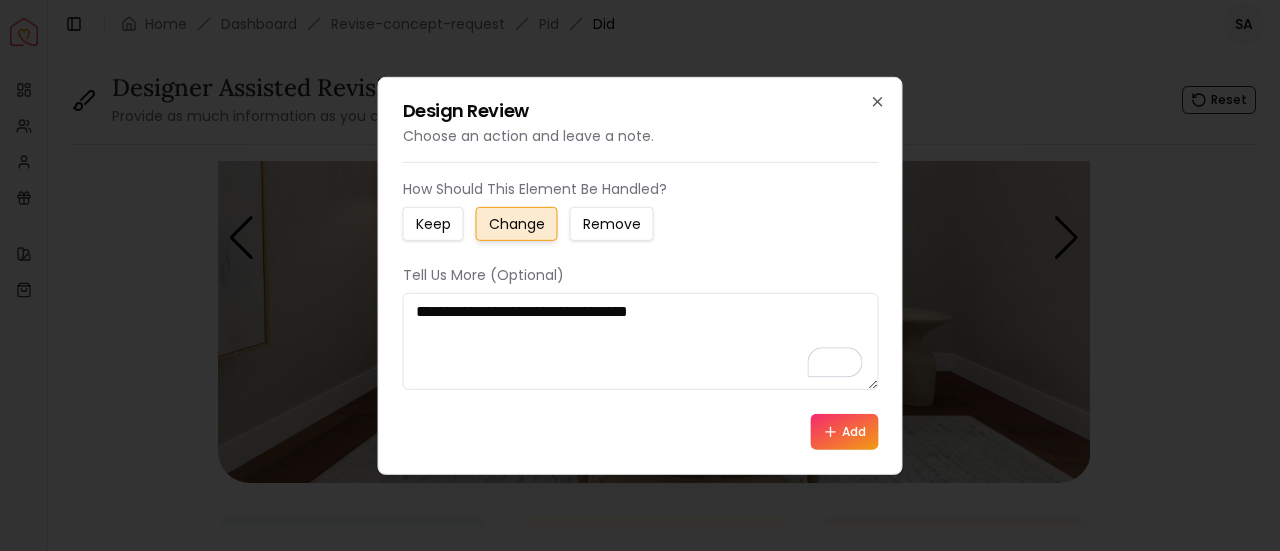 type on "**********" 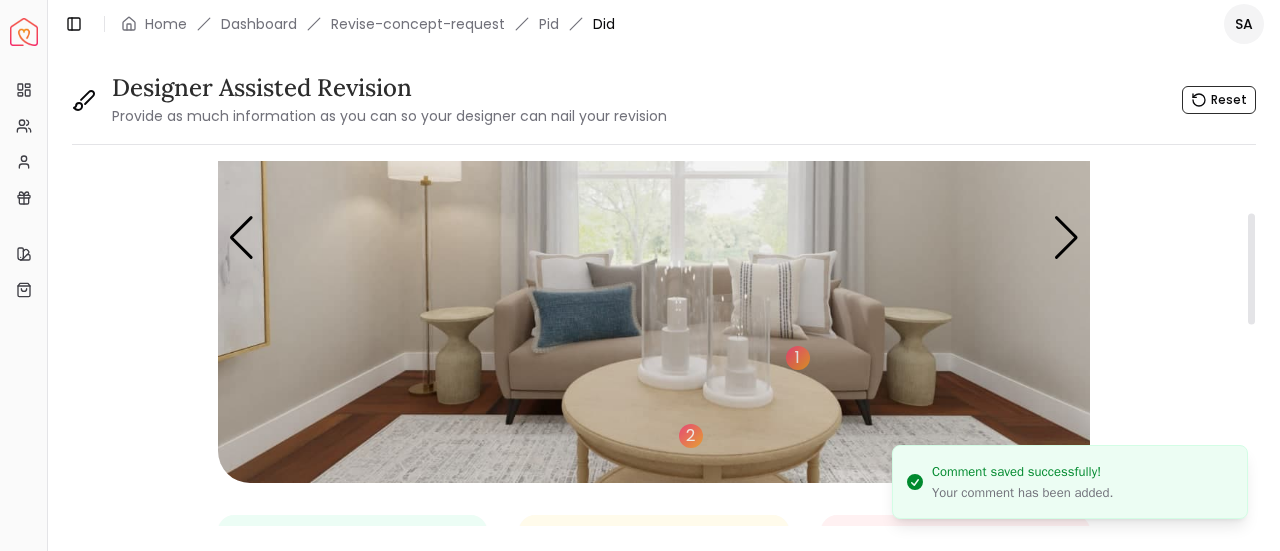 click at bounding box center (654, 237) 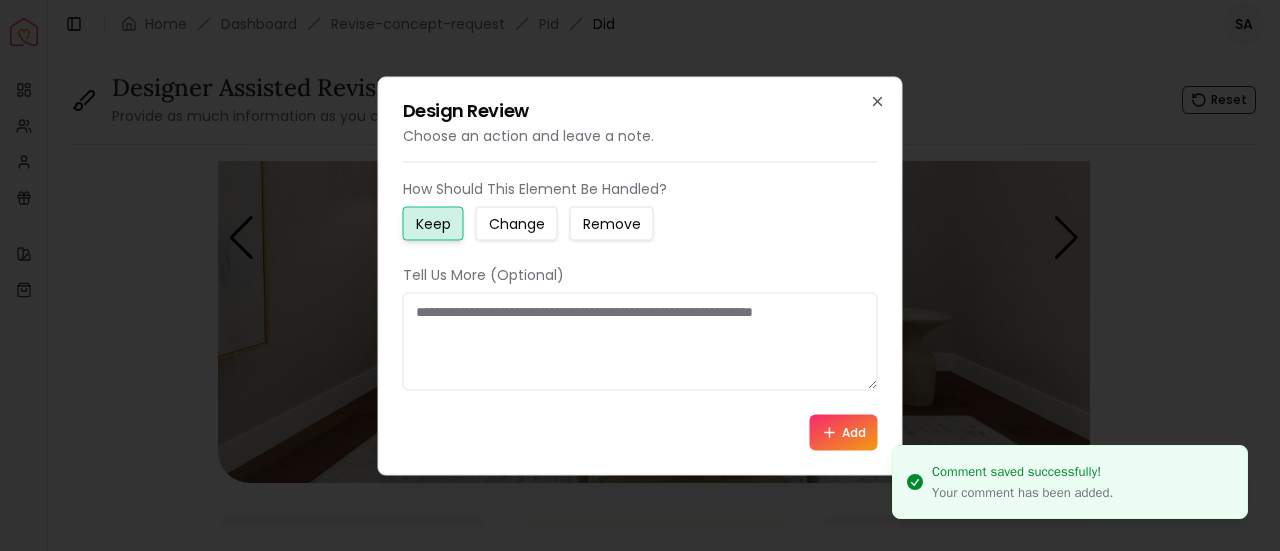 click on "Change" at bounding box center [517, 223] 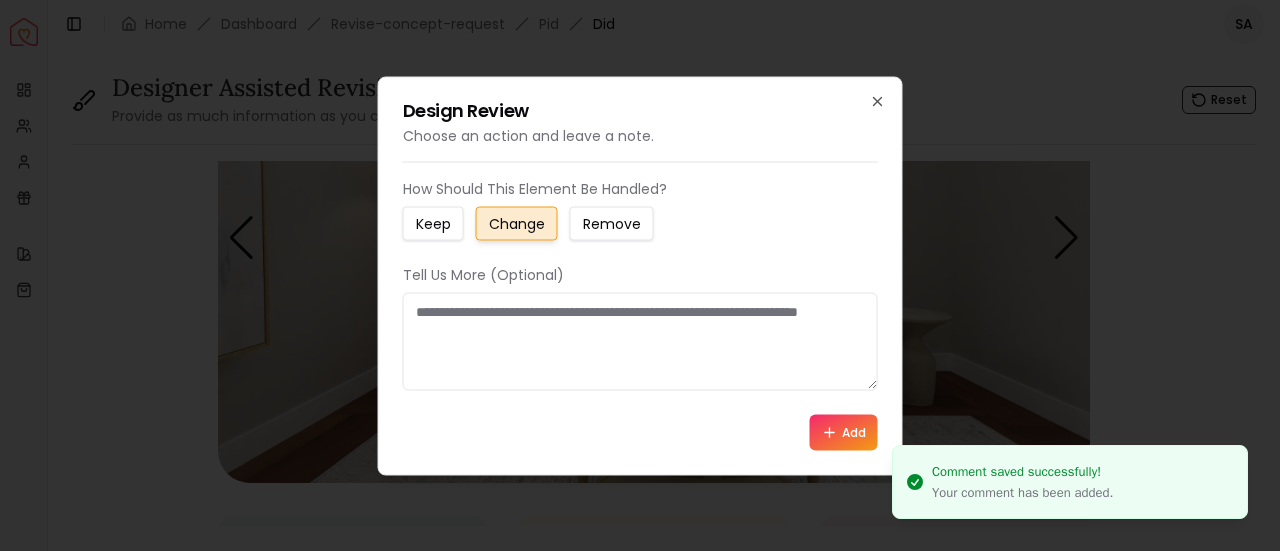 click at bounding box center (640, 341) 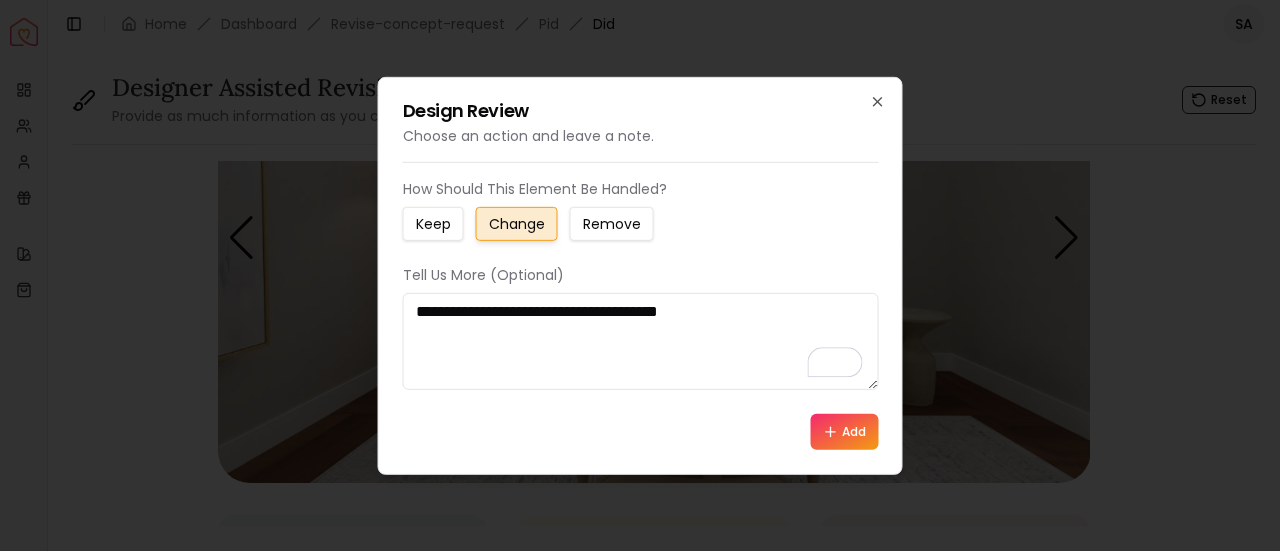 type on "**********" 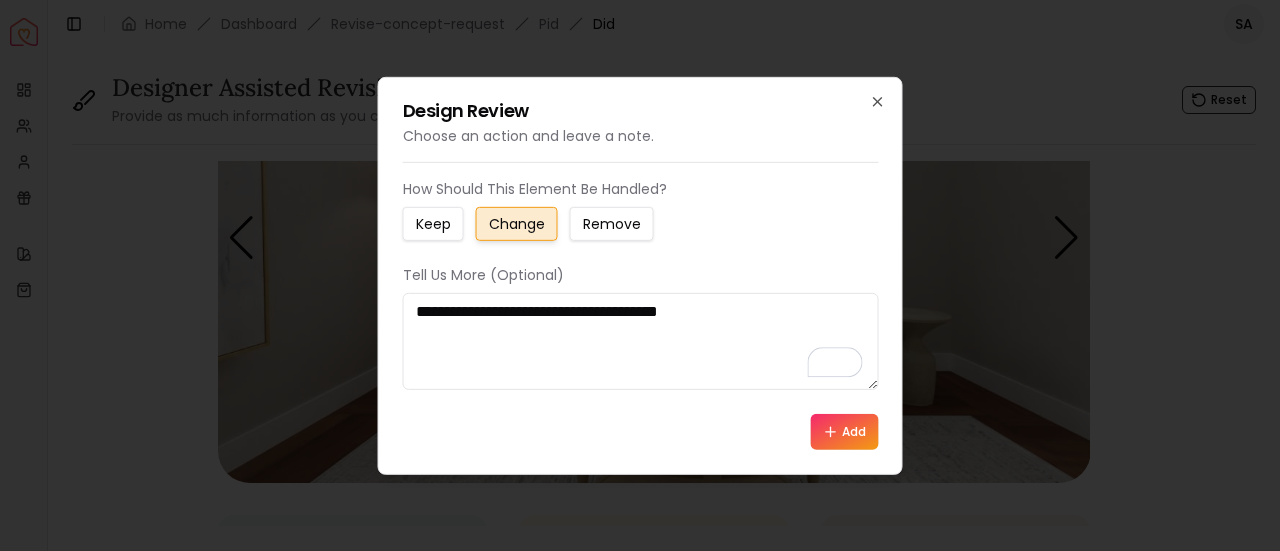 click 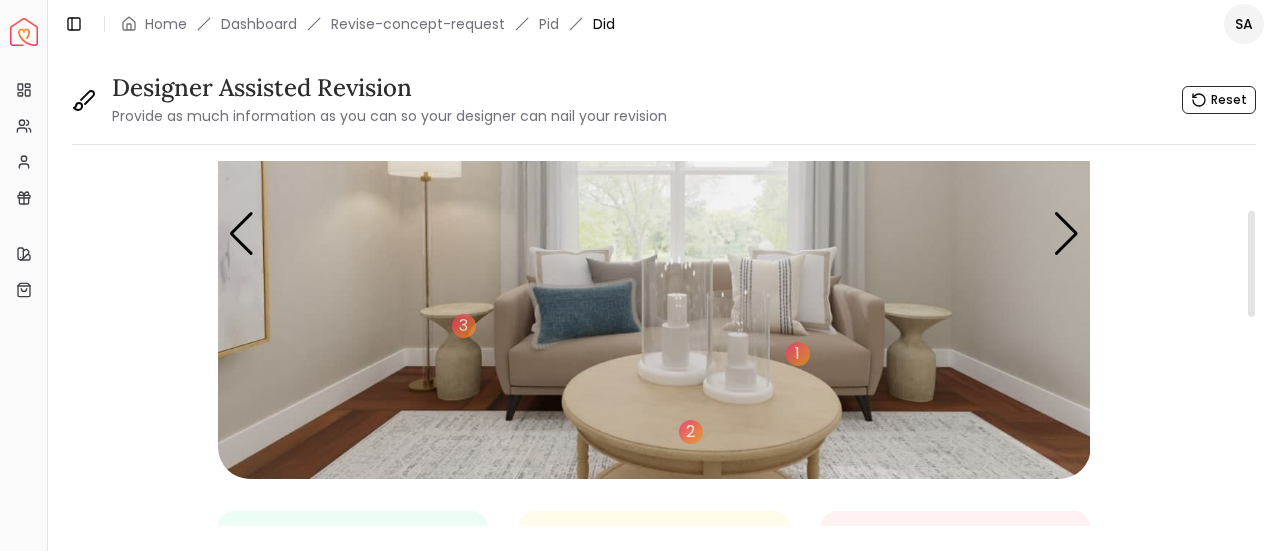 scroll, scrollTop: 161, scrollLeft: 0, axis: vertical 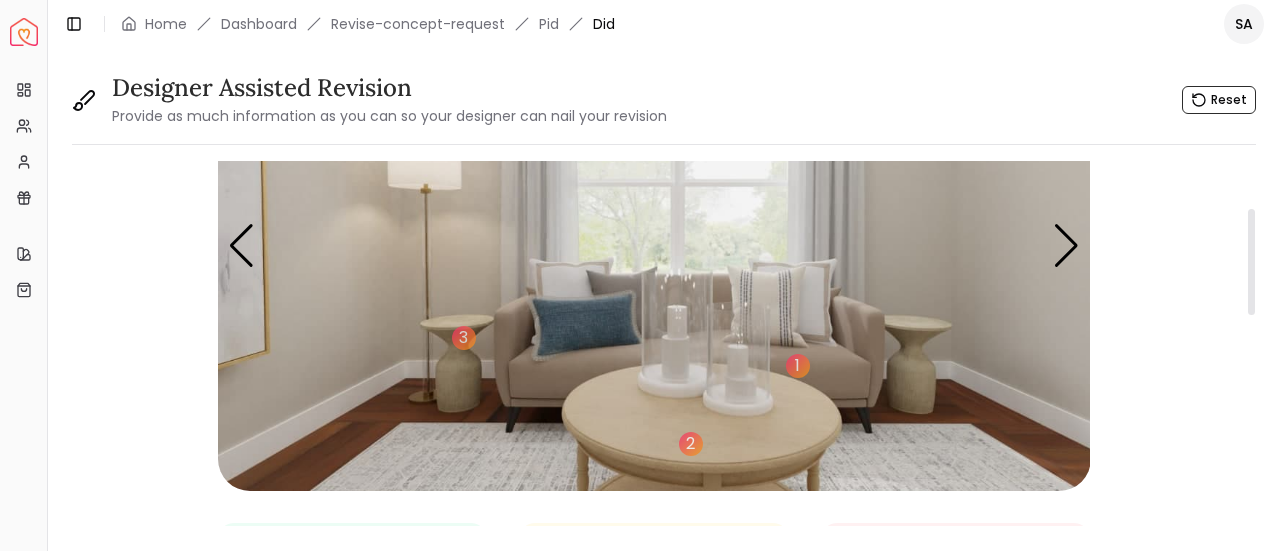 click at bounding box center [654, 245] 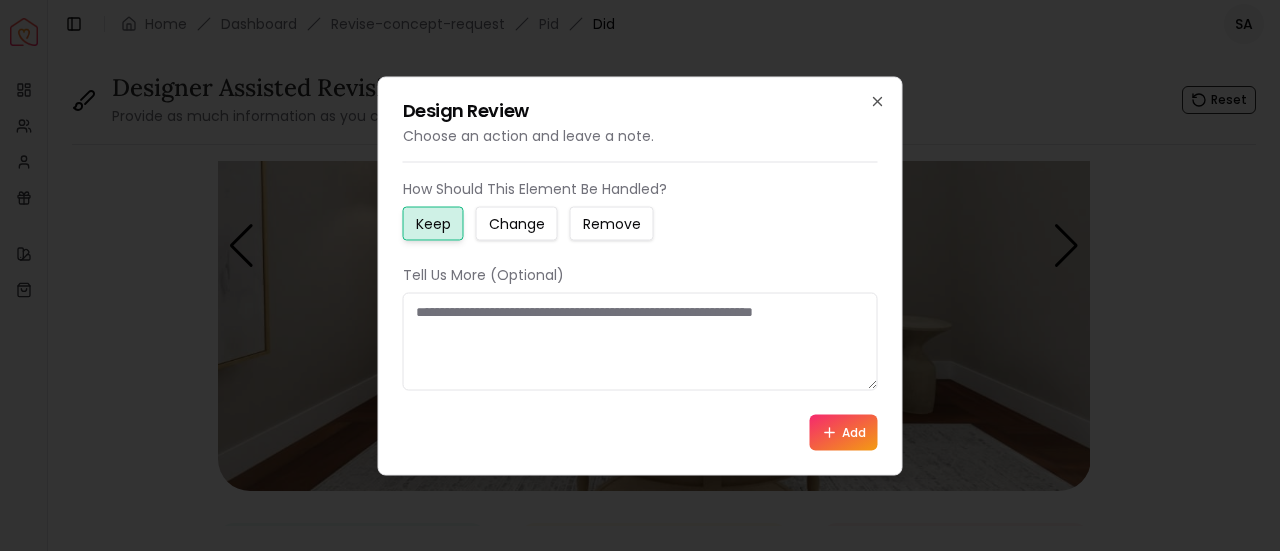 click on "Change" at bounding box center (517, 223) 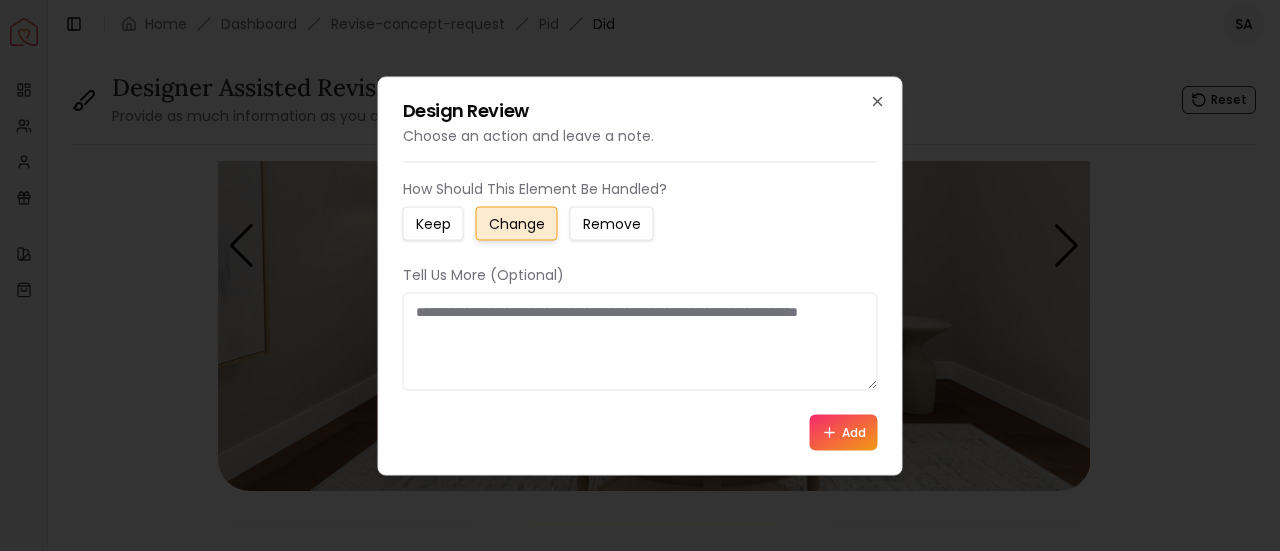 click at bounding box center [640, 341] 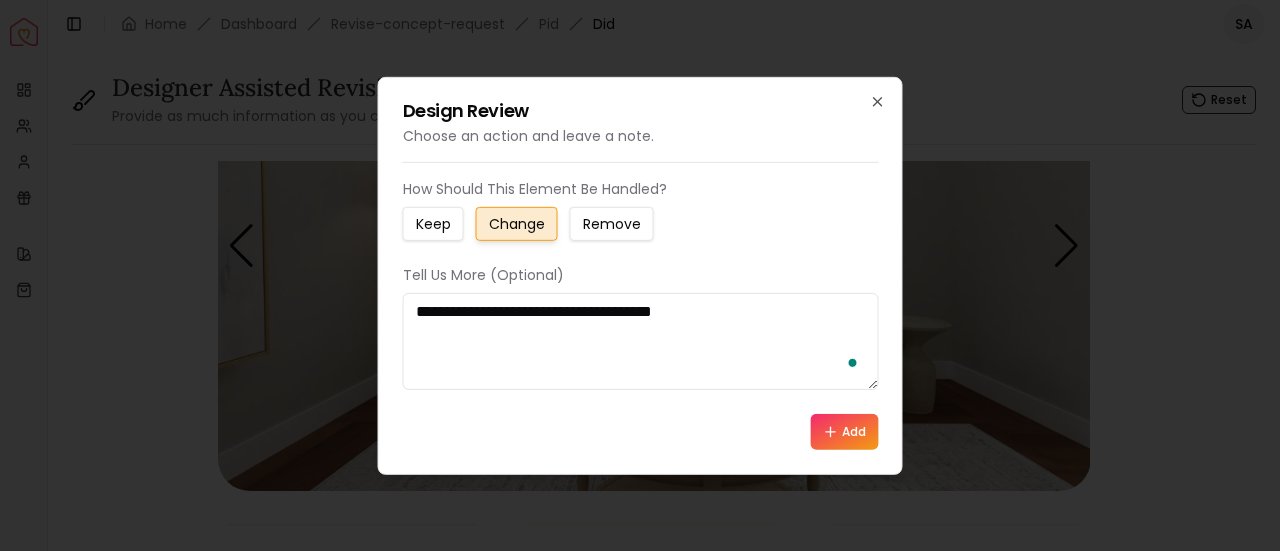 type on "**********" 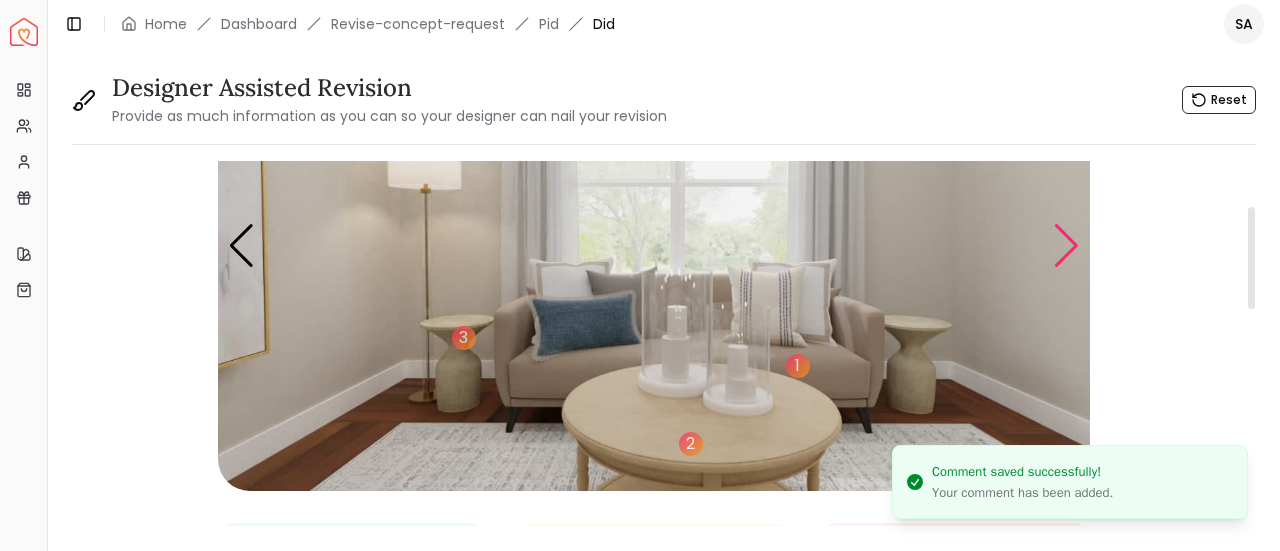 click at bounding box center (1066, 246) 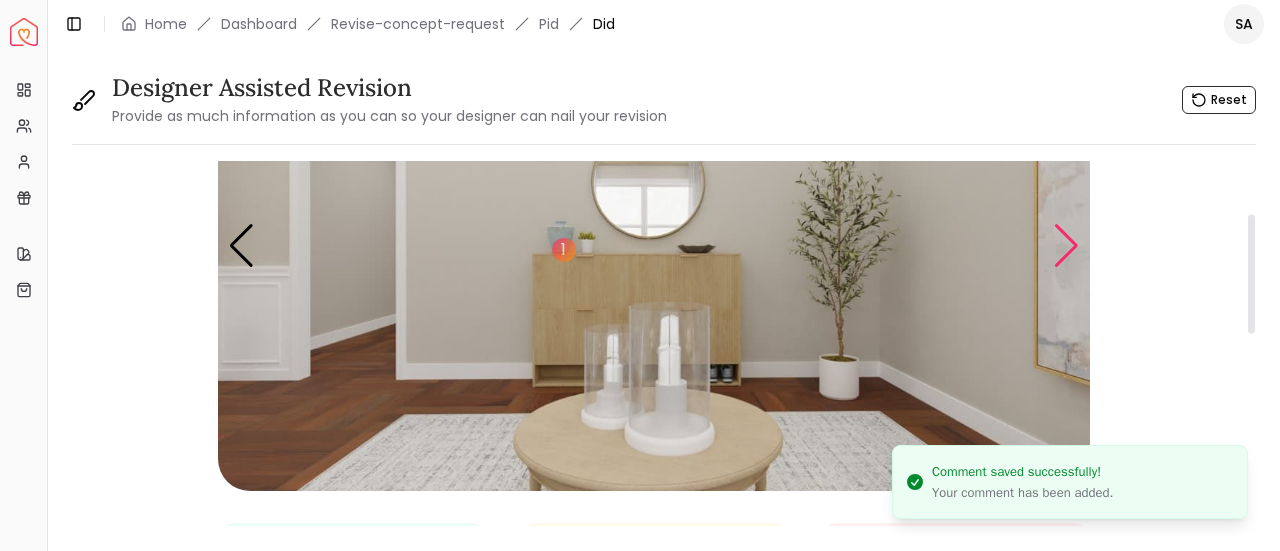 click at bounding box center [1066, 246] 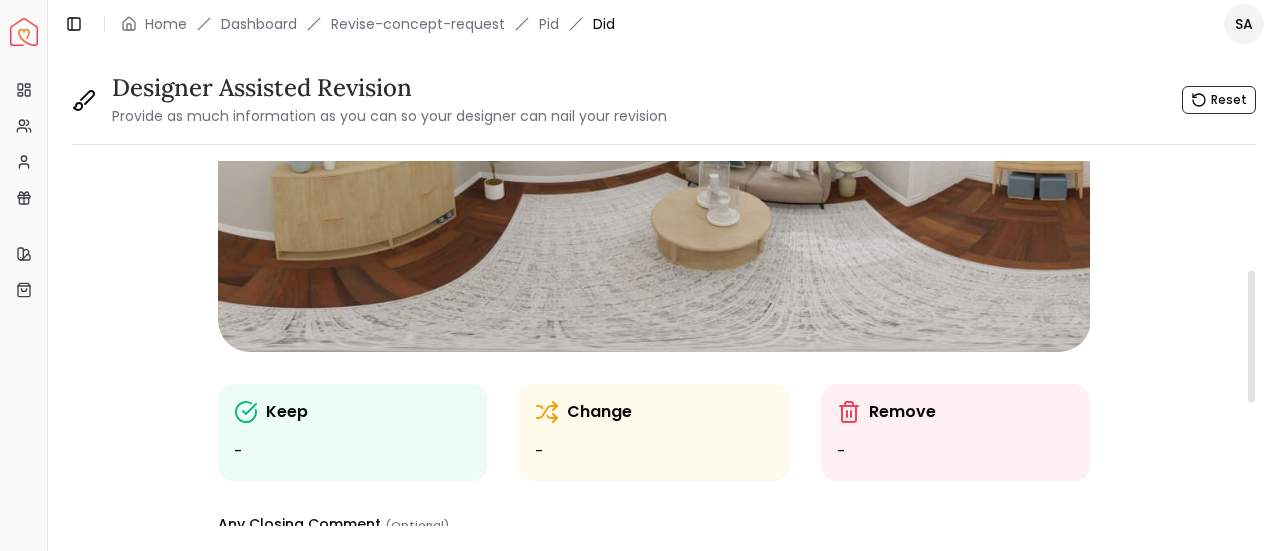 scroll, scrollTop: 72, scrollLeft: 0, axis: vertical 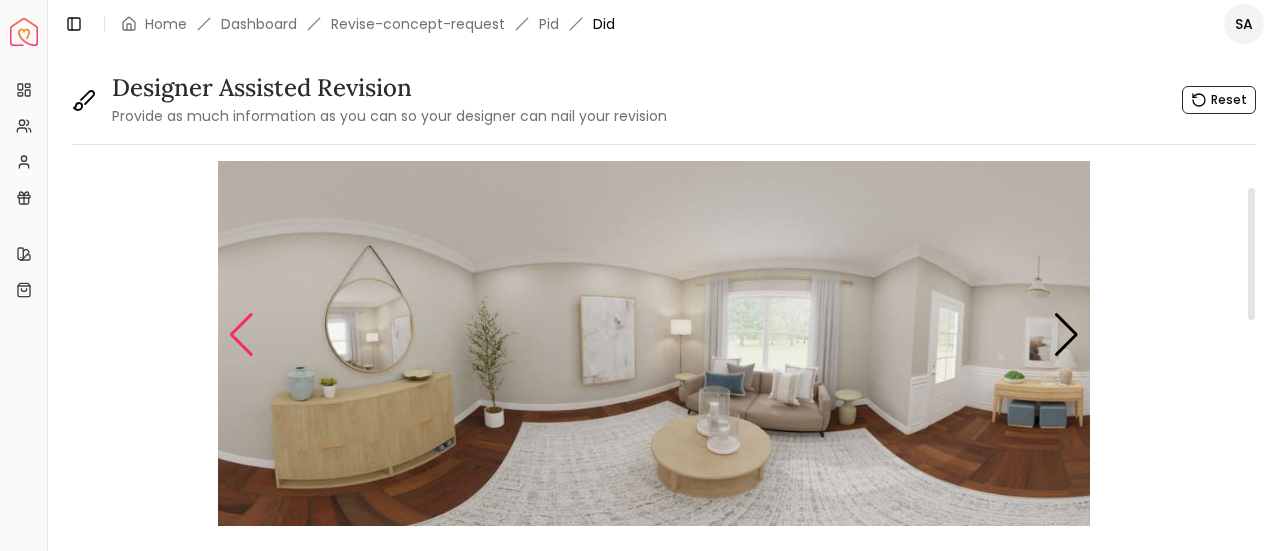click at bounding box center [241, 335] 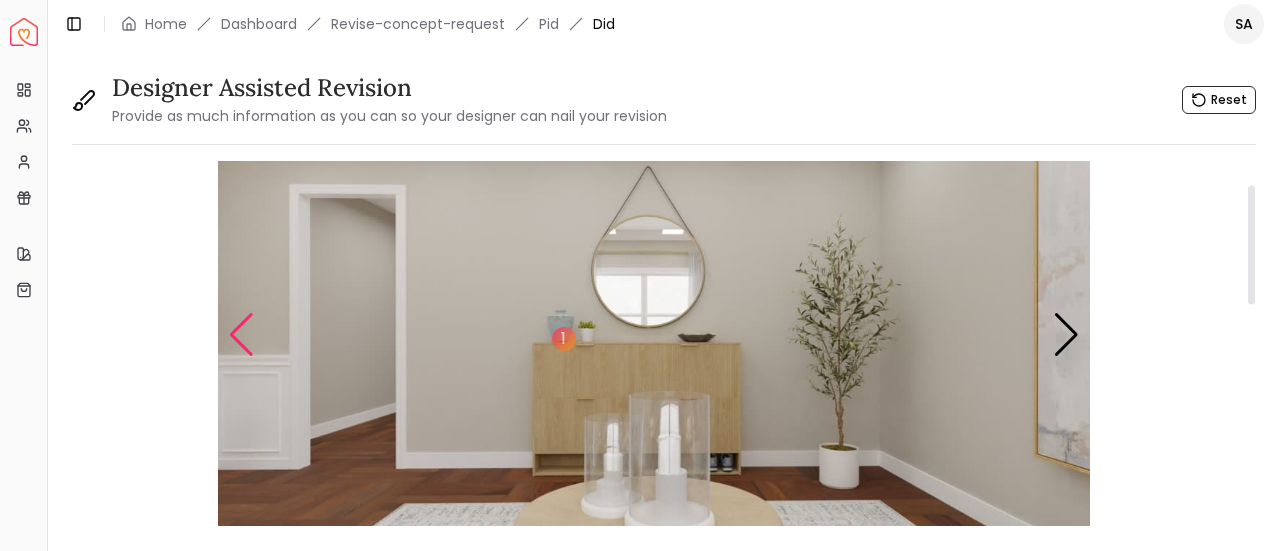 click at bounding box center (241, 335) 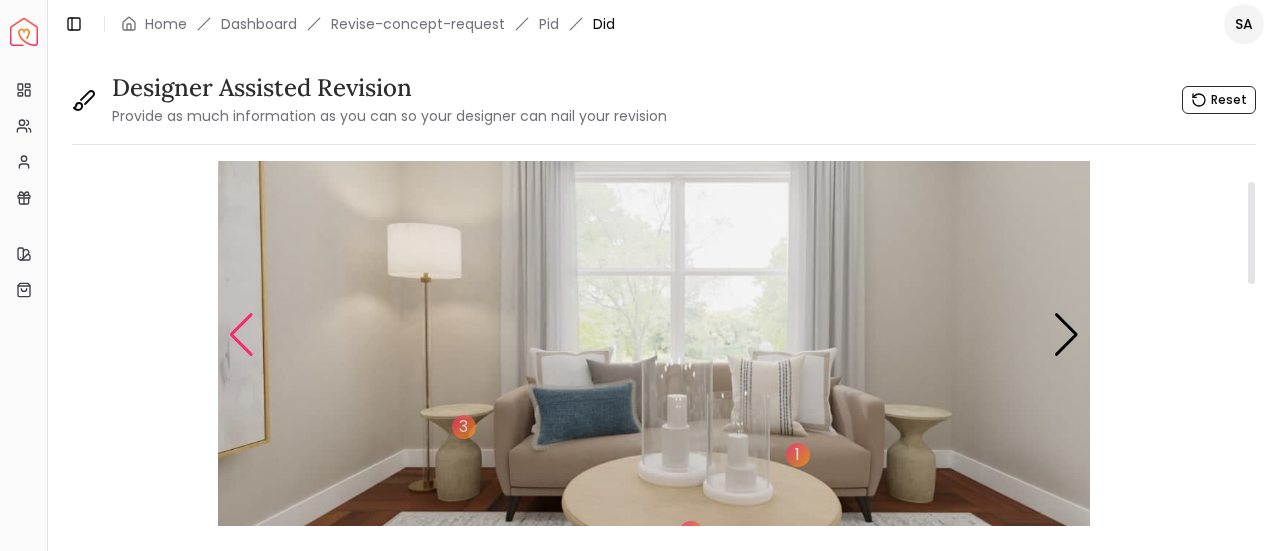click at bounding box center [241, 335] 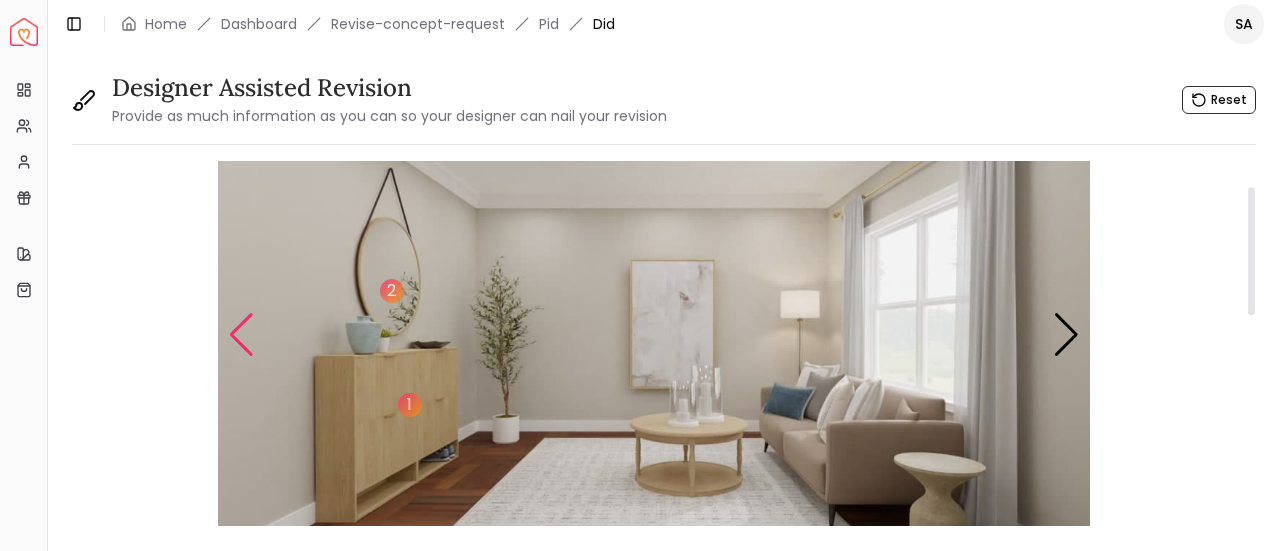 click at bounding box center (241, 335) 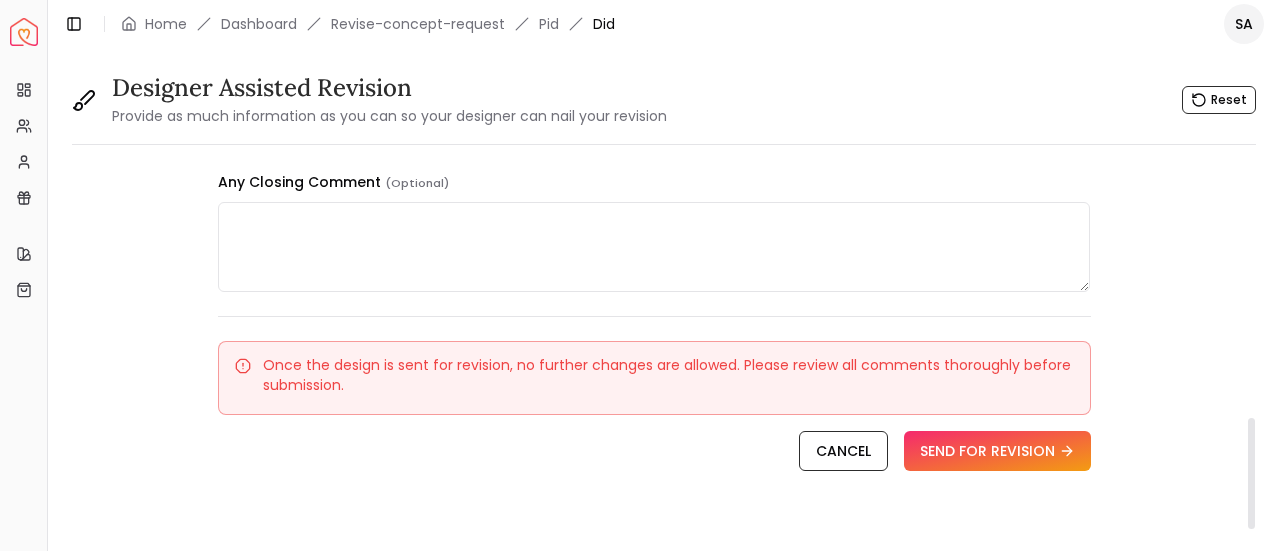 scroll, scrollTop: 882, scrollLeft: 0, axis: vertical 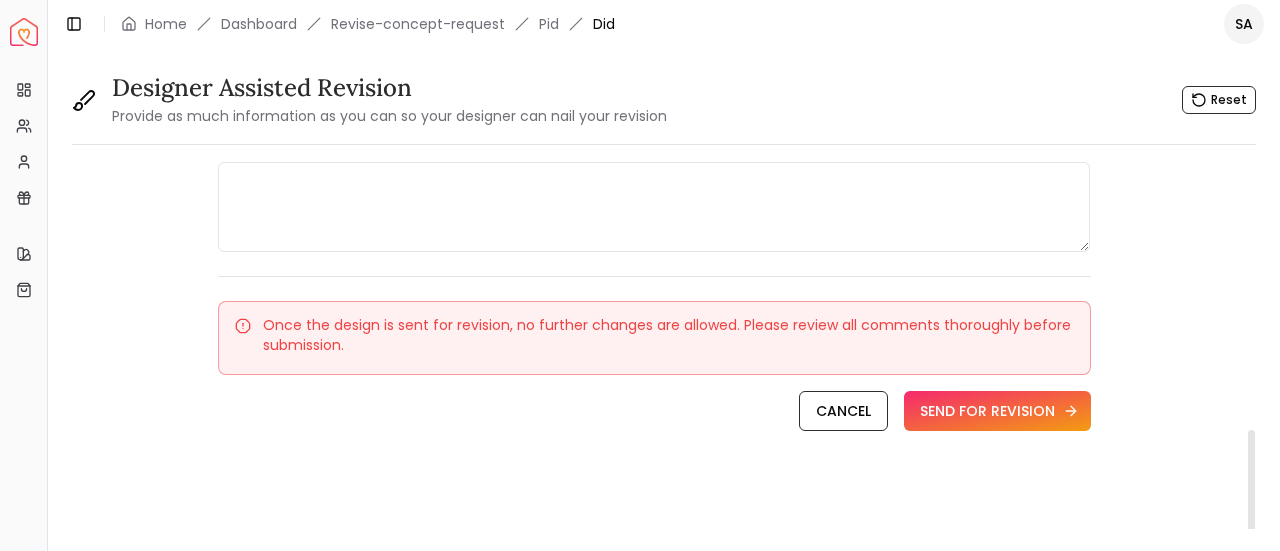 click on "SEND FOR REVISION" at bounding box center (997, 411) 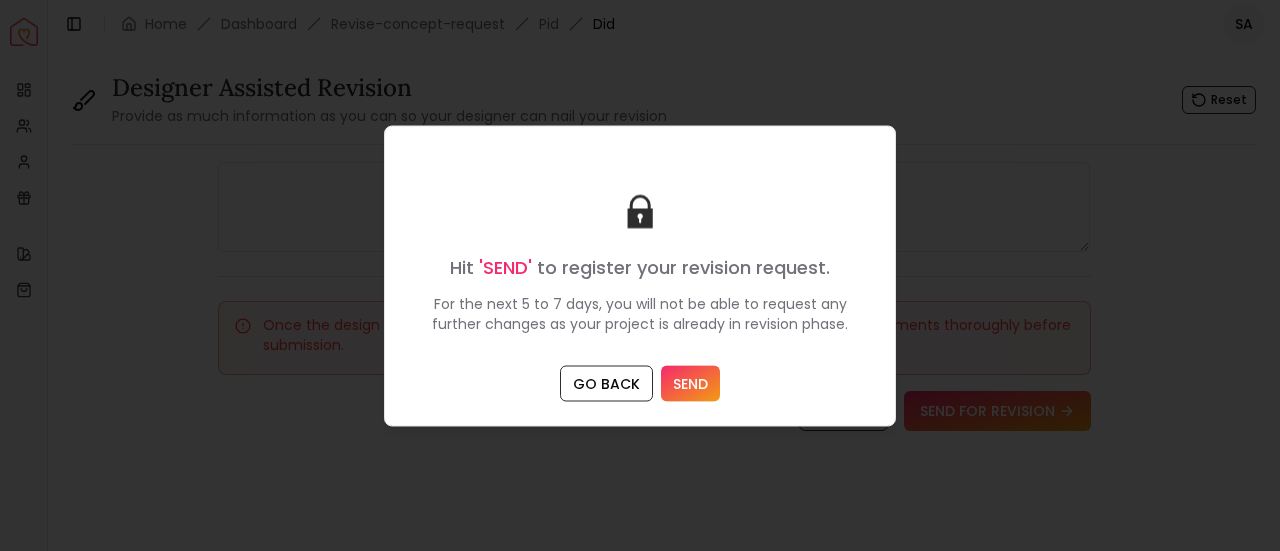 click on "SEND" at bounding box center [690, 383] 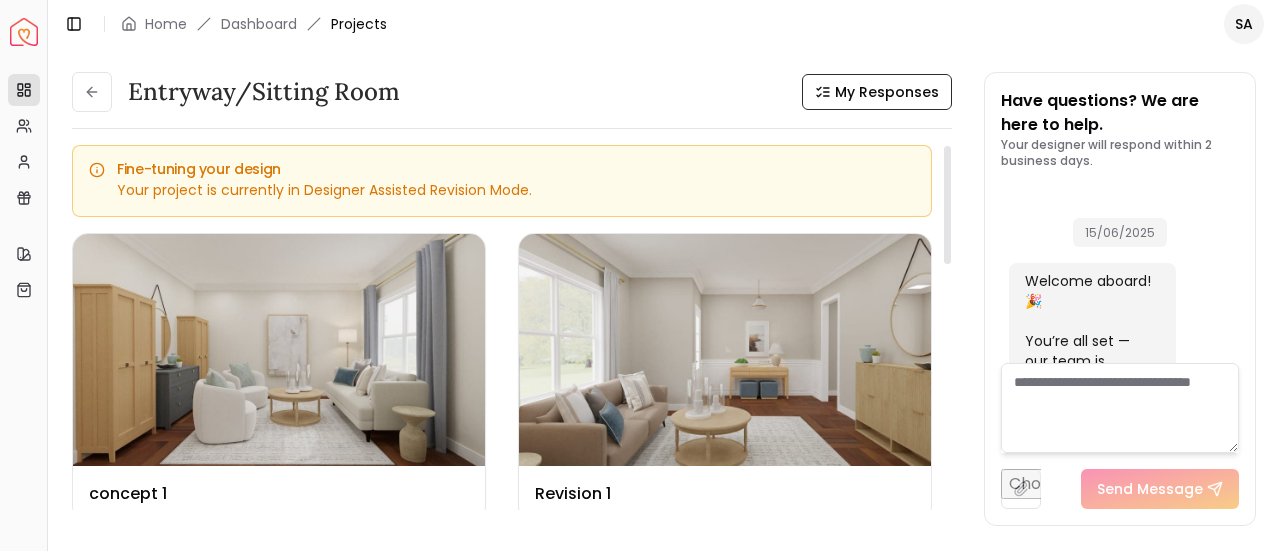 scroll, scrollTop: 3336, scrollLeft: 0, axis: vertical 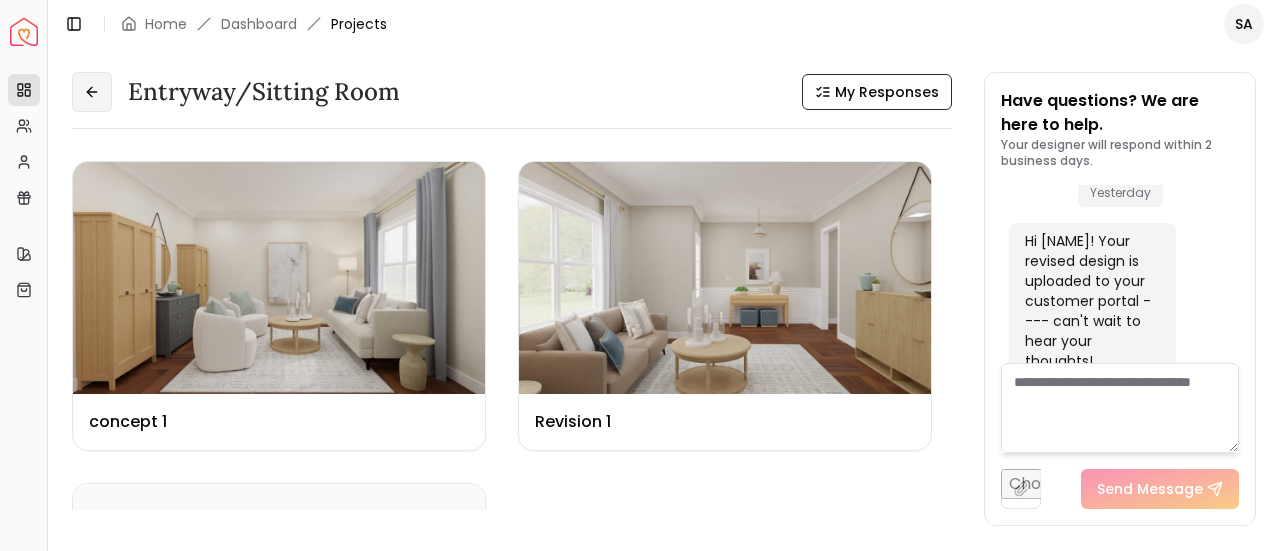 click at bounding box center (92, 92) 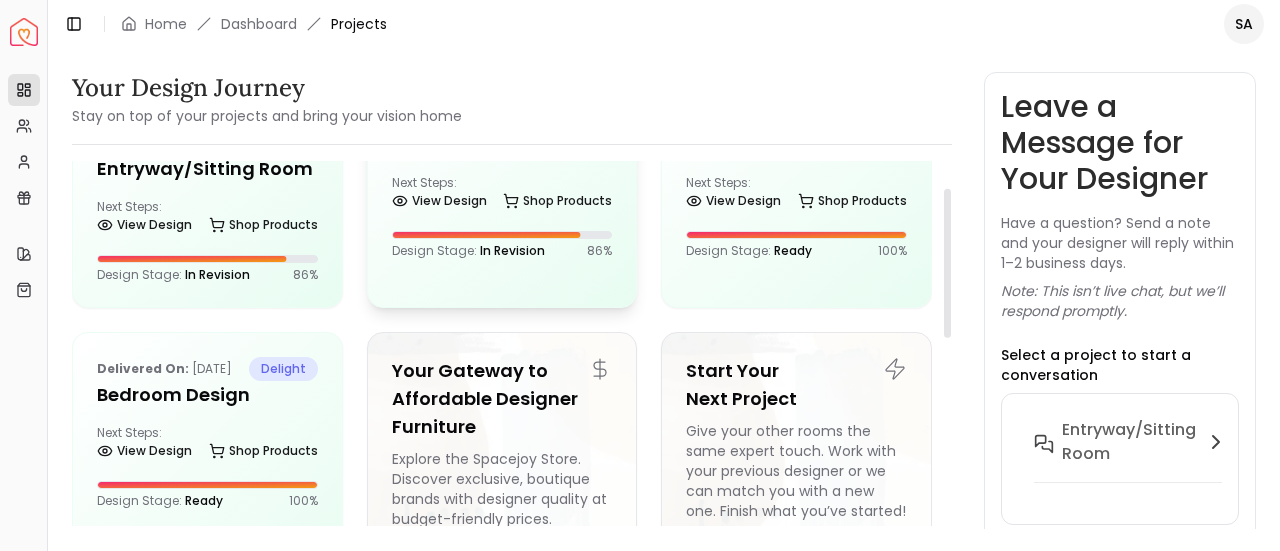 scroll, scrollTop: 34, scrollLeft: 0, axis: vertical 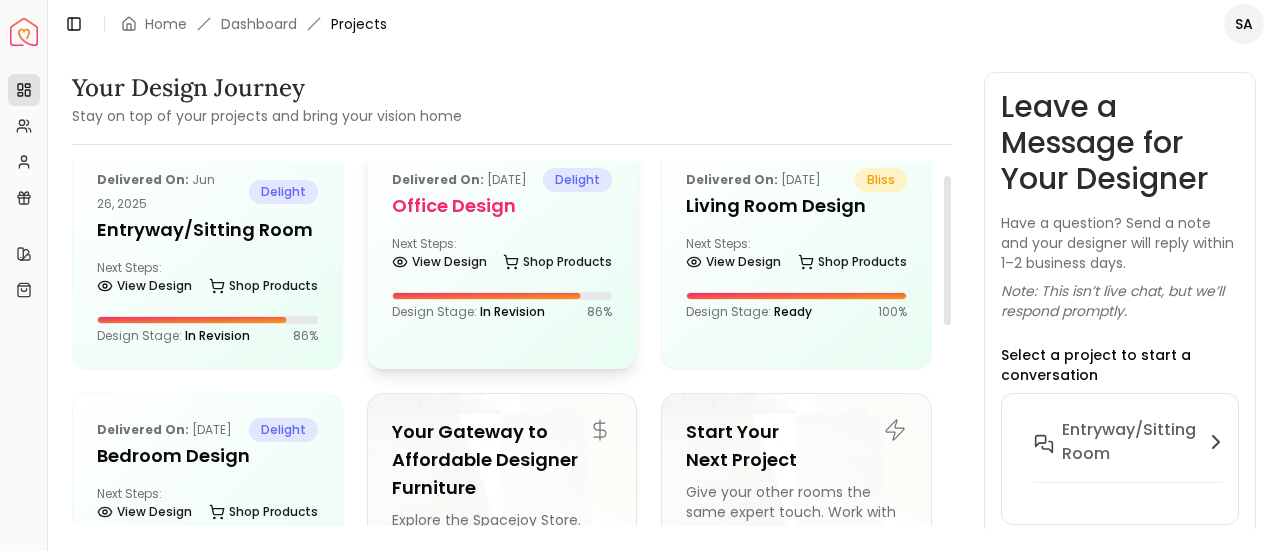 click on "Office design" at bounding box center (502, 206) 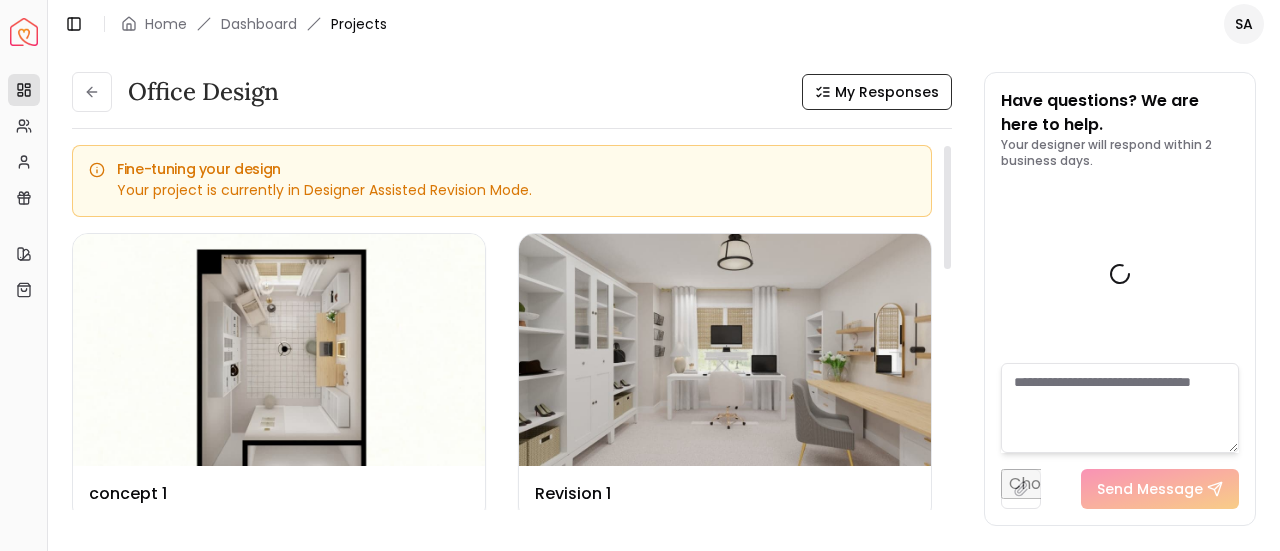 scroll, scrollTop: 6064, scrollLeft: 0, axis: vertical 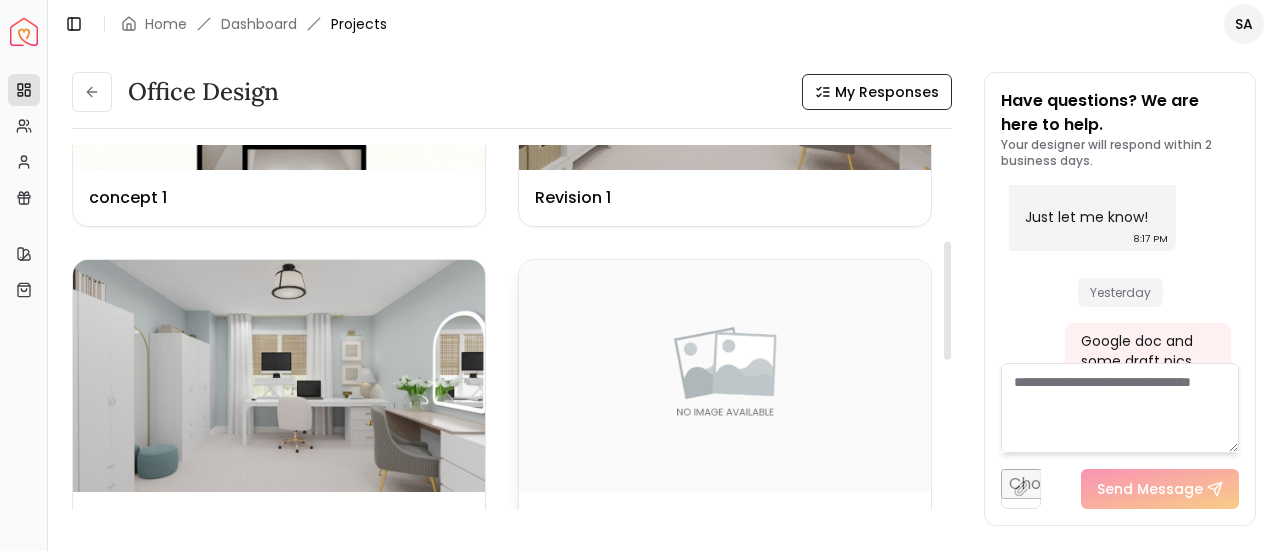 click at bounding box center [725, 376] 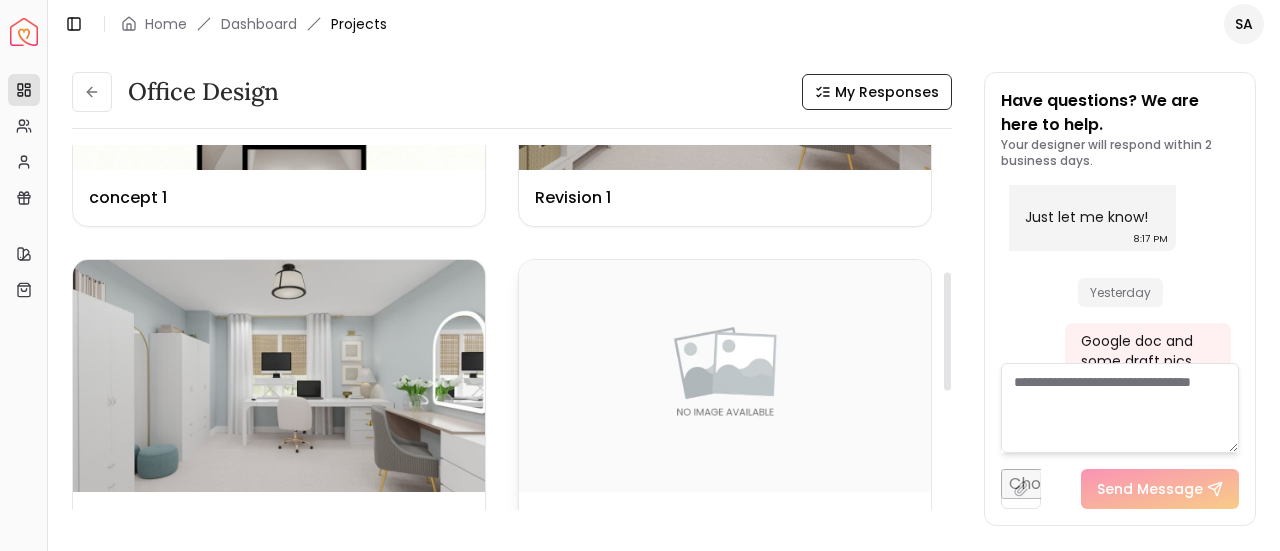 scroll, scrollTop: 401, scrollLeft: 0, axis: vertical 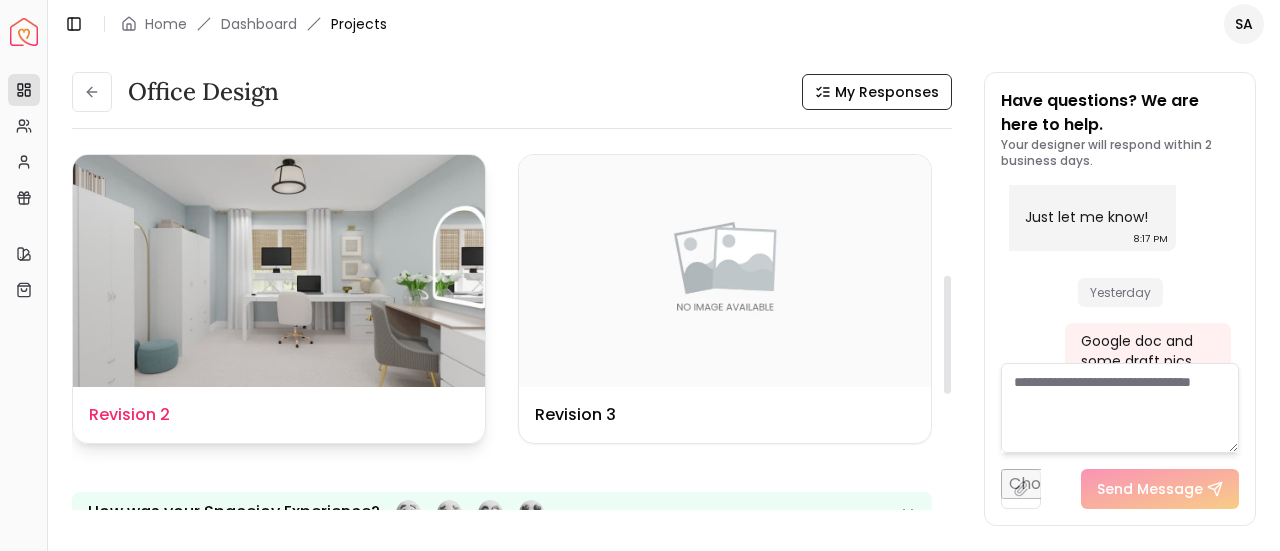 click at bounding box center [279, 271] 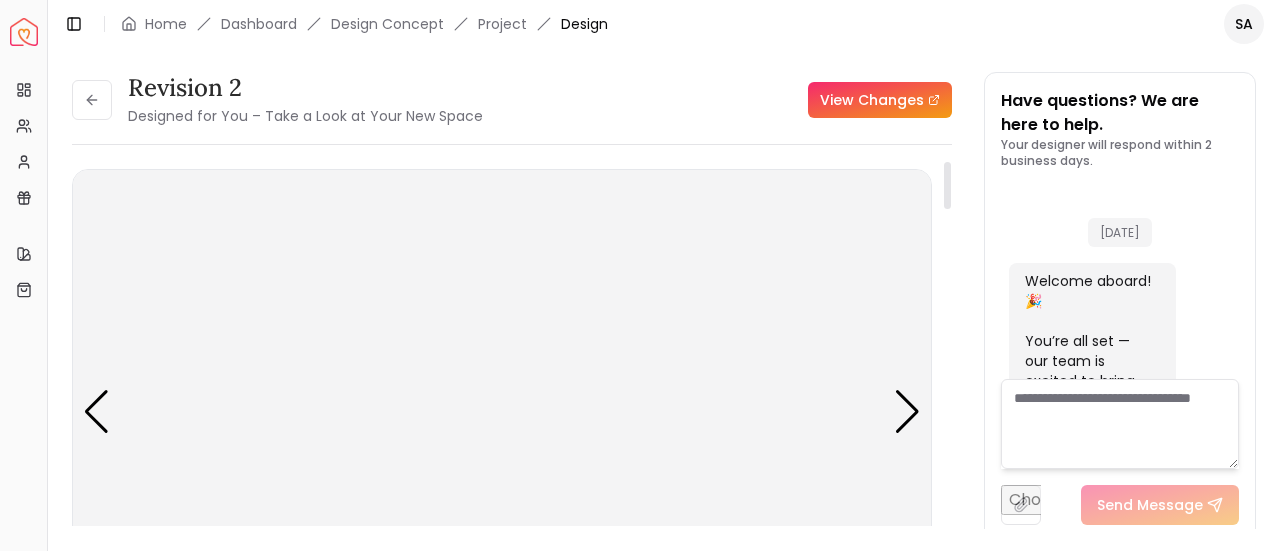 scroll, scrollTop: 6048, scrollLeft: 0, axis: vertical 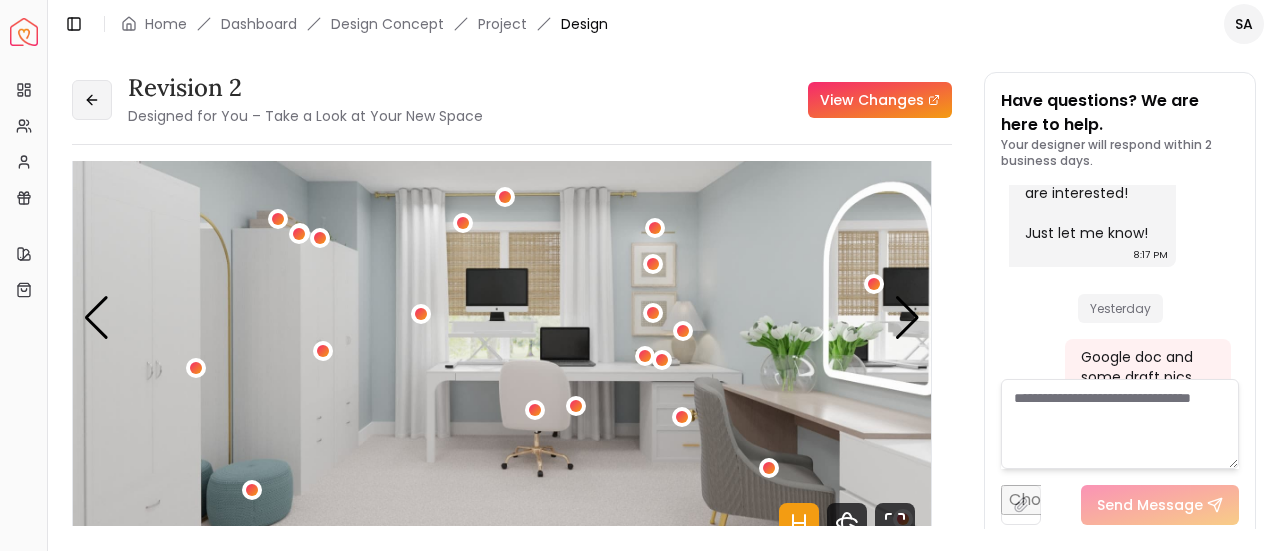 click 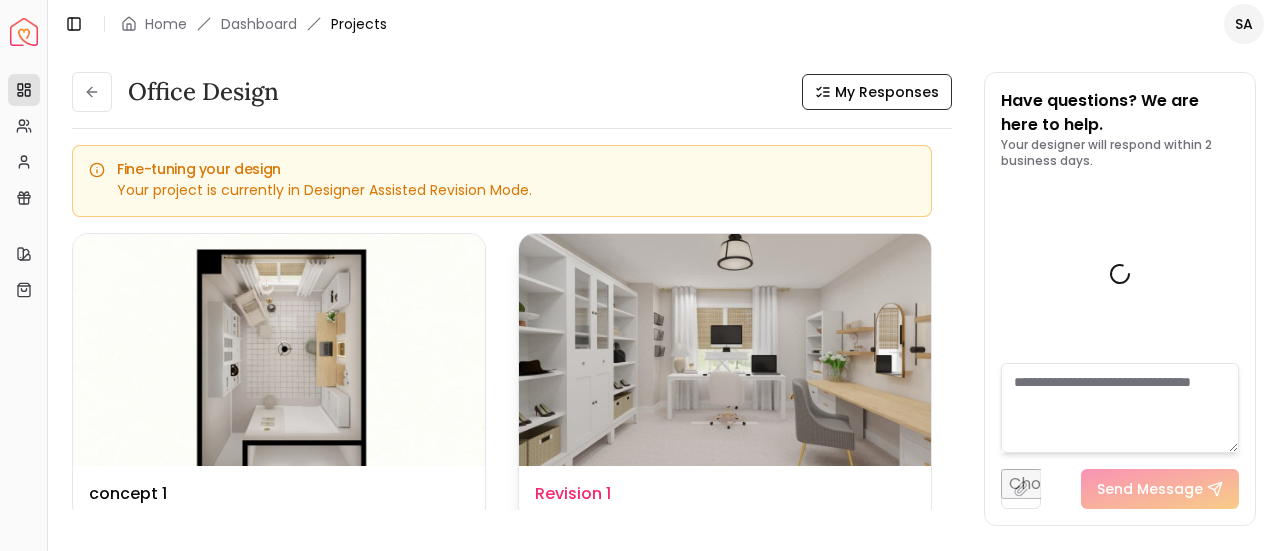 scroll, scrollTop: 6064, scrollLeft: 0, axis: vertical 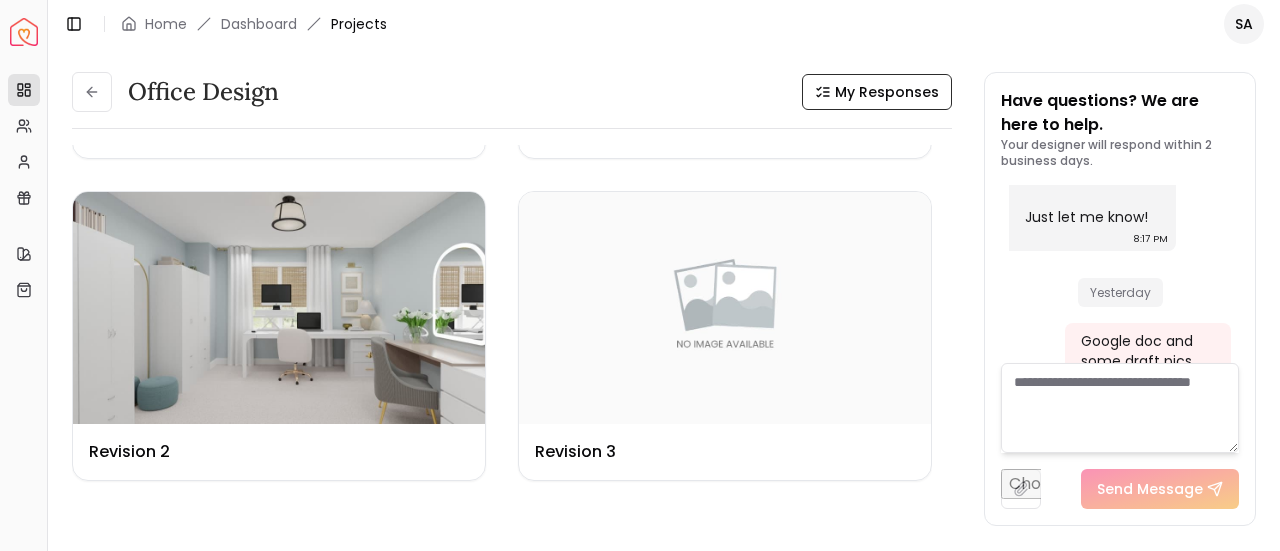 click at bounding box center (1120, 408) 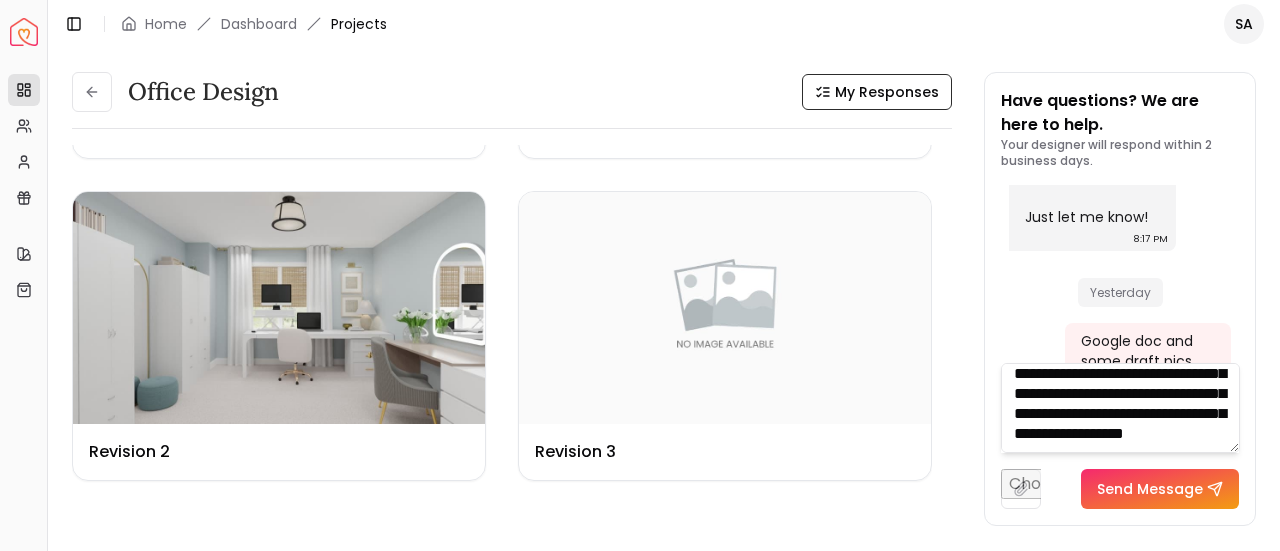 scroll, scrollTop: 80, scrollLeft: 0, axis: vertical 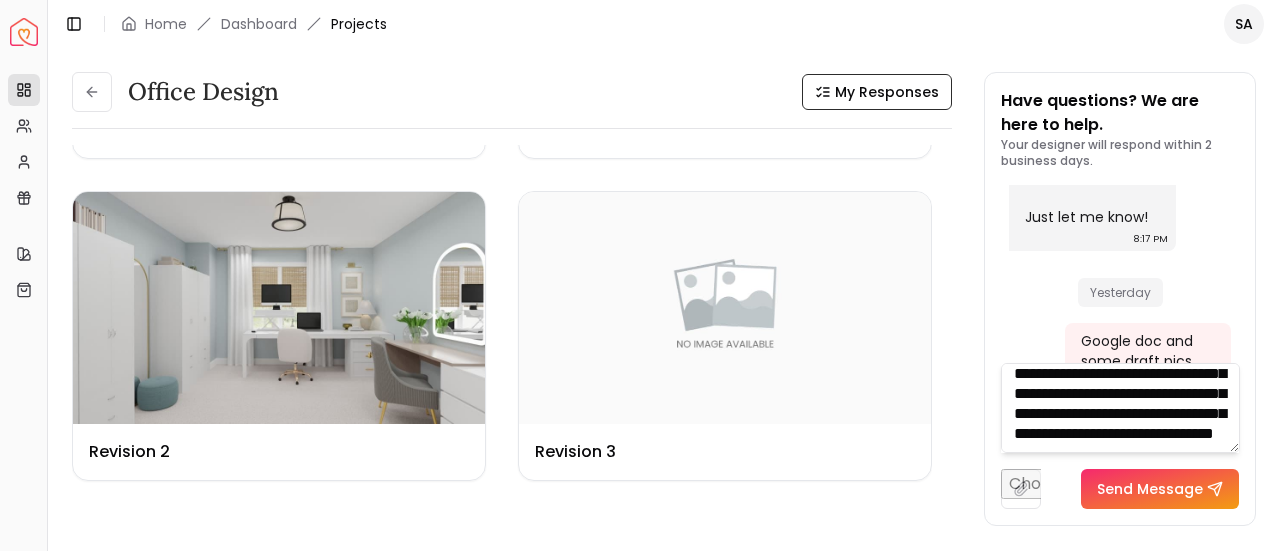 type on "**********" 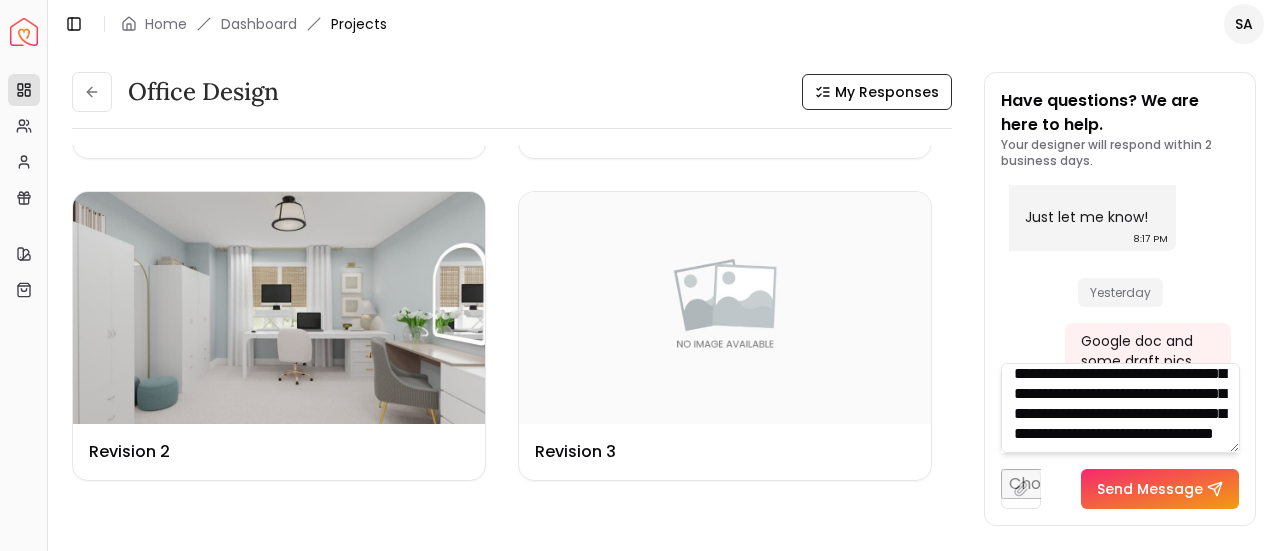 click on "Send Message" at bounding box center [1160, 489] 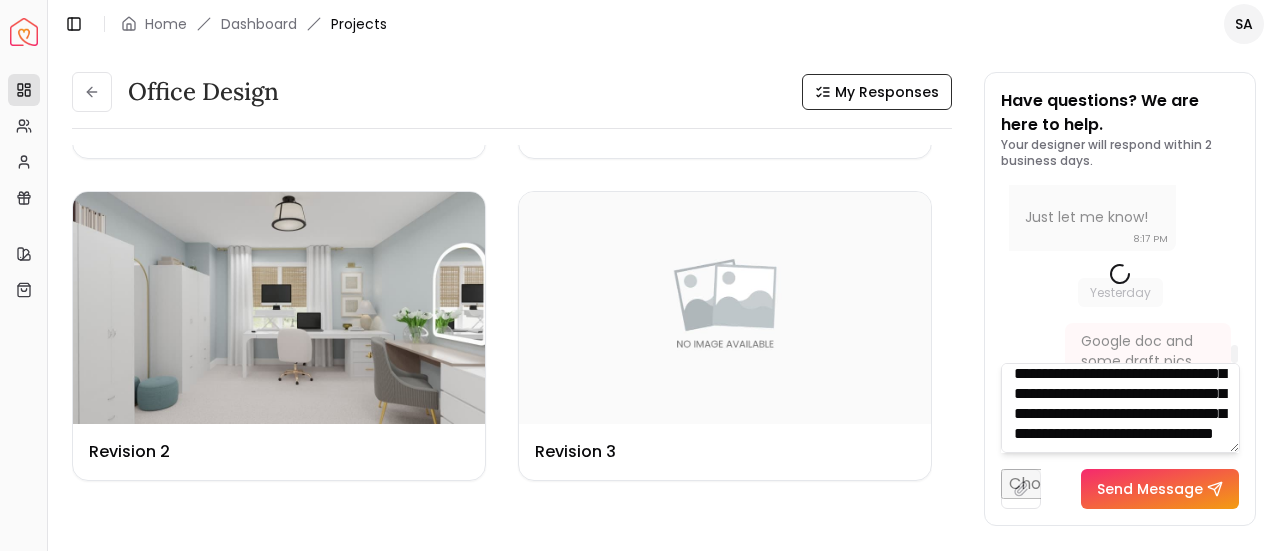 type 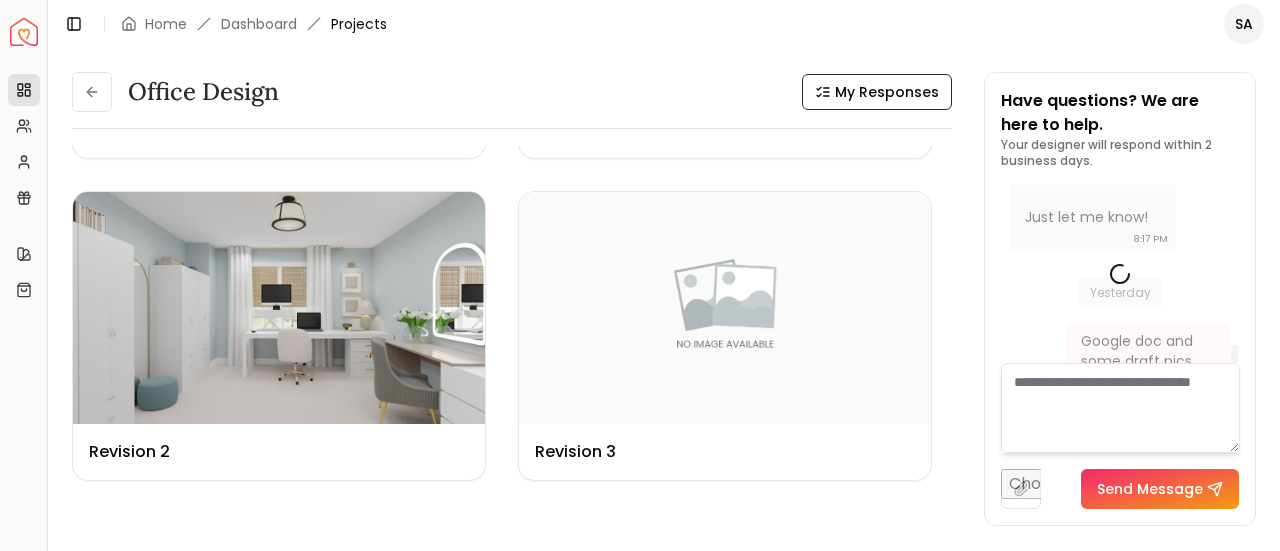 scroll, scrollTop: 0, scrollLeft: 0, axis: both 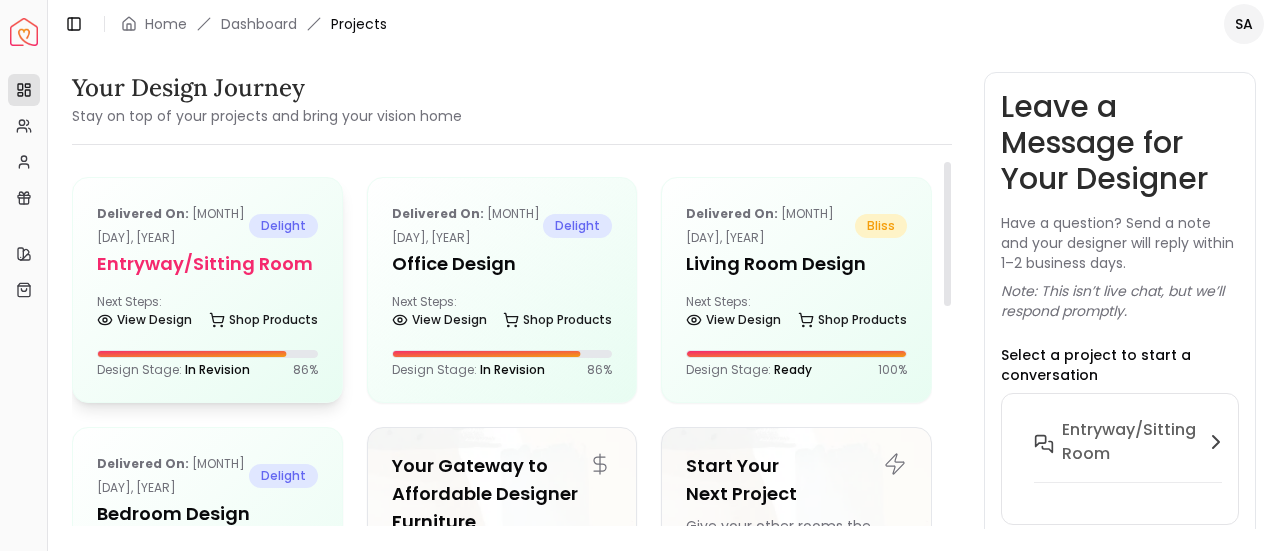 click on "Delivered on:   Jun 26, 2025 delight entryway/Sitting Room Next Steps: View Design Shop Products Design Stage:   In Revision 86 %" at bounding box center (207, 290) 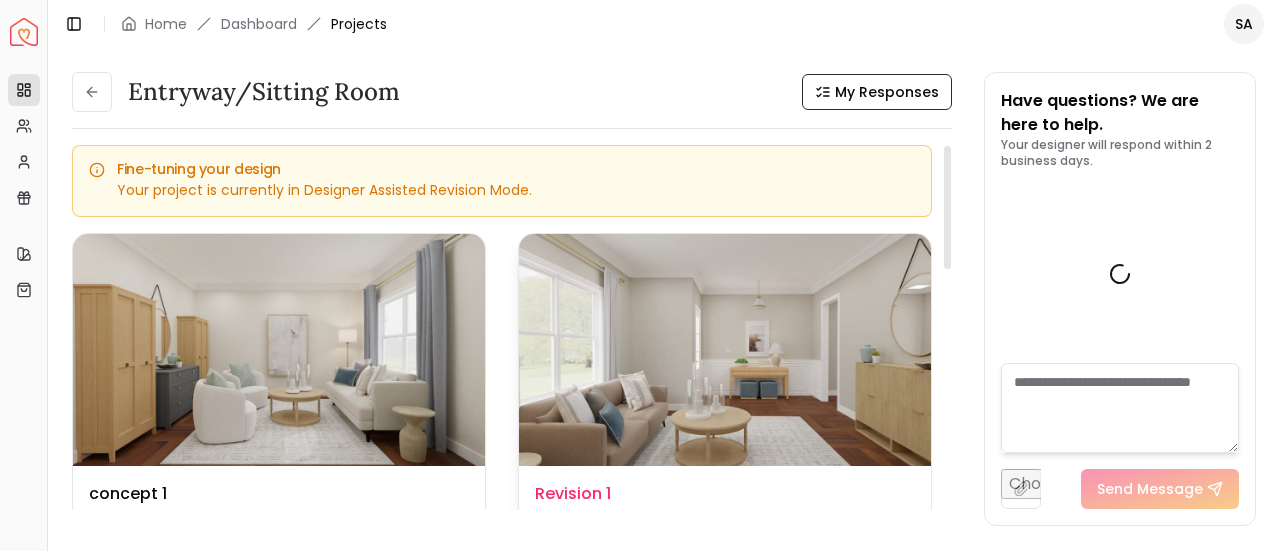 scroll, scrollTop: 3336, scrollLeft: 0, axis: vertical 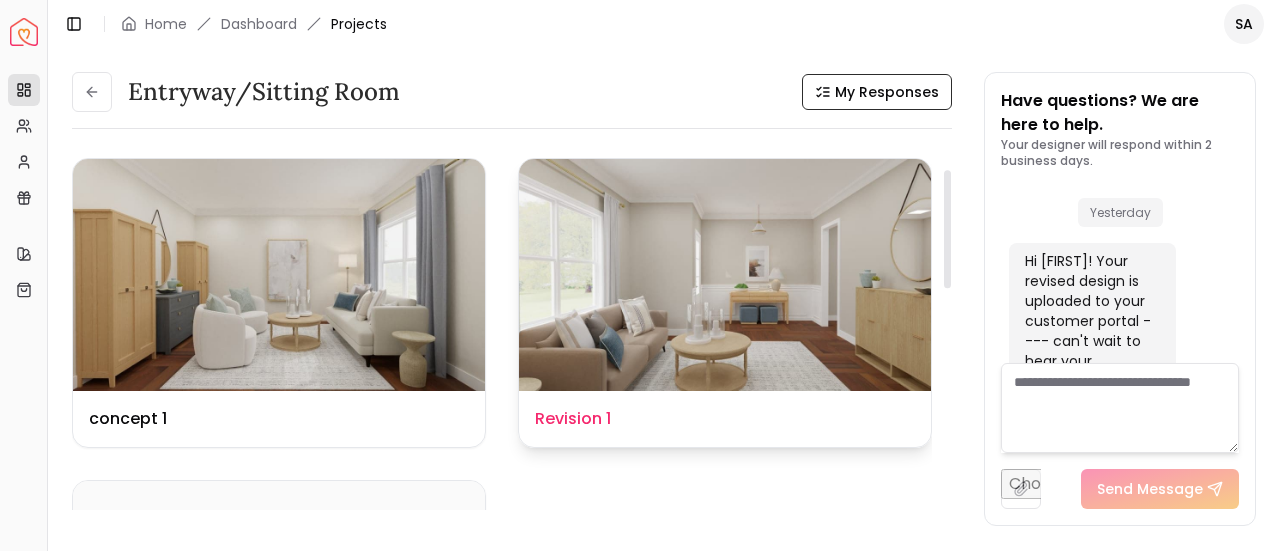 click at bounding box center [725, 275] 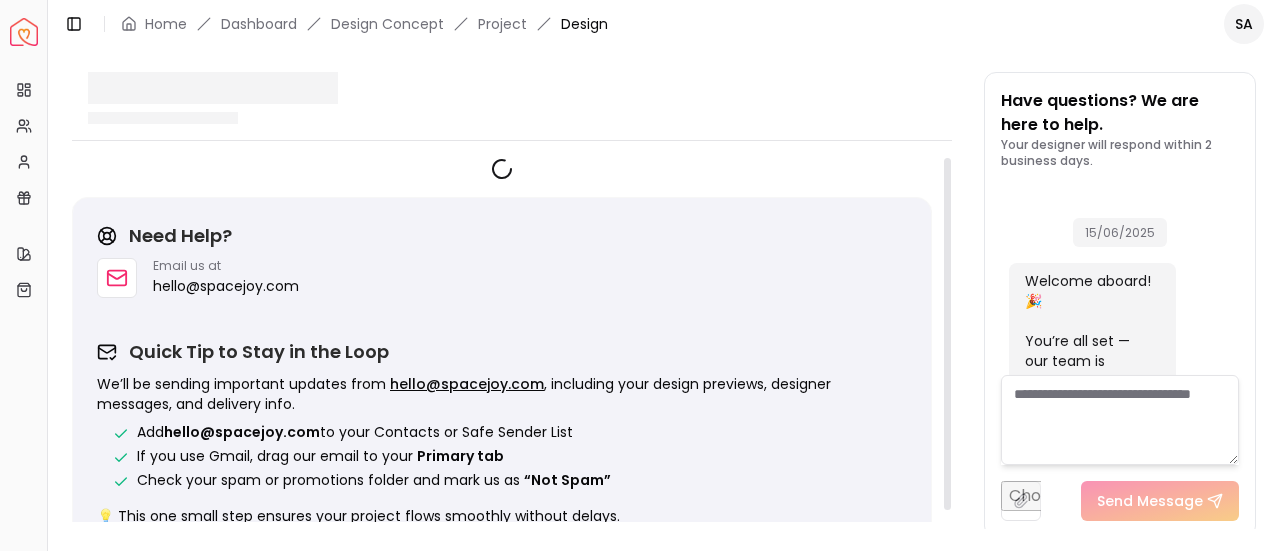 scroll, scrollTop: 3320, scrollLeft: 0, axis: vertical 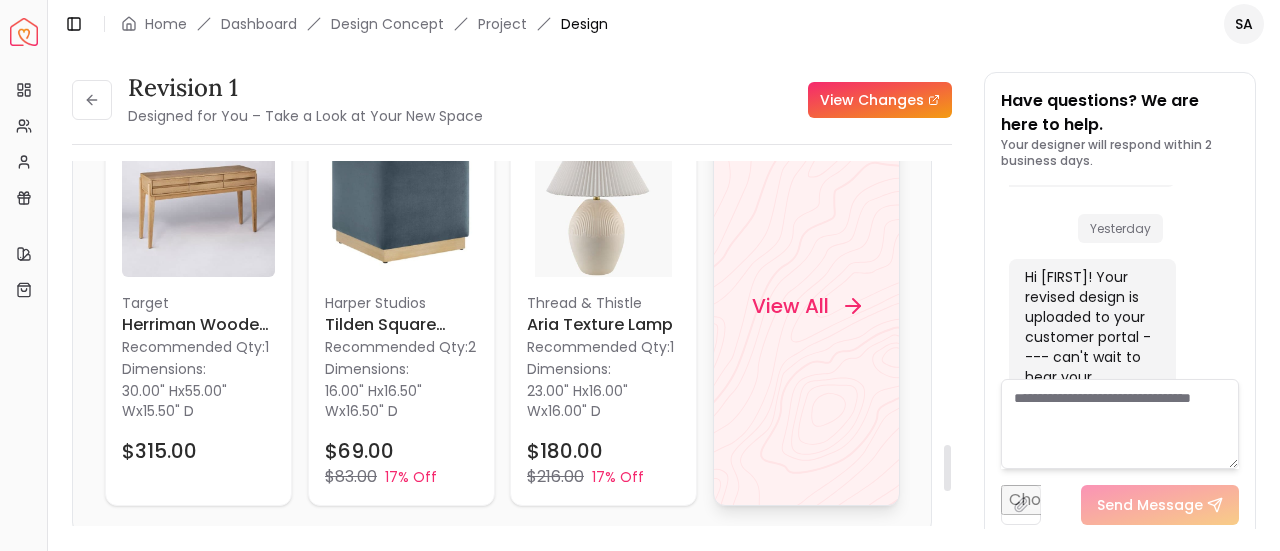 click on "View All" at bounding box center (805, 306) 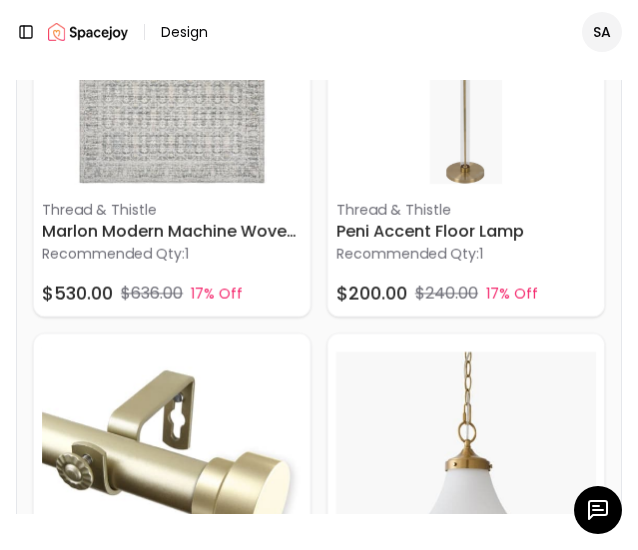 scroll, scrollTop: 2092, scrollLeft: 0, axis: vertical 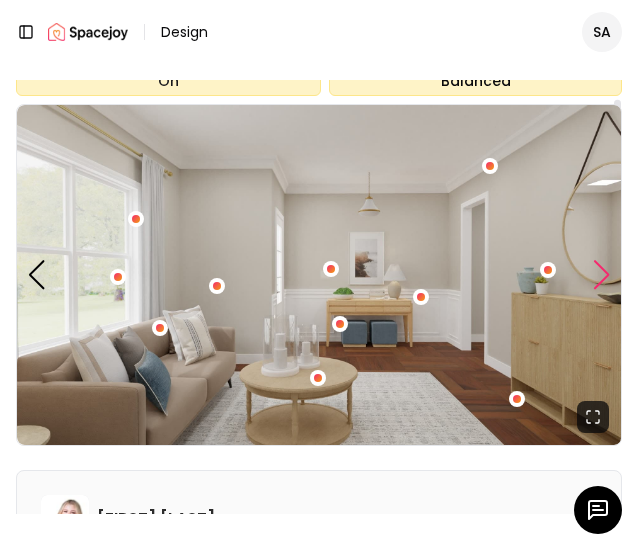click at bounding box center [602, 275] 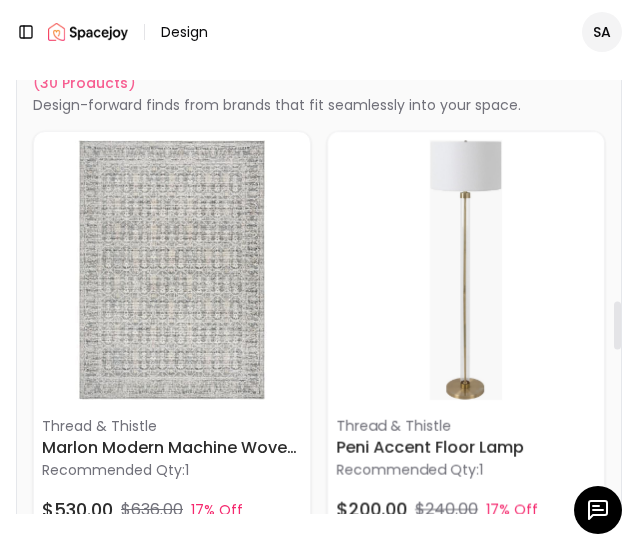 scroll, scrollTop: 2023, scrollLeft: 0, axis: vertical 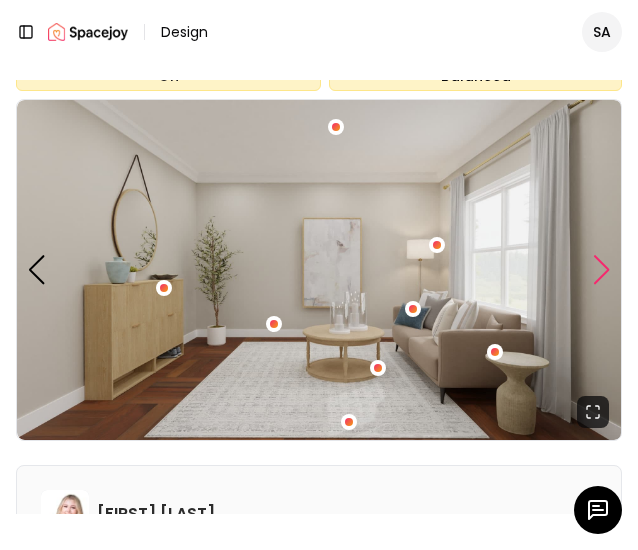 click at bounding box center (602, 270) 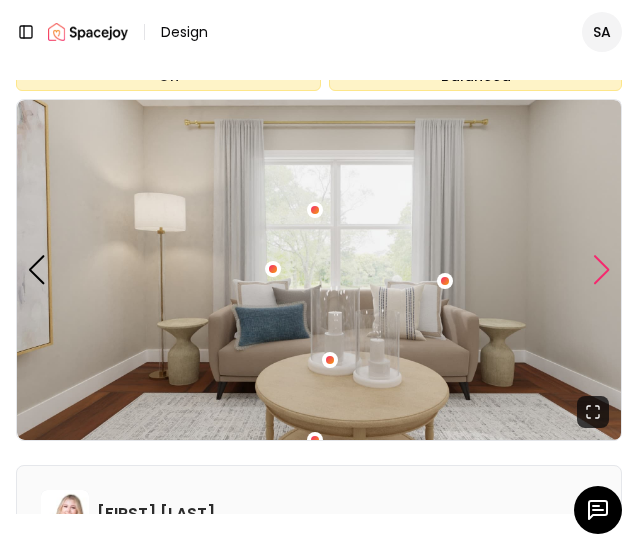 click at bounding box center [602, 270] 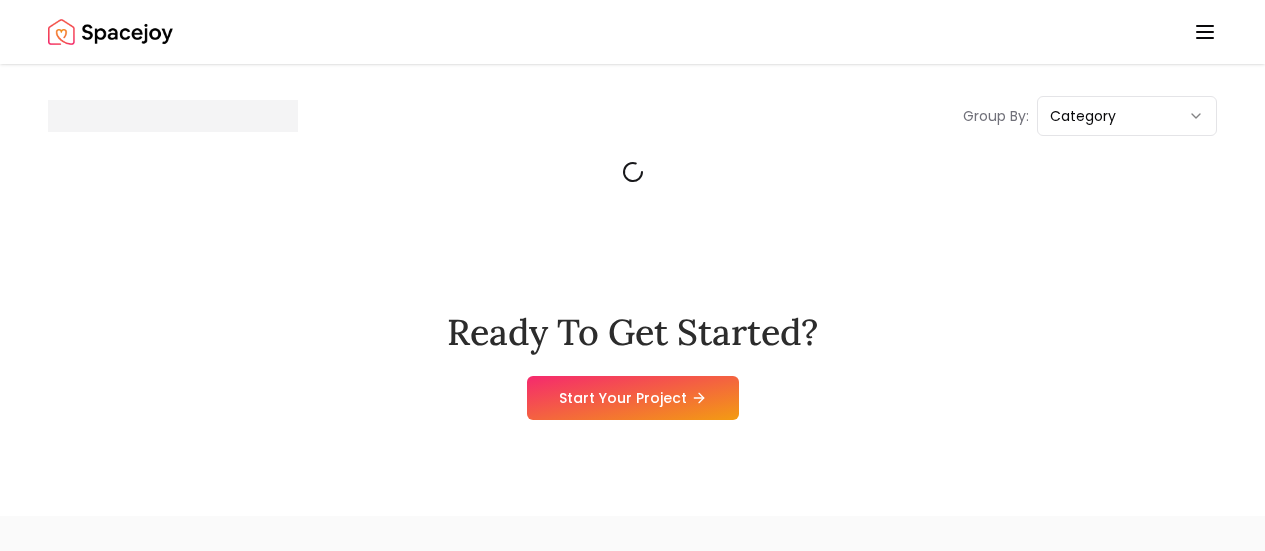 scroll, scrollTop: 0, scrollLeft: 0, axis: both 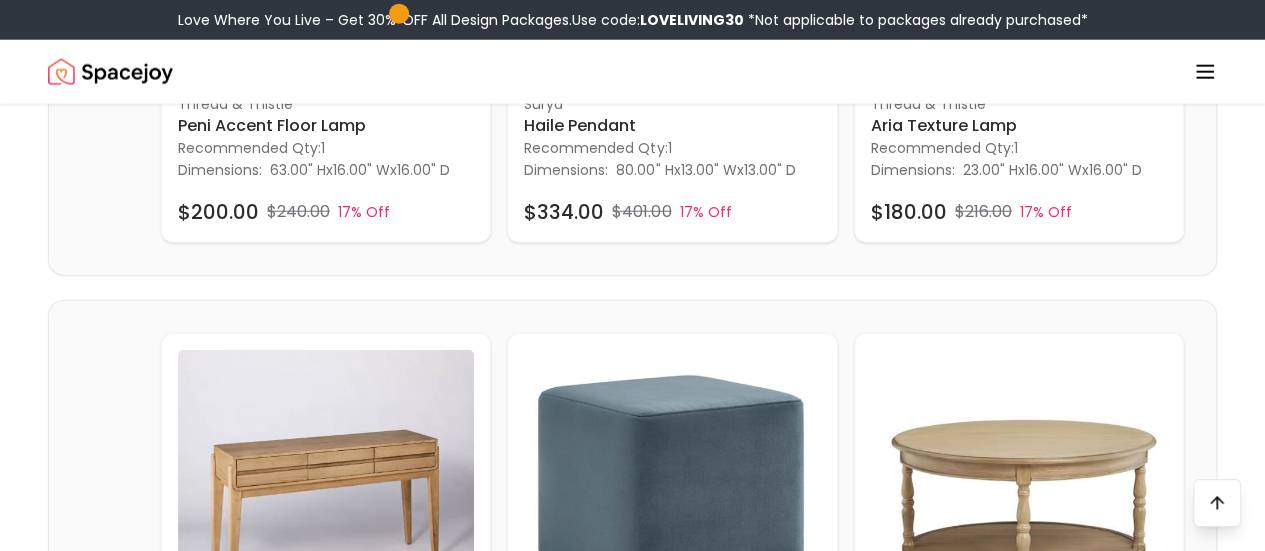 click at bounding box center (1019, 993) 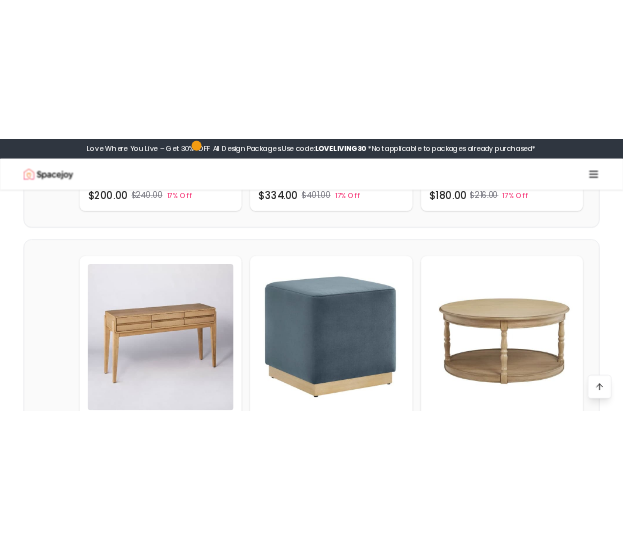 scroll, scrollTop: 2401, scrollLeft: 0, axis: vertical 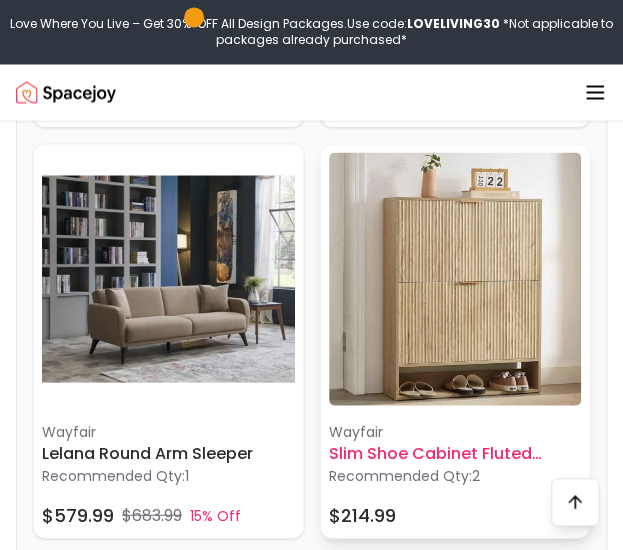 click at bounding box center [455, 278] 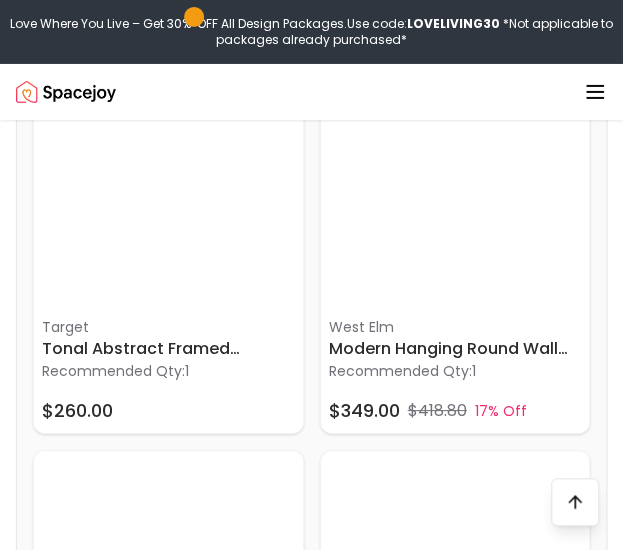scroll, scrollTop: 7280, scrollLeft: 0, axis: vertical 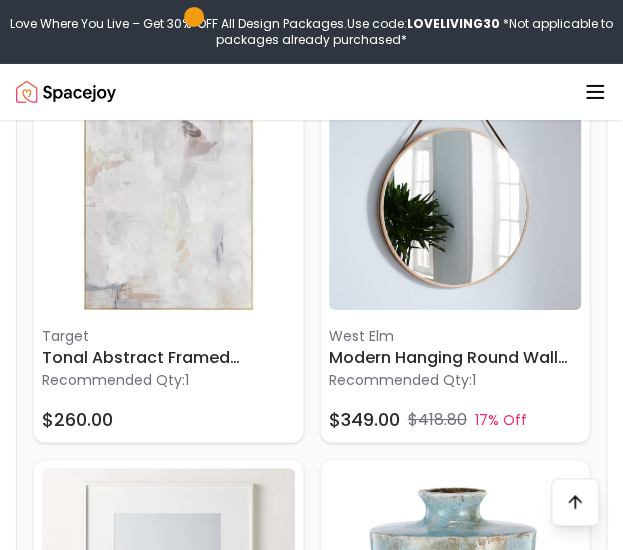 click at bounding box center (455, 183) 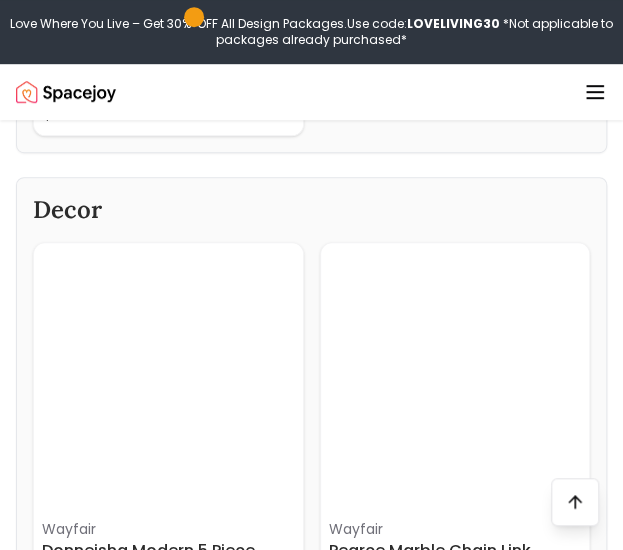 scroll, scrollTop: 5868, scrollLeft: 0, axis: vertical 